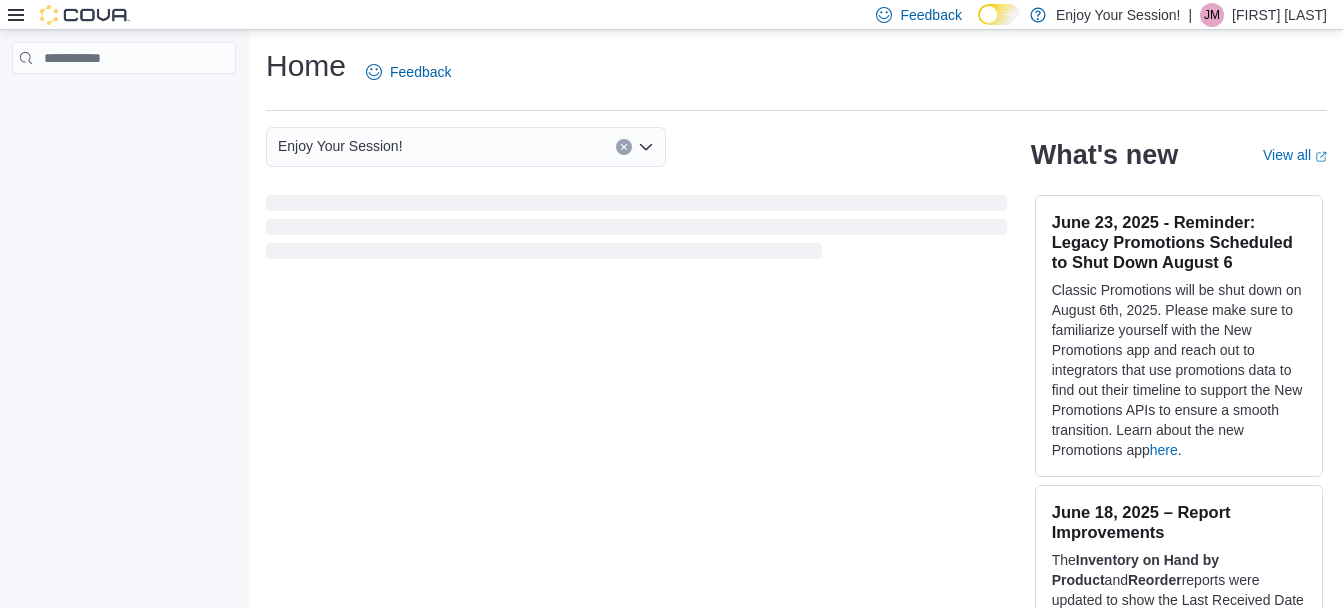 scroll, scrollTop: 0, scrollLeft: 0, axis: both 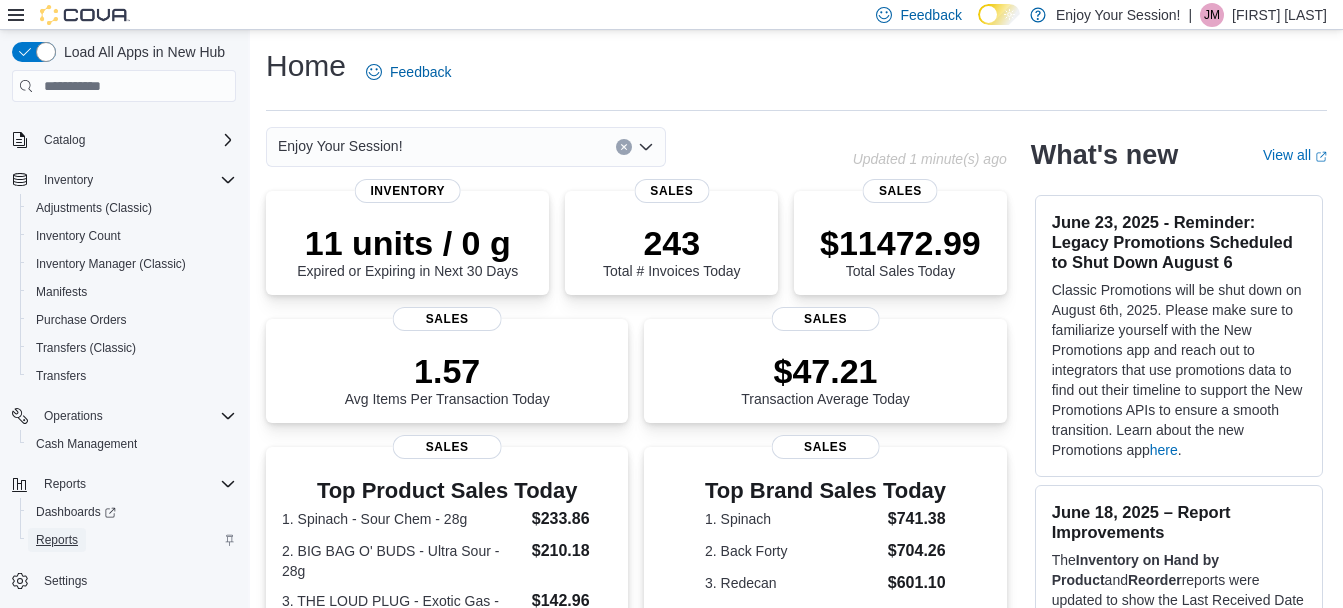 click on "Reports" at bounding box center (57, 540) 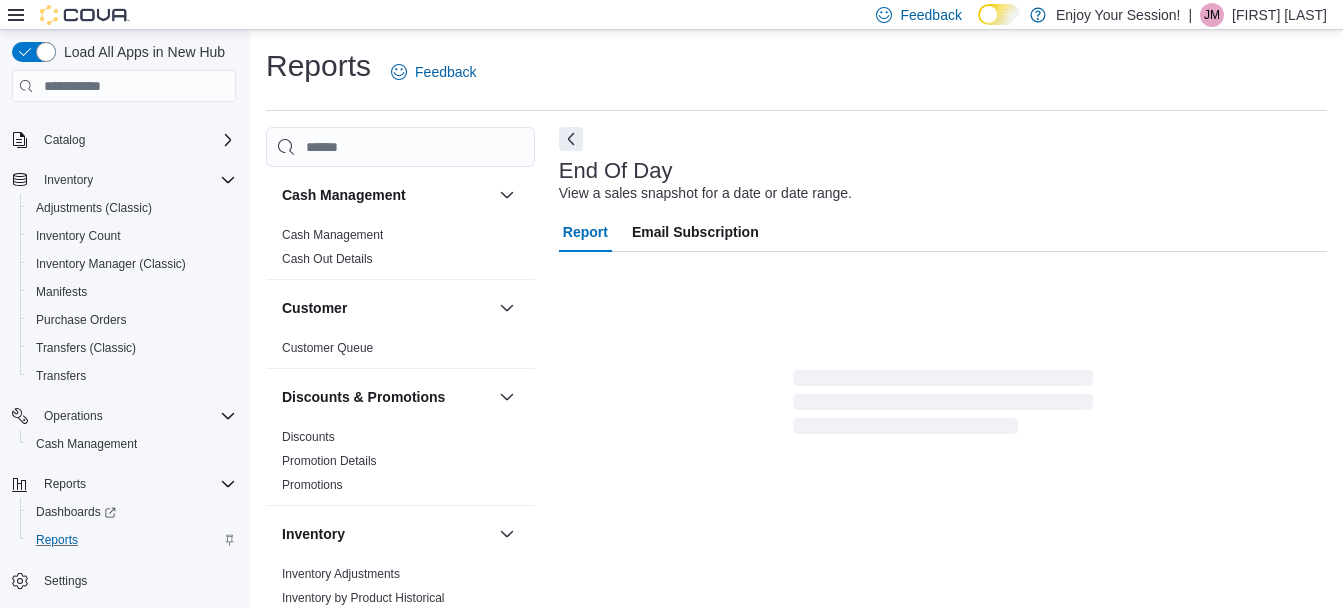 scroll, scrollTop: 31, scrollLeft: 0, axis: vertical 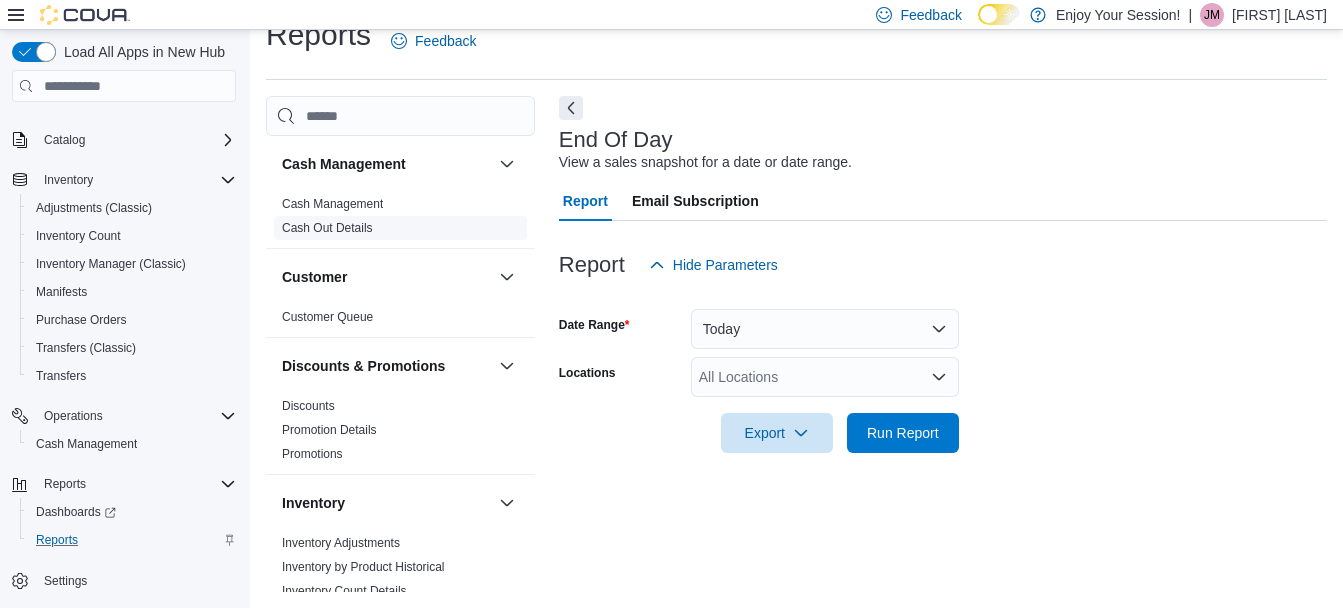 click on "Cash Out Details" at bounding box center [327, 228] 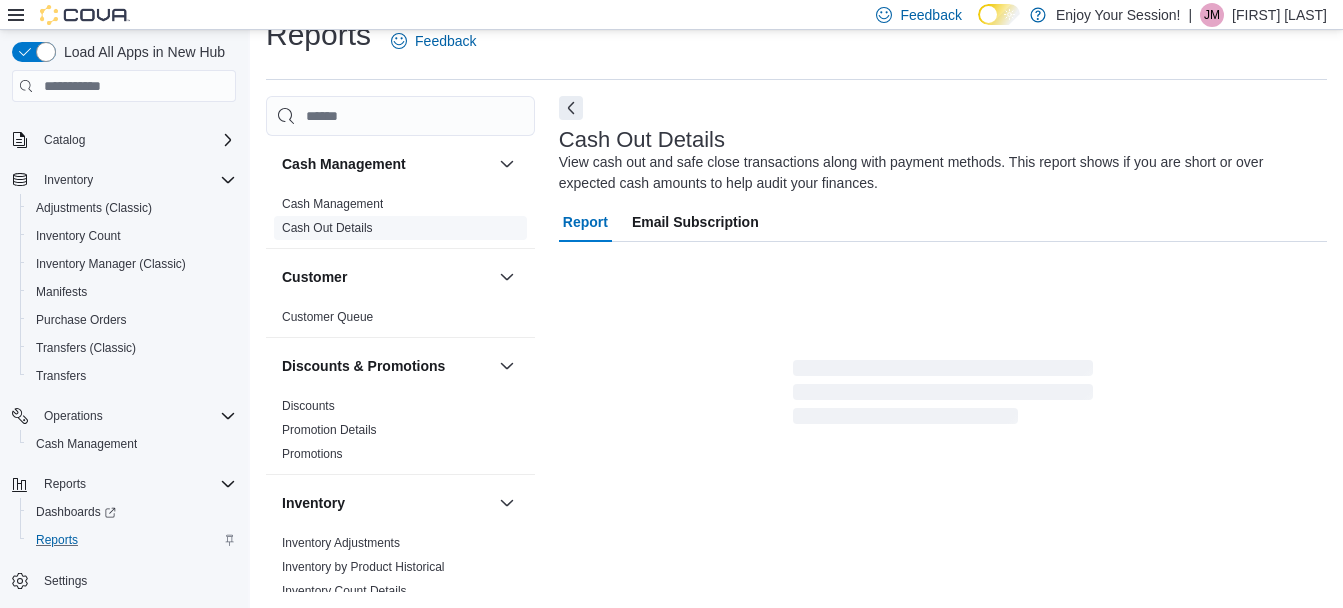 scroll, scrollTop: 33, scrollLeft: 0, axis: vertical 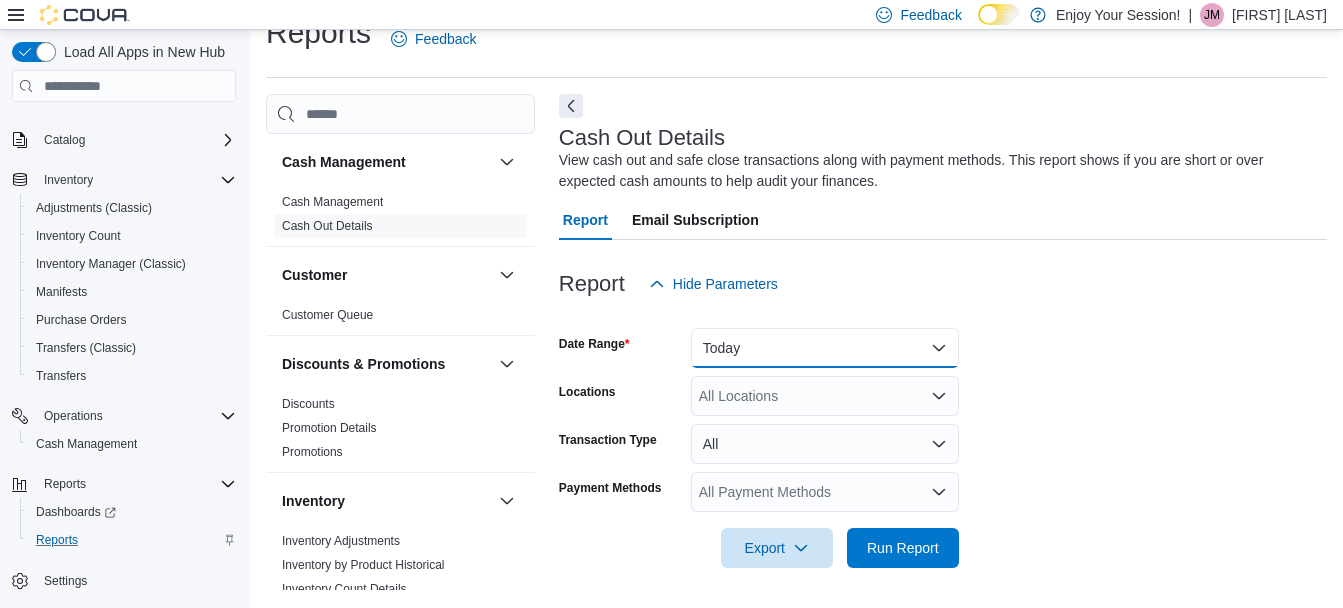 click on "Today" at bounding box center [825, 348] 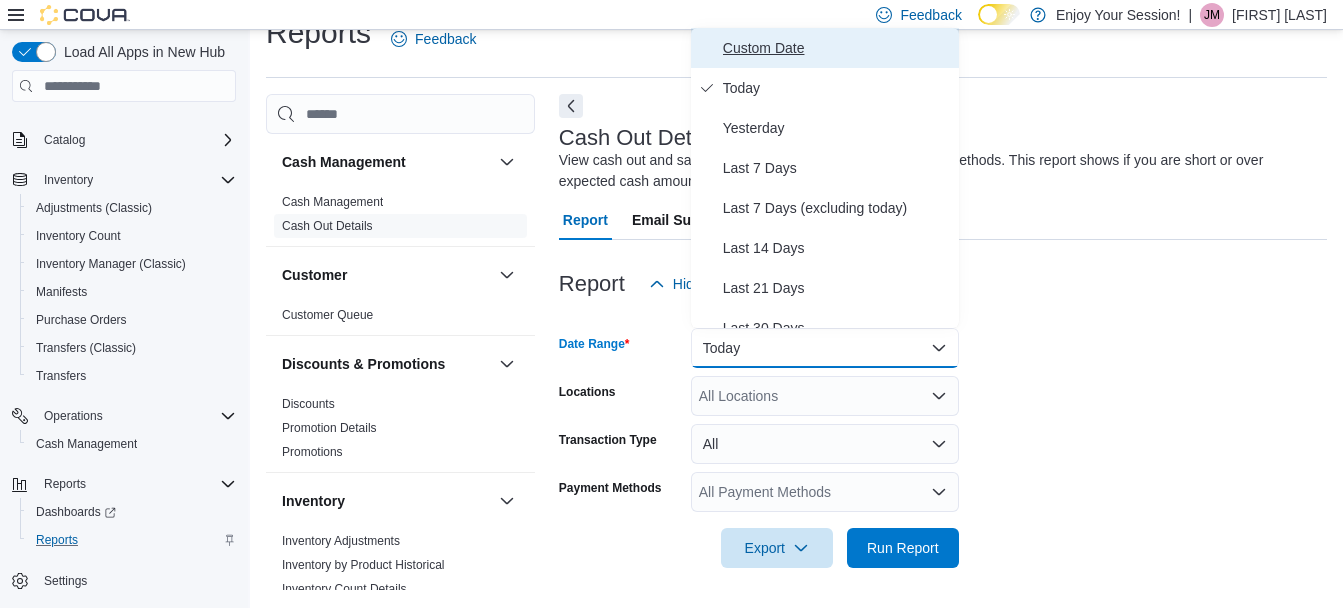 click on "Custom Date" at bounding box center (837, 48) 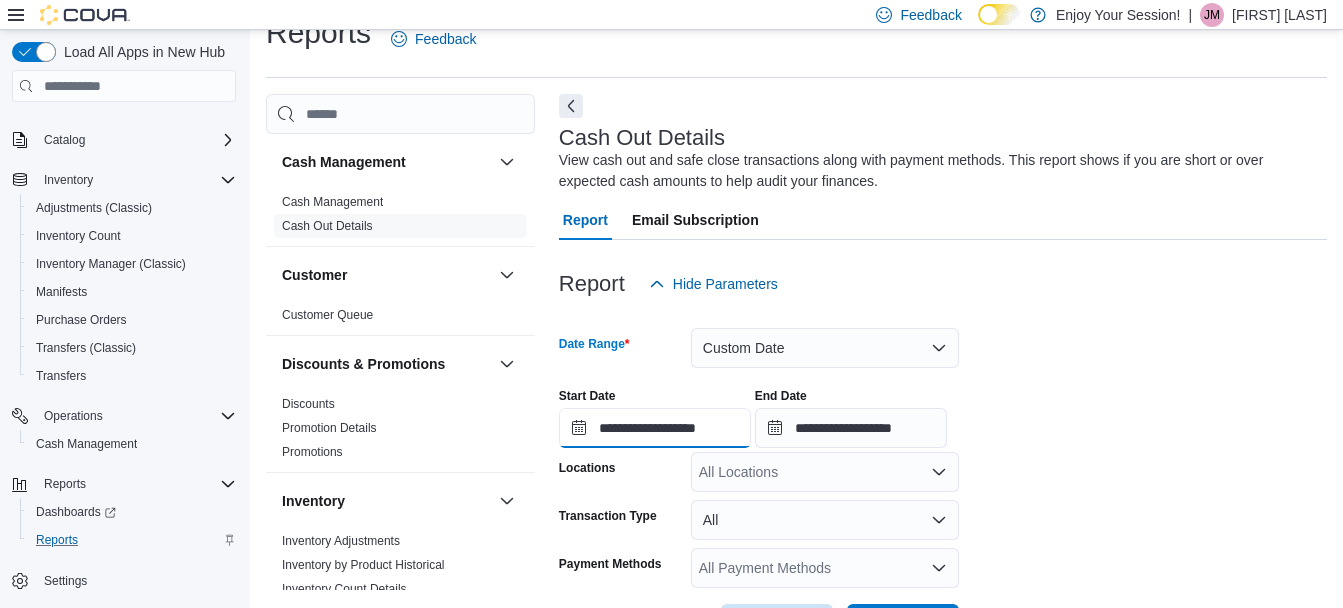 click on "**********" at bounding box center [655, 428] 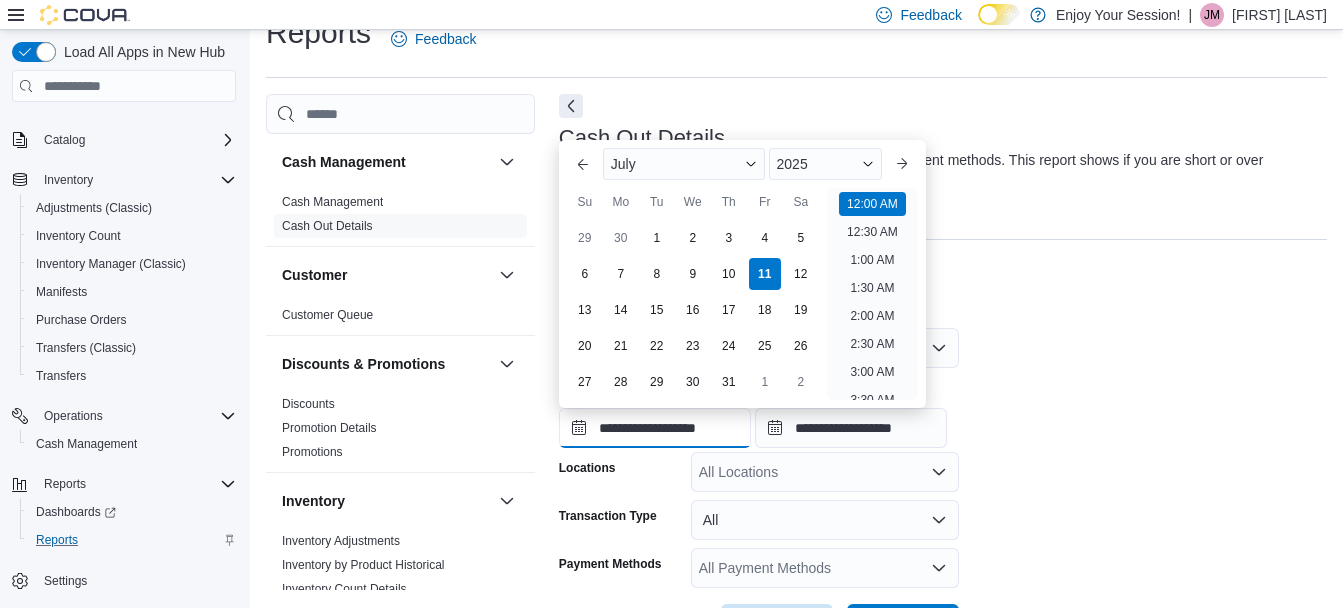 scroll, scrollTop: 62, scrollLeft: 0, axis: vertical 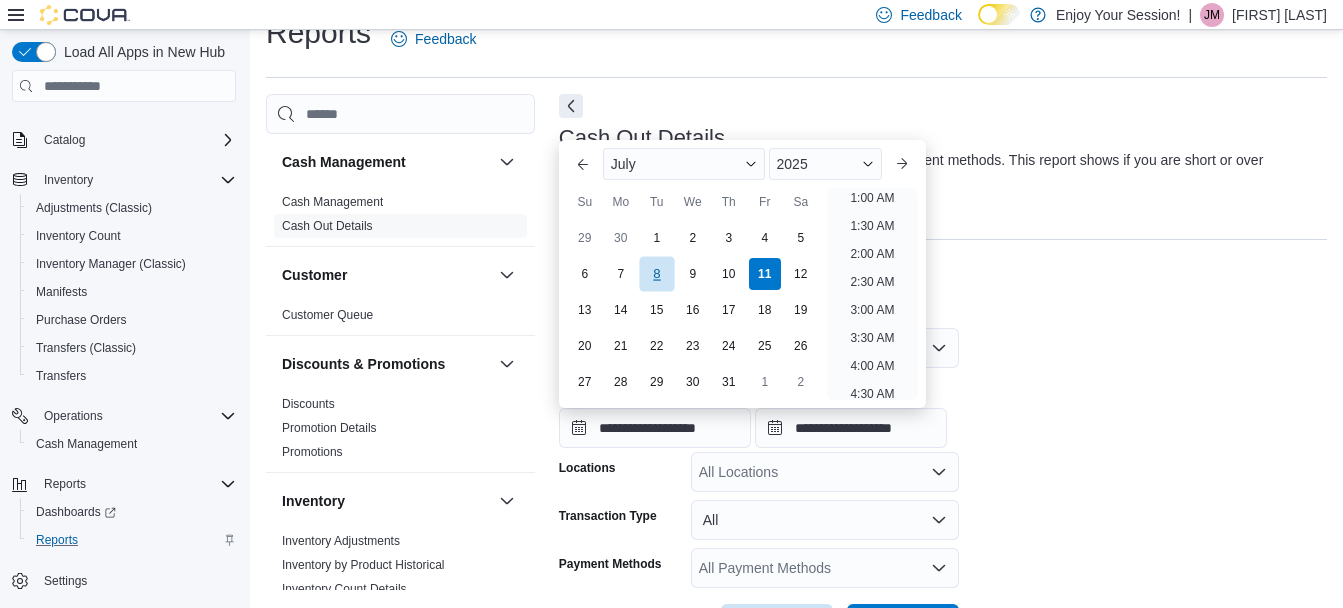 click on "8" at bounding box center [656, 274] 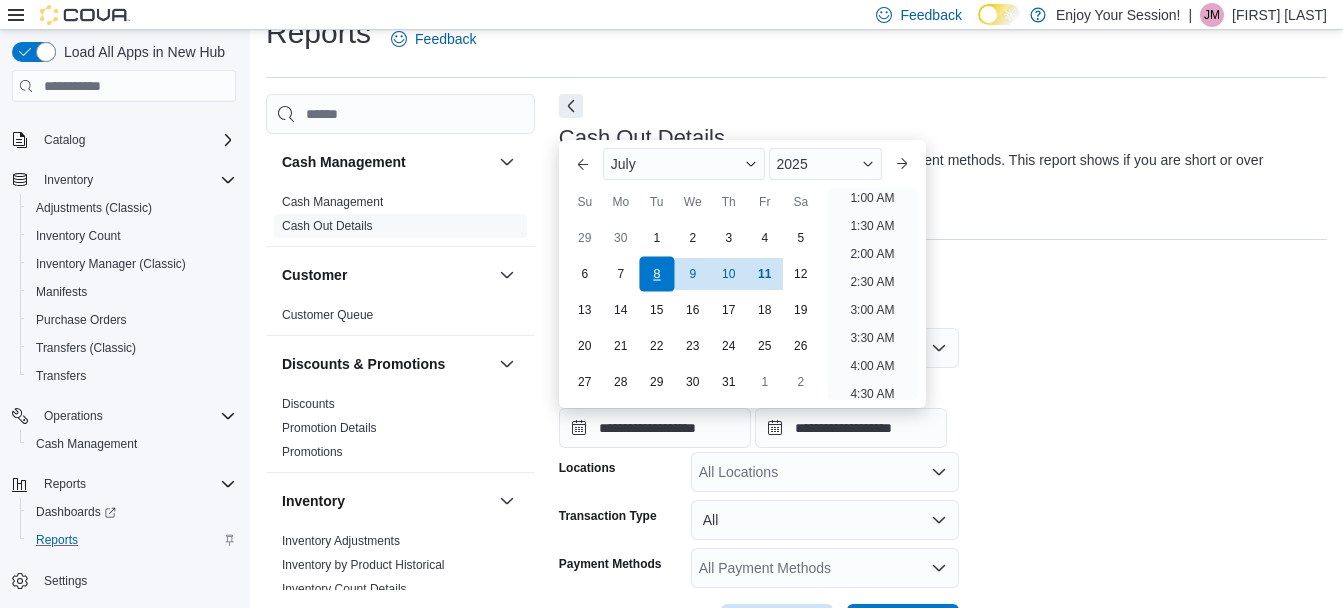 scroll, scrollTop: 4, scrollLeft: 0, axis: vertical 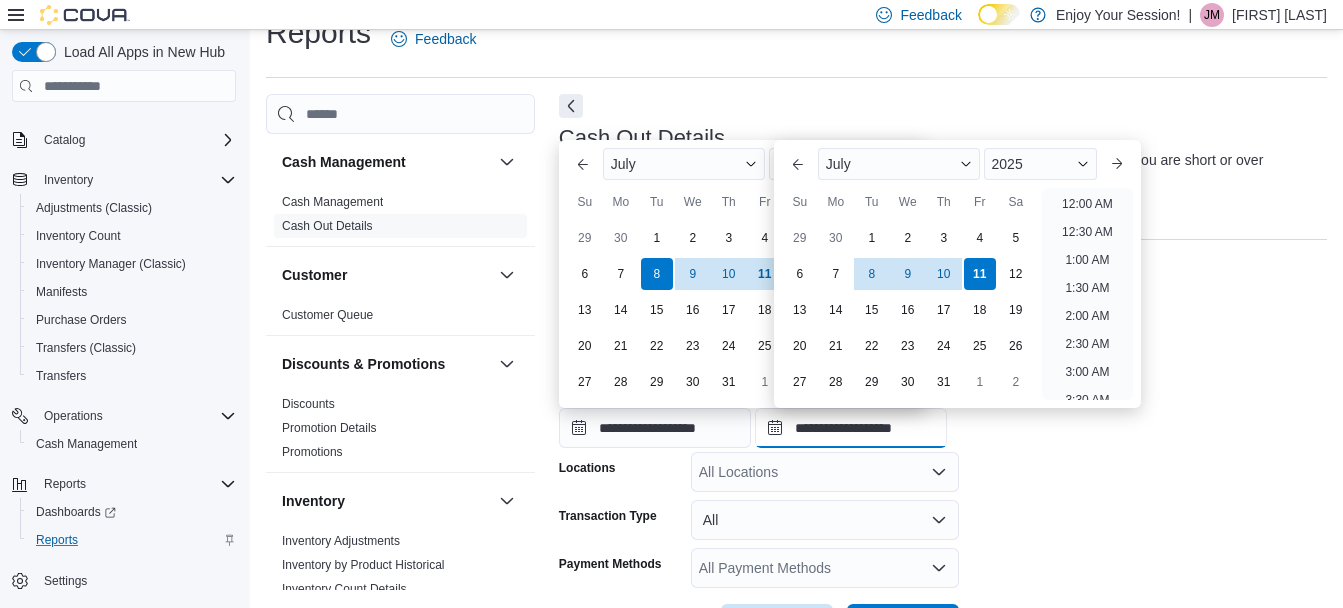 click on "**********" at bounding box center [851, 428] 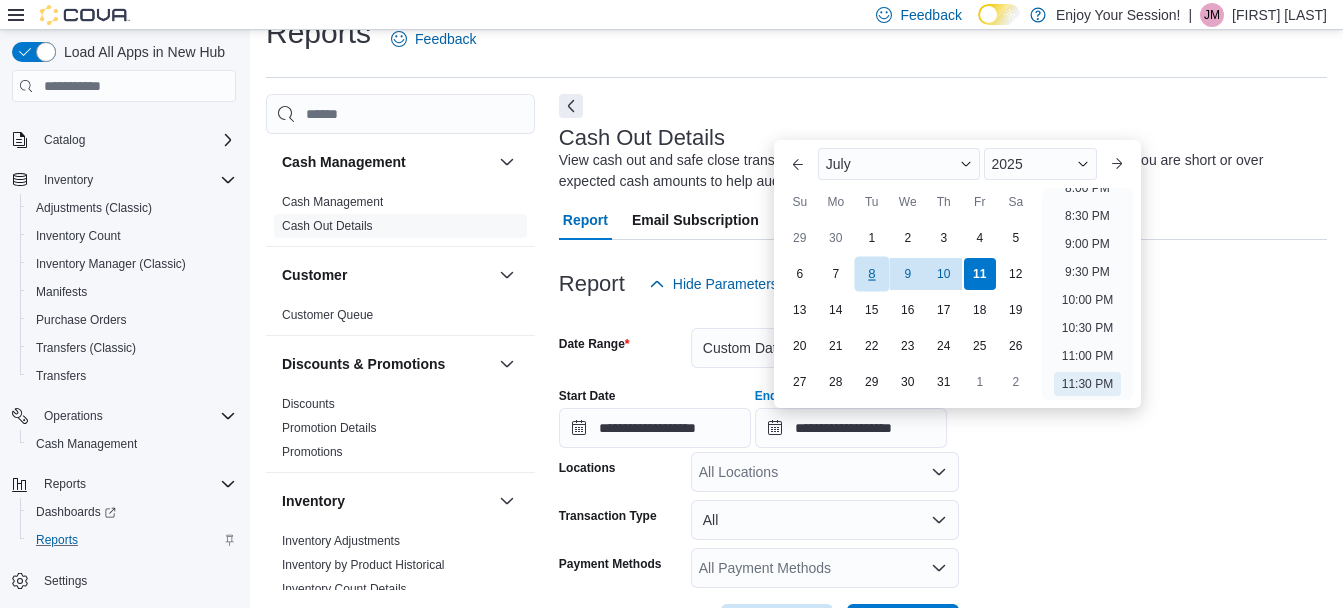 click on "8" at bounding box center [871, 274] 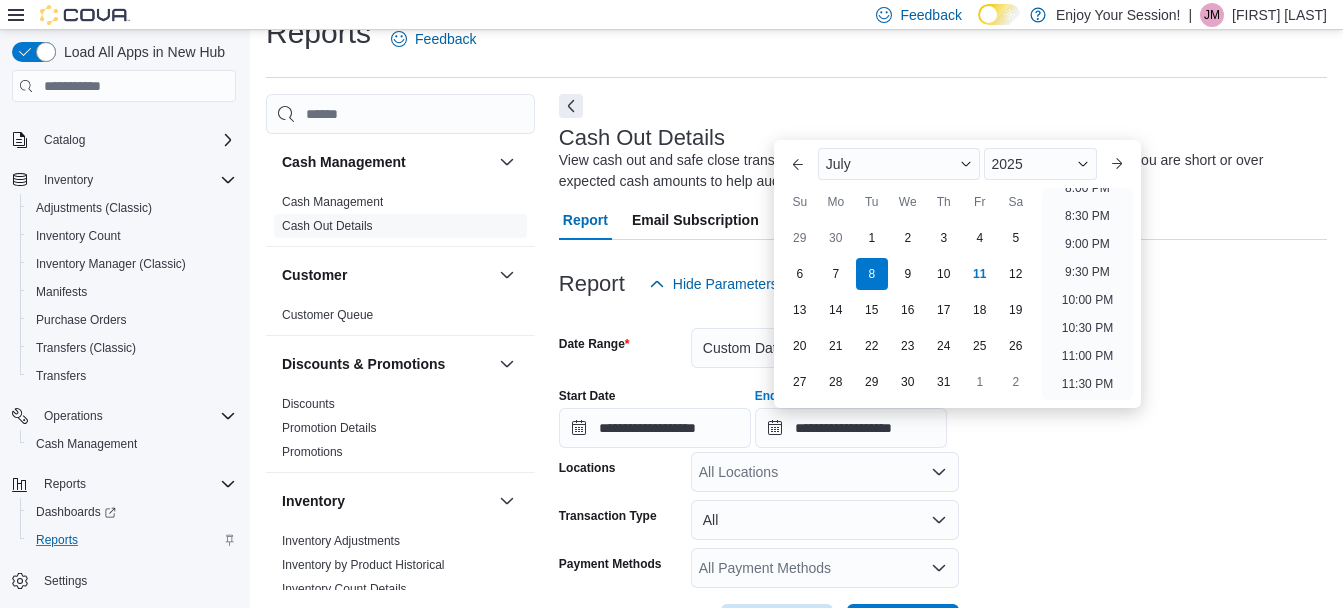 click on "**********" at bounding box center (943, 474) 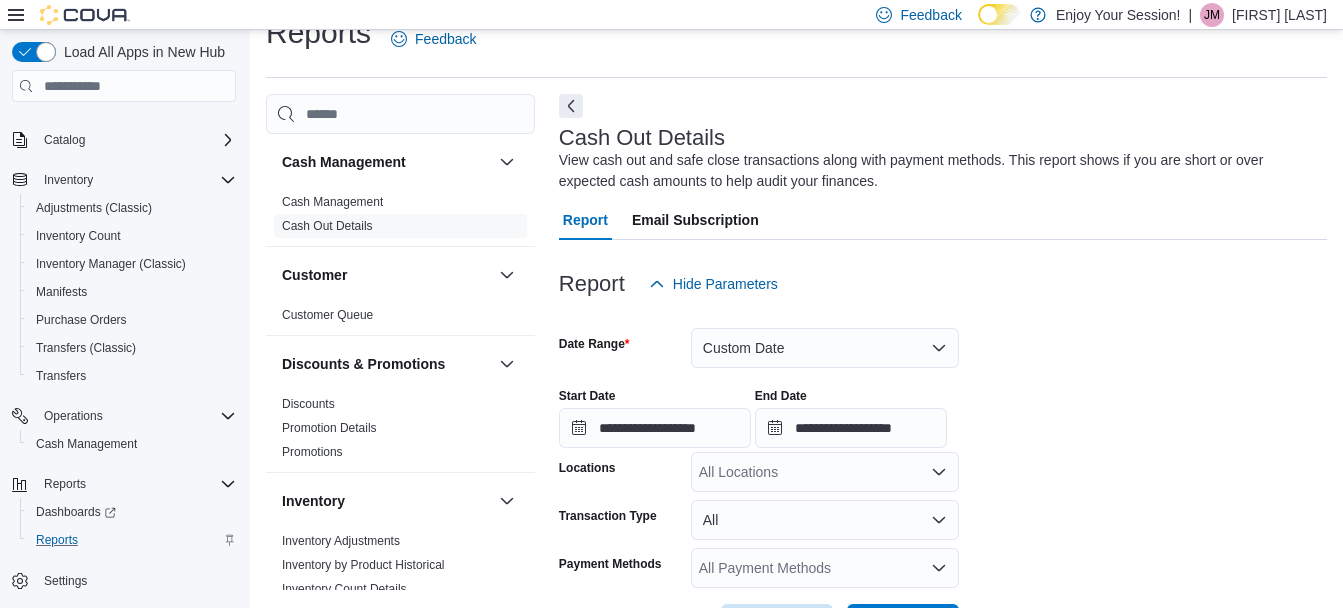 scroll, scrollTop: 109, scrollLeft: 0, axis: vertical 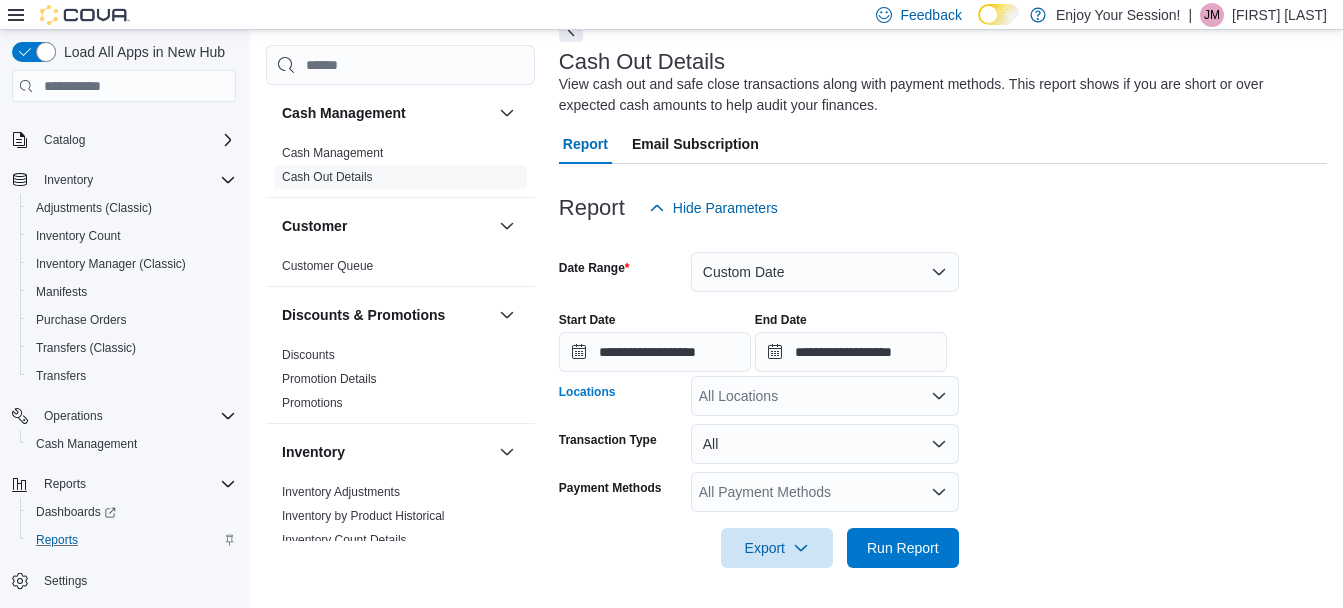 click on "All Locations" at bounding box center (825, 396) 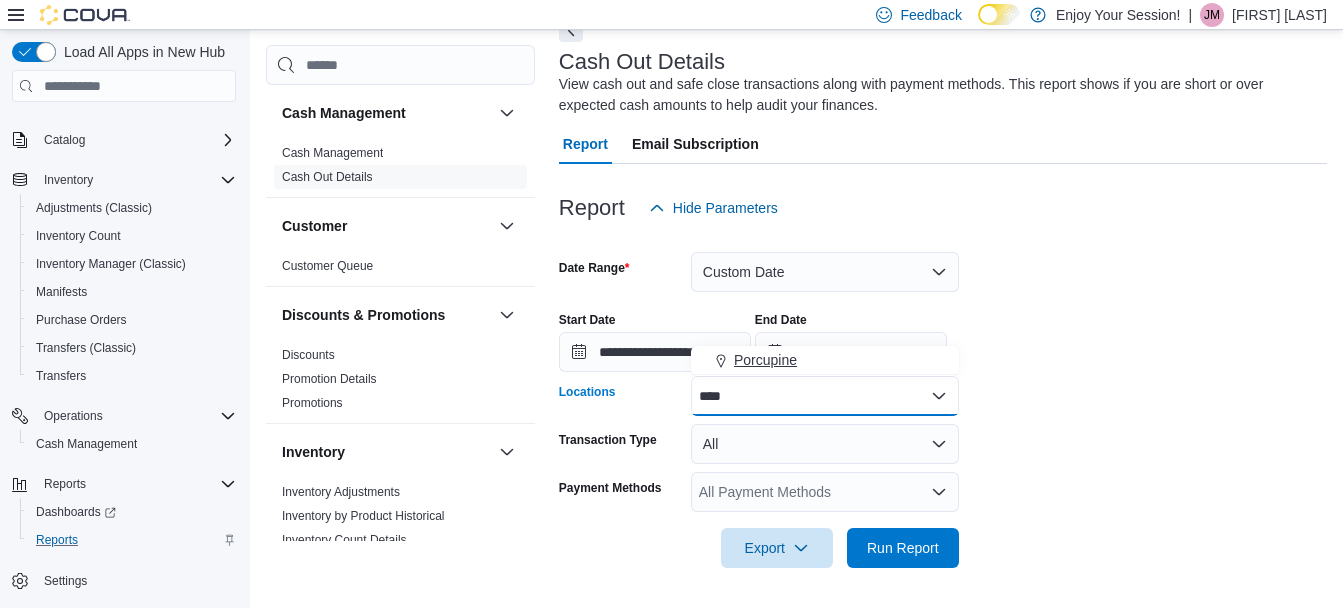type on "****" 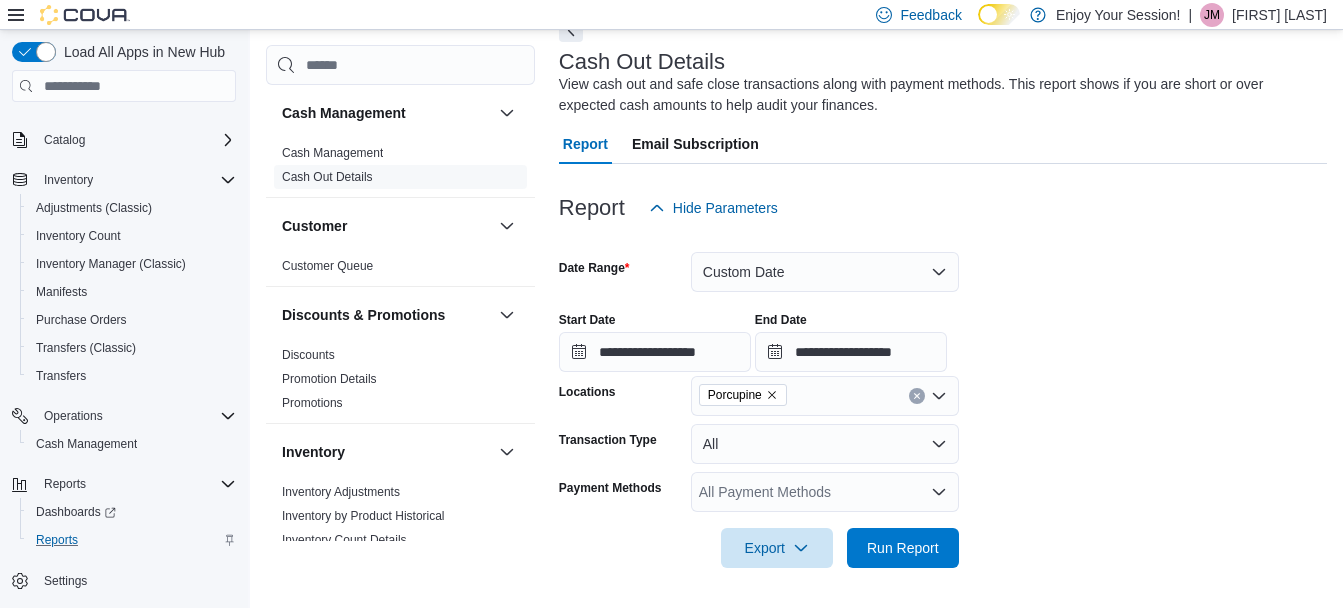 click on "**********" at bounding box center [943, 398] 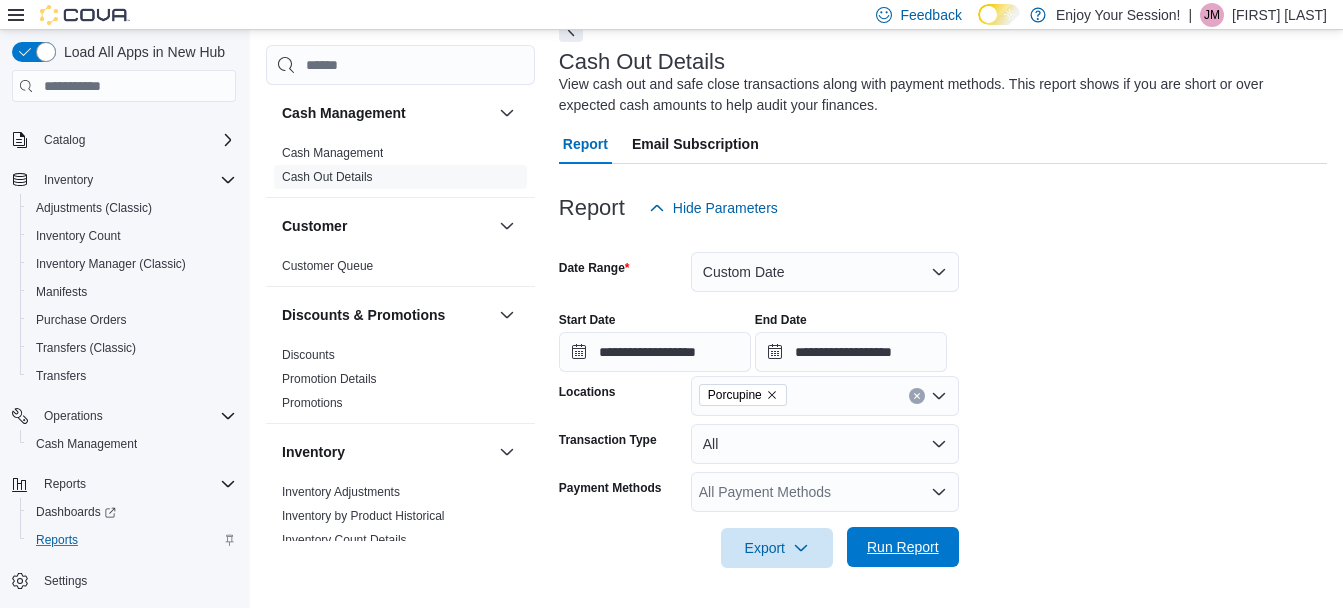 click on "Run Report" at bounding box center [903, 547] 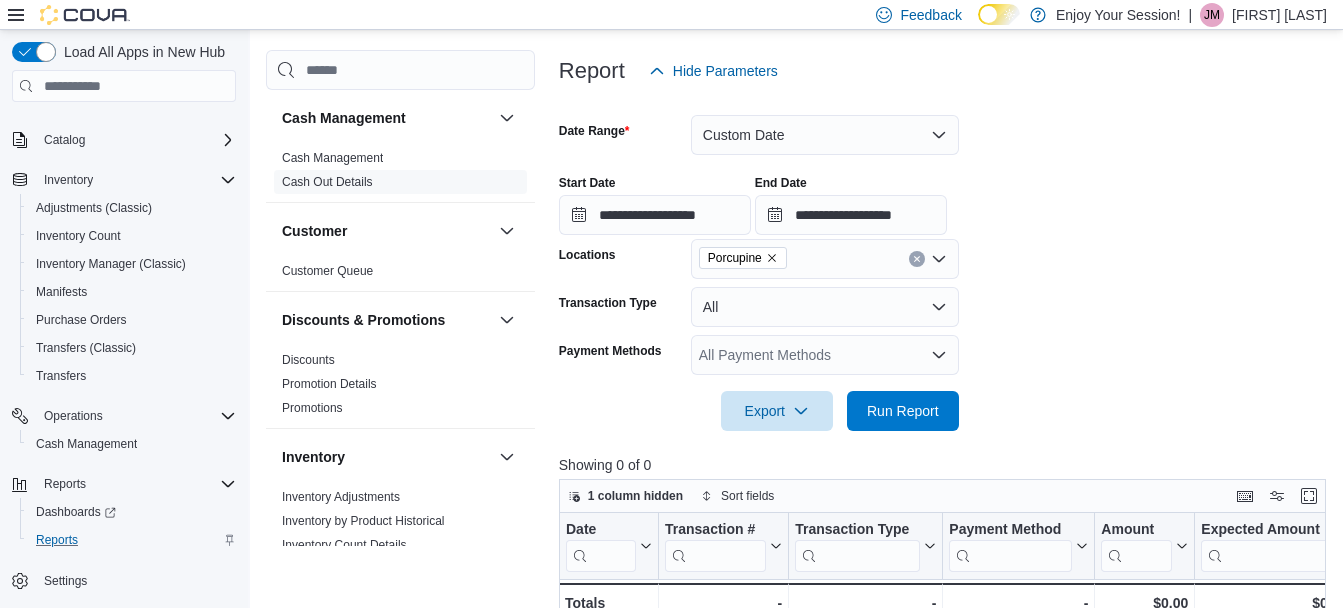 scroll, scrollTop: 245, scrollLeft: 0, axis: vertical 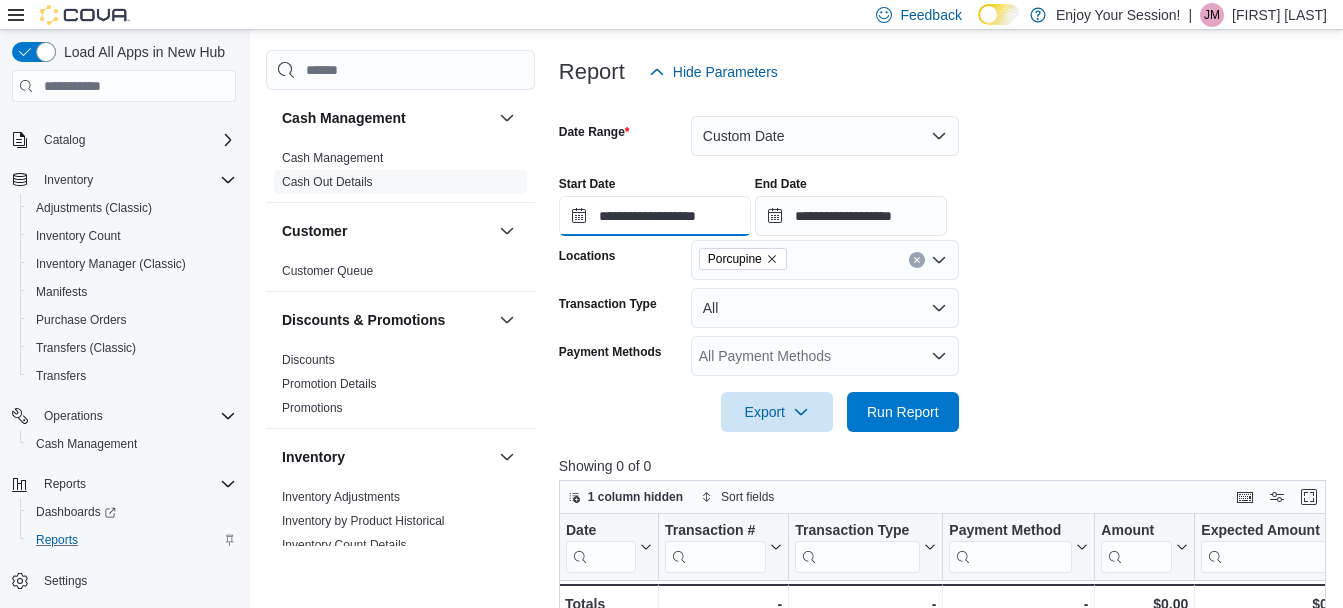 click on "**********" at bounding box center [655, 216] 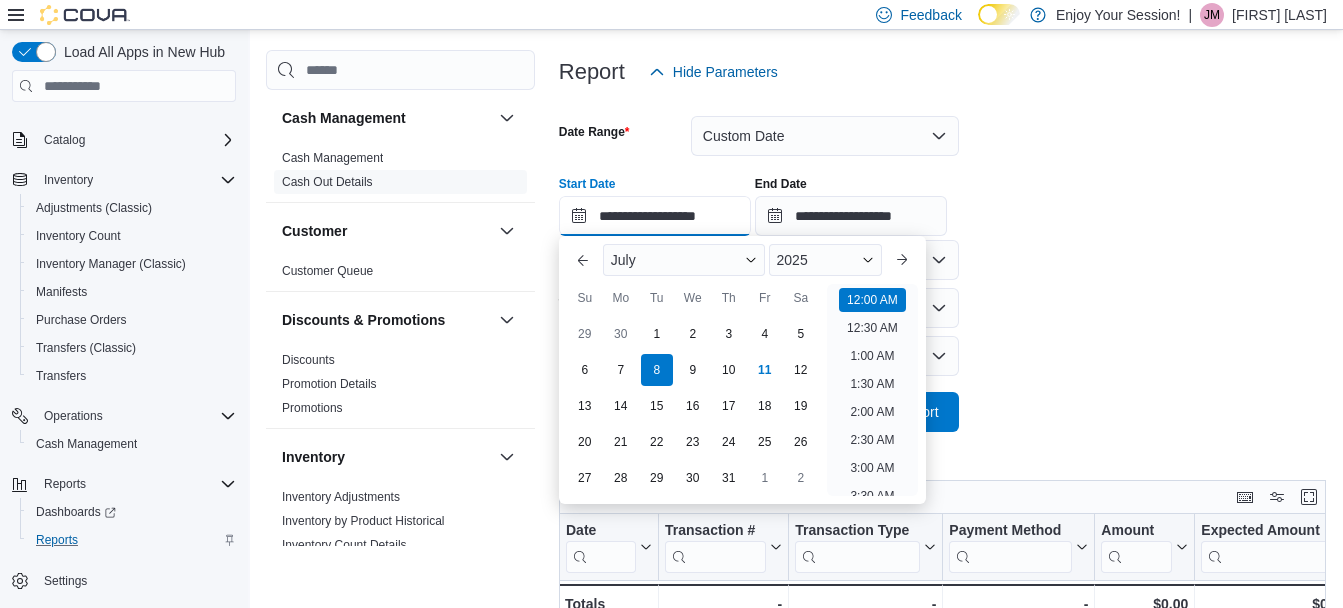 scroll, scrollTop: 62, scrollLeft: 0, axis: vertical 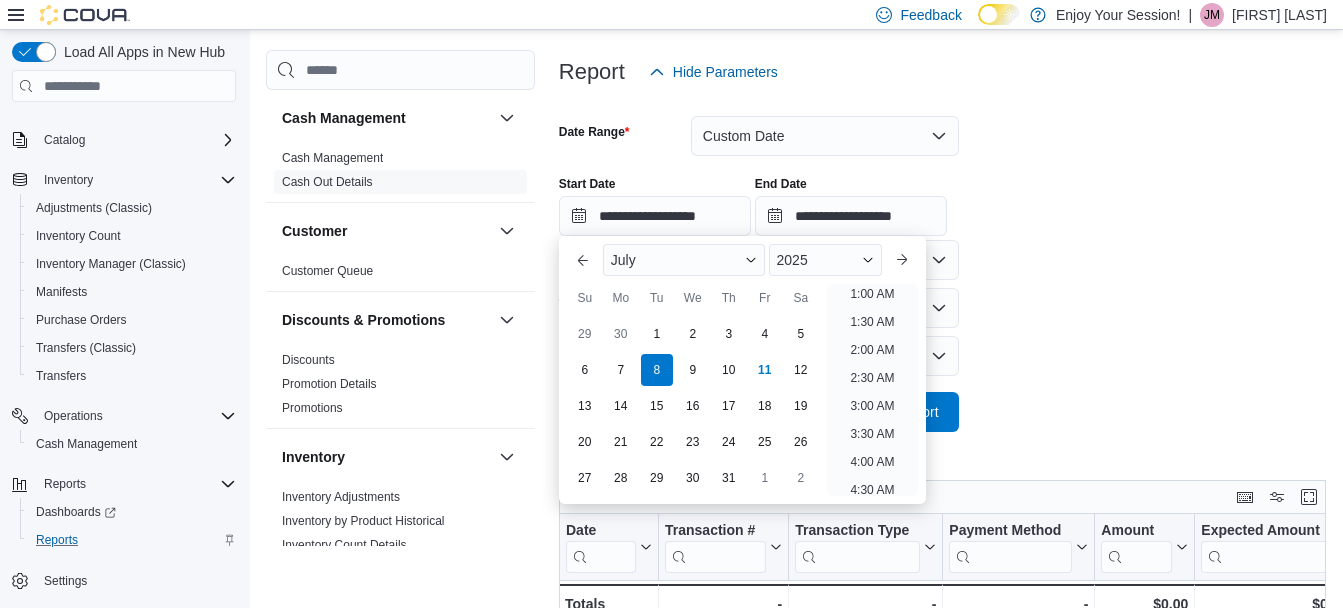 click at bounding box center [946, 238] 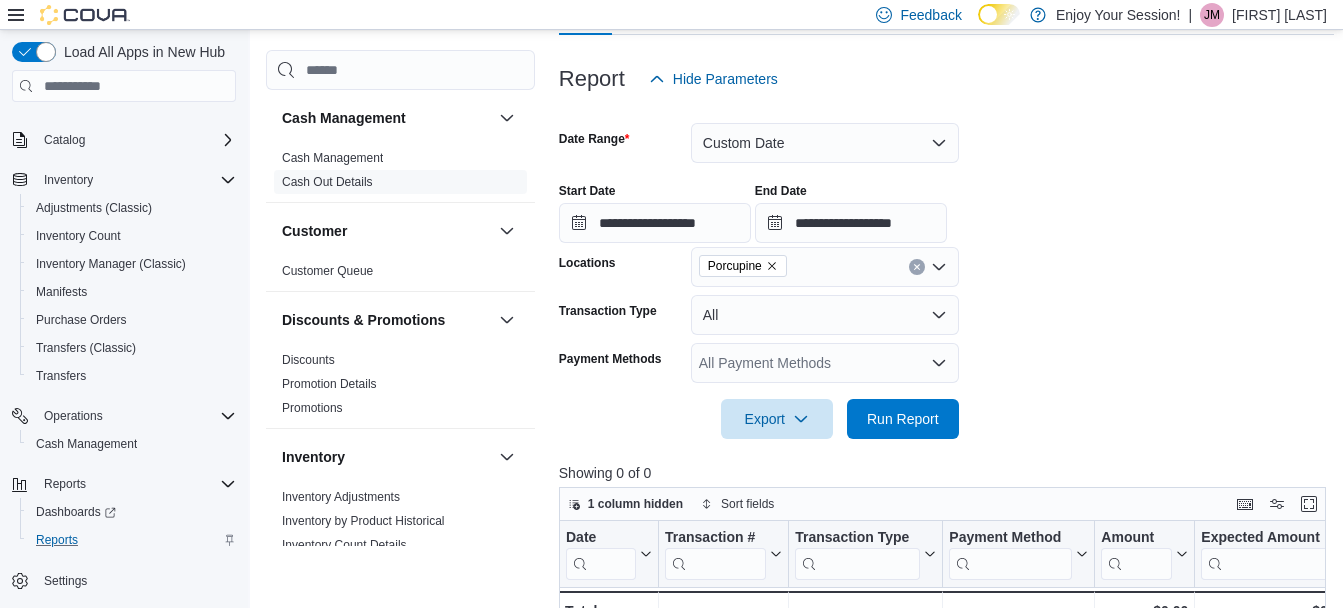 scroll, scrollTop: 232, scrollLeft: 0, axis: vertical 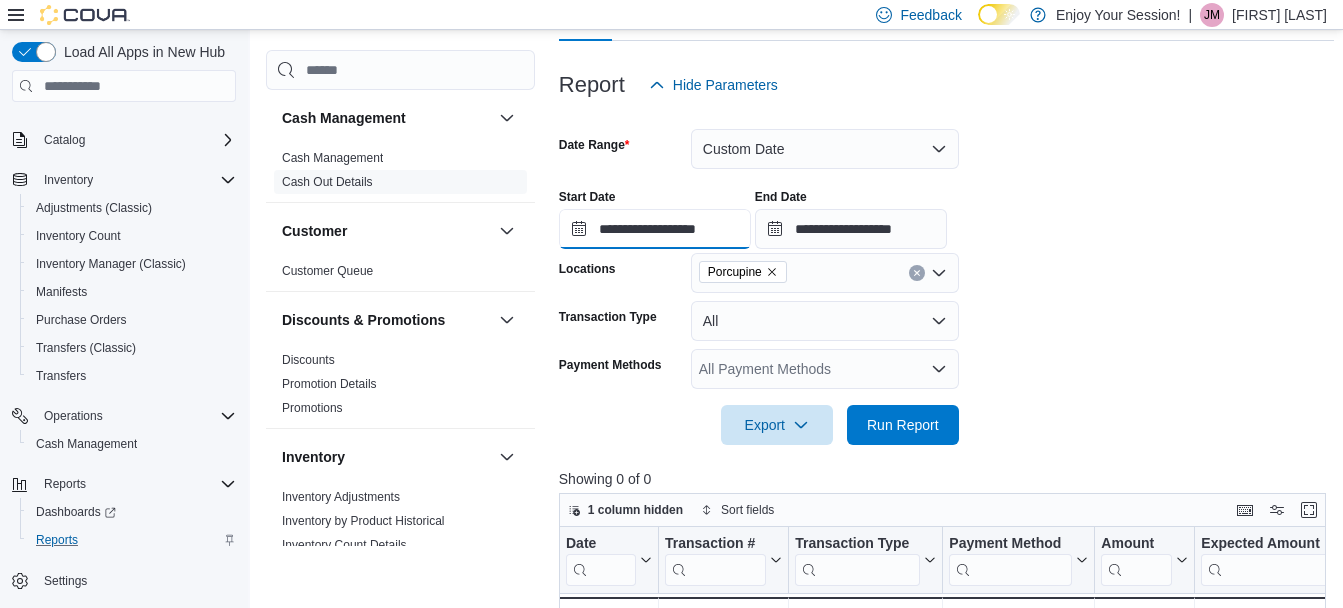 click on "**********" at bounding box center (655, 229) 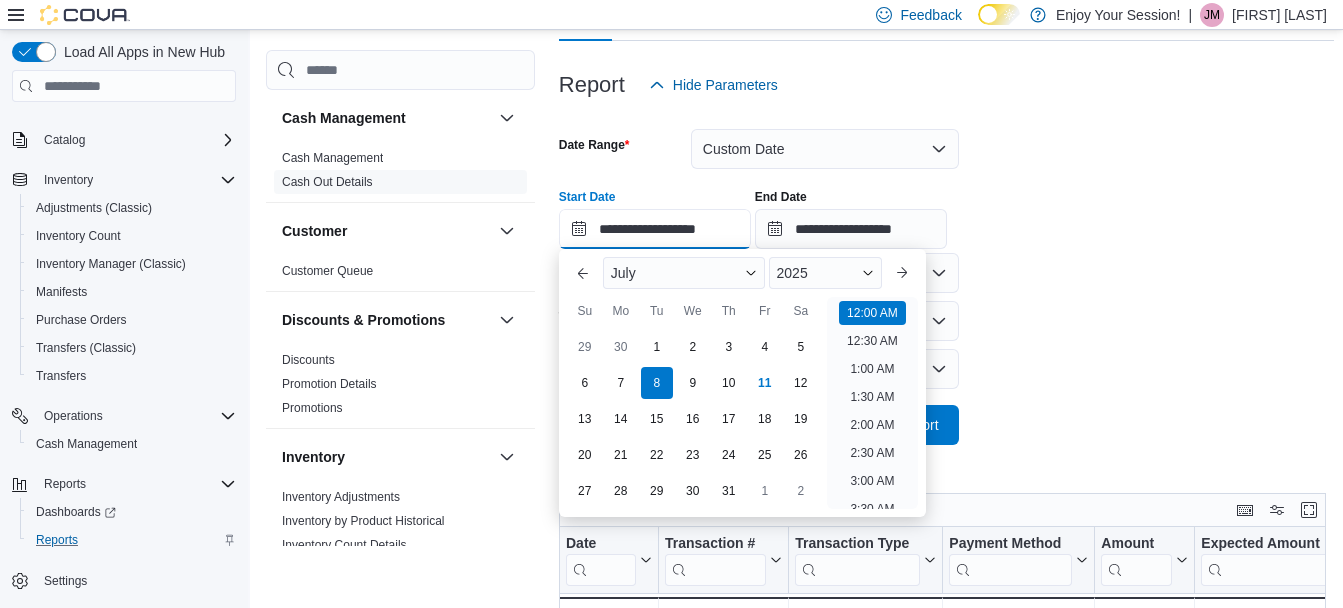 scroll, scrollTop: 62, scrollLeft: 0, axis: vertical 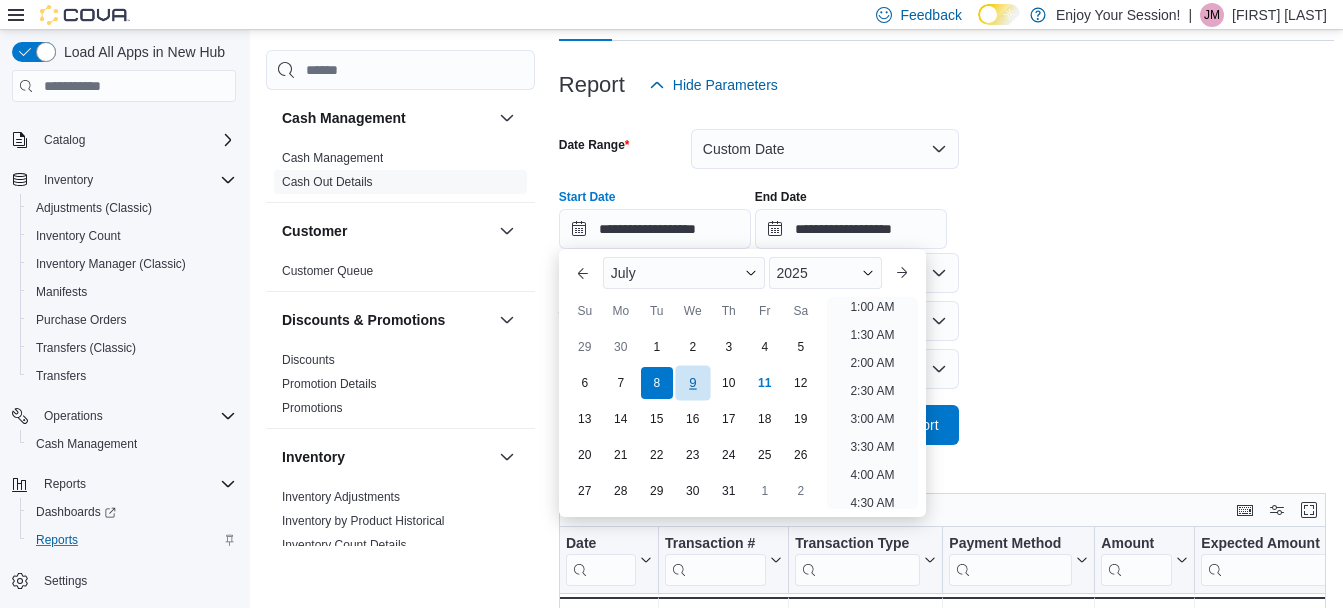 click on "9" at bounding box center [692, 383] 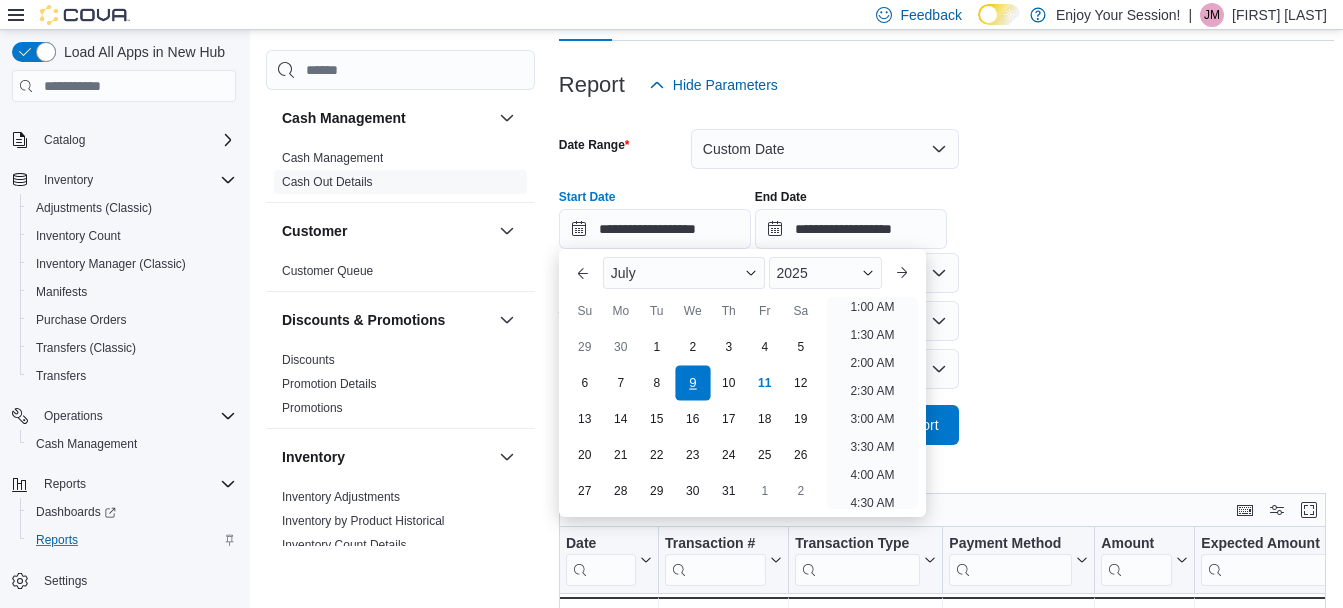 scroll, scrollTop: 4, scrollLeft: 0, axis: vertical 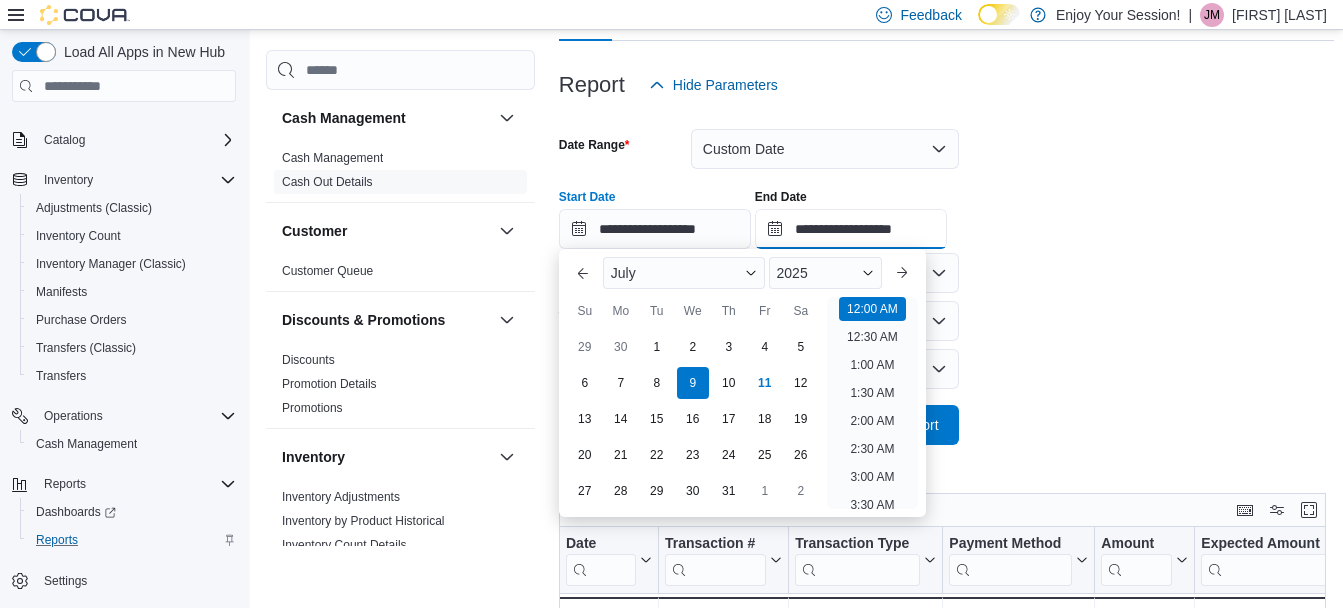 click on "**********" at bounding box center (851, 229) 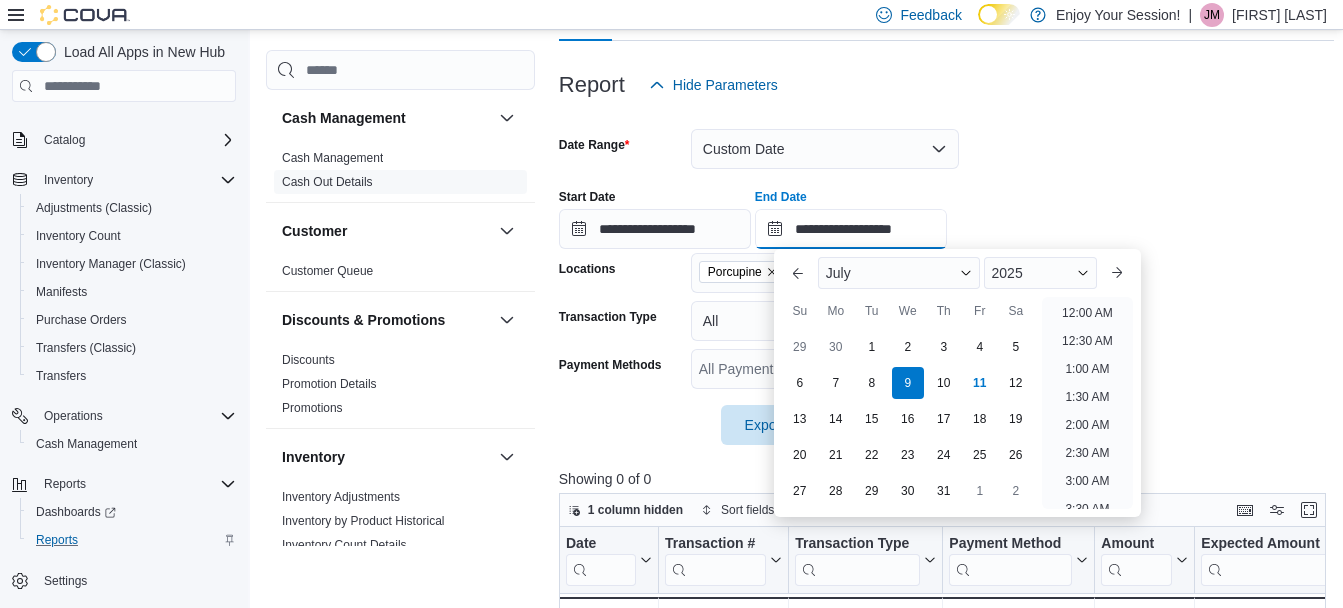 scroll, scrollTop: 1136, scrollLeft: 0, axis: vertical 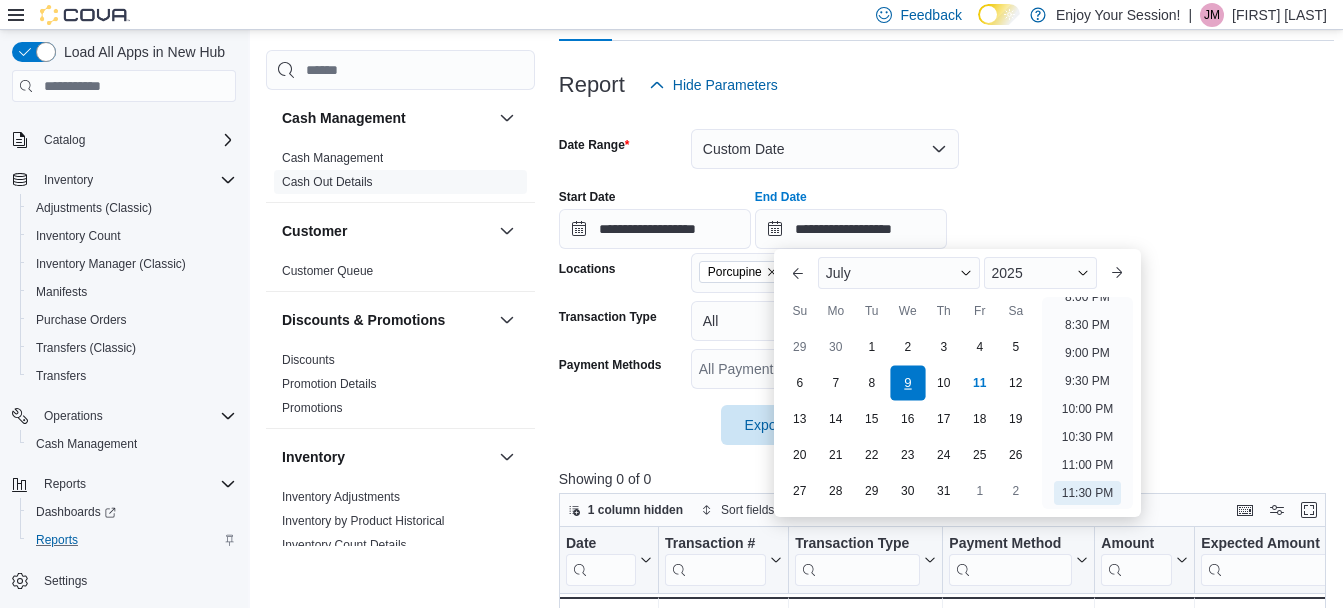 click on "9" at bounding box center [907, 383] 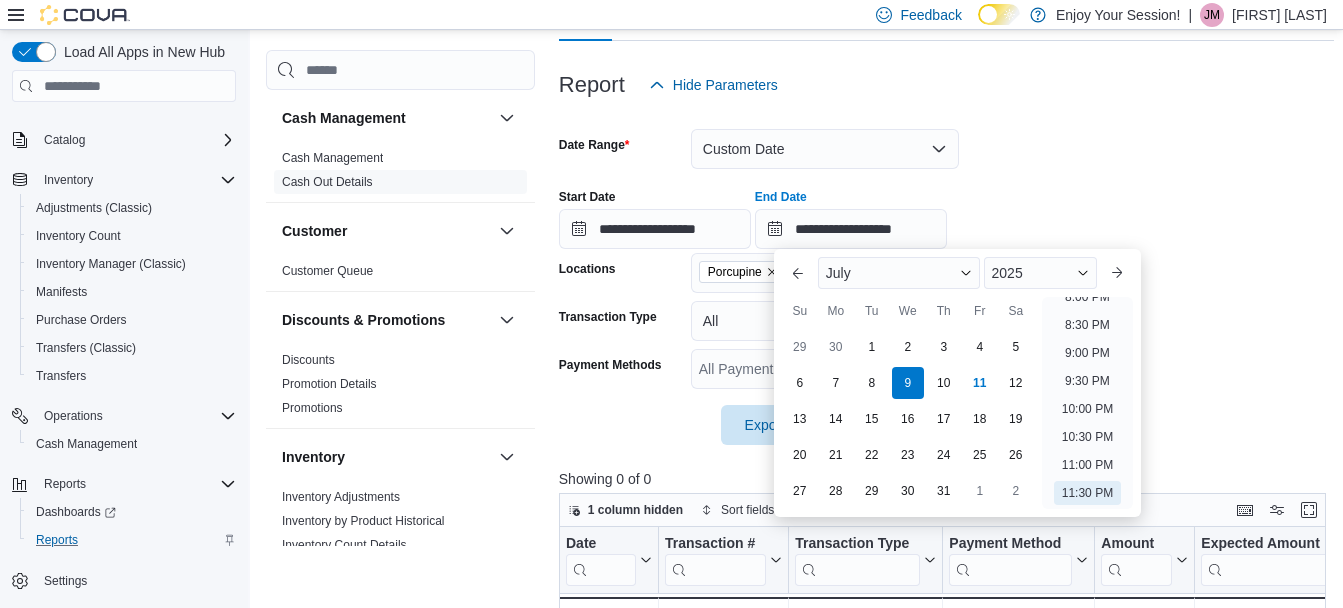 click on "Export  Run Report" at bounding box center (759, 425) 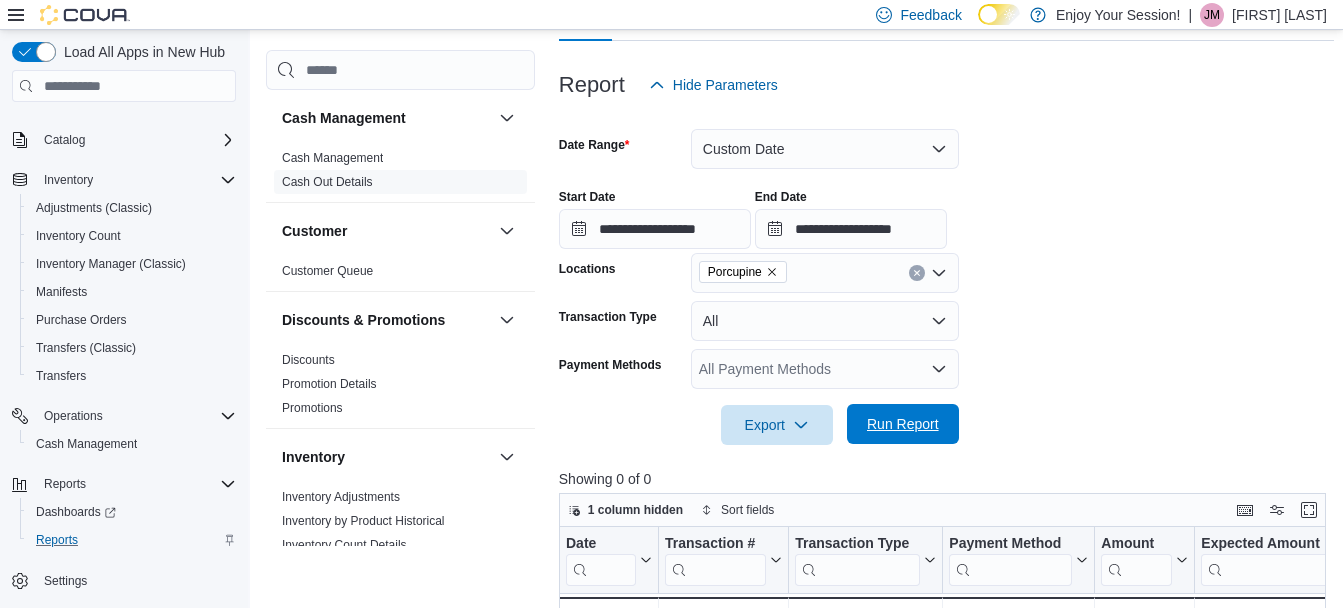 click on "Run Report" at bounding box center (903, 424) 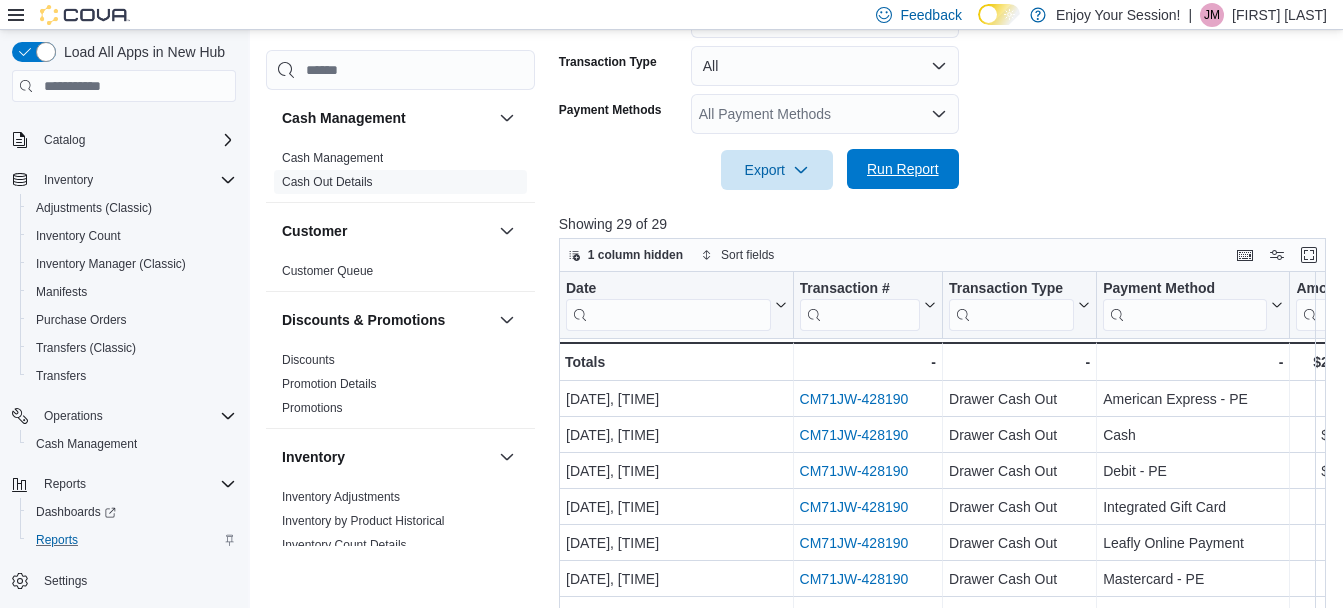 scroll, scrollTop: 486, scrollLeft: 0, axis: vertical 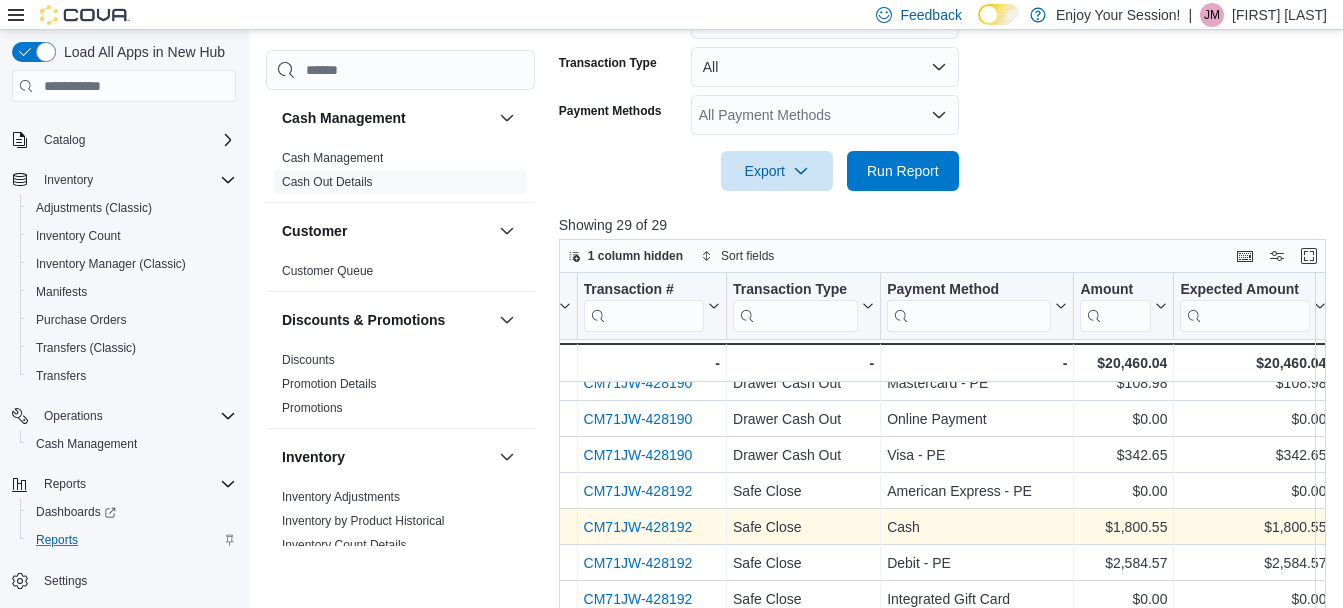 click on "CM71JW-428192" at bounding box center (637, 528) 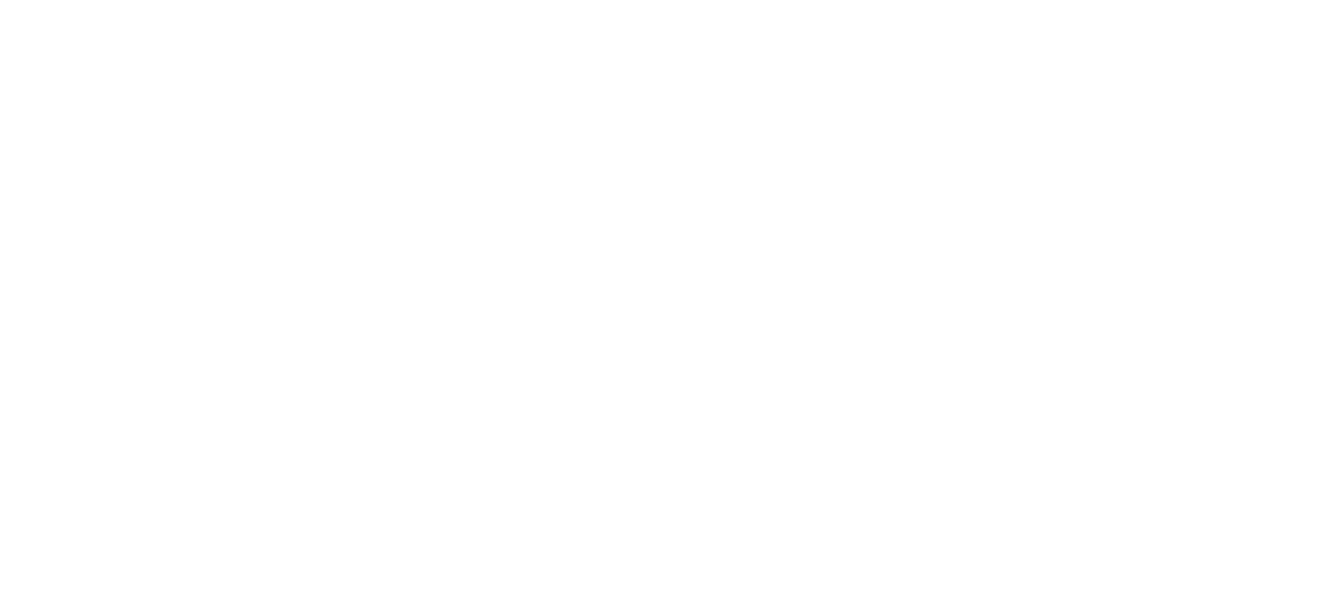 scroll, scrollTop: 0, scrollLeft: 0, axis: both 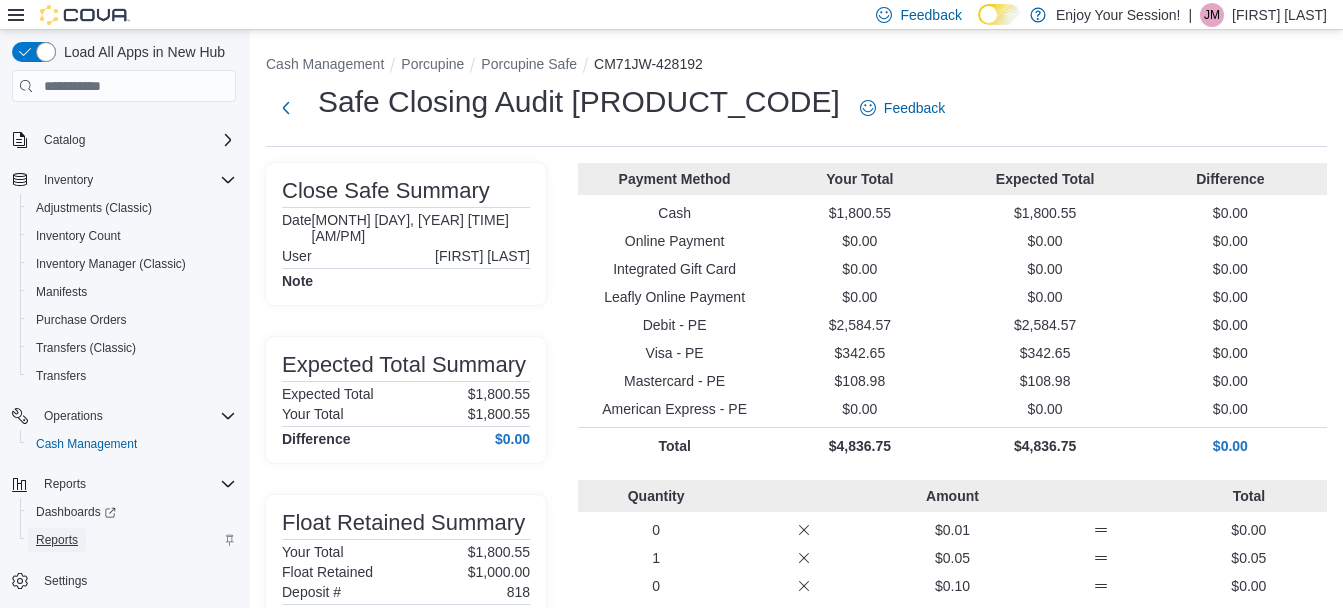 click on "Reports" at bounding box center (57, 540) 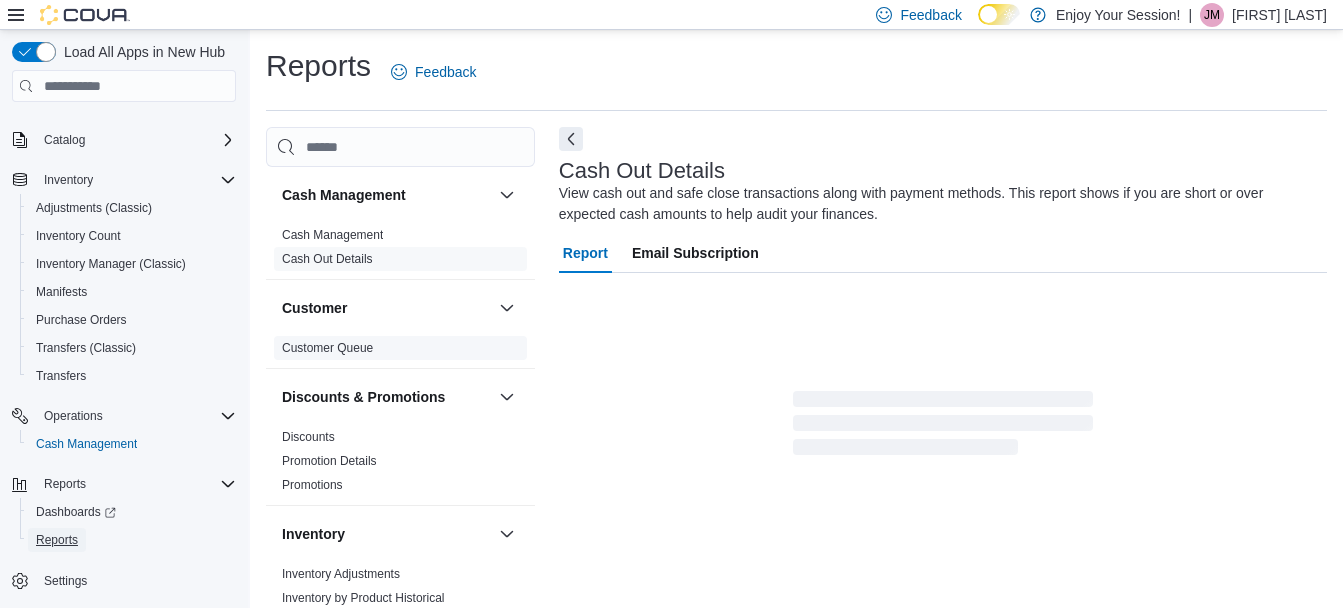 scroll, scrollTop: 33, scrollLeft: 0, axis: vertical 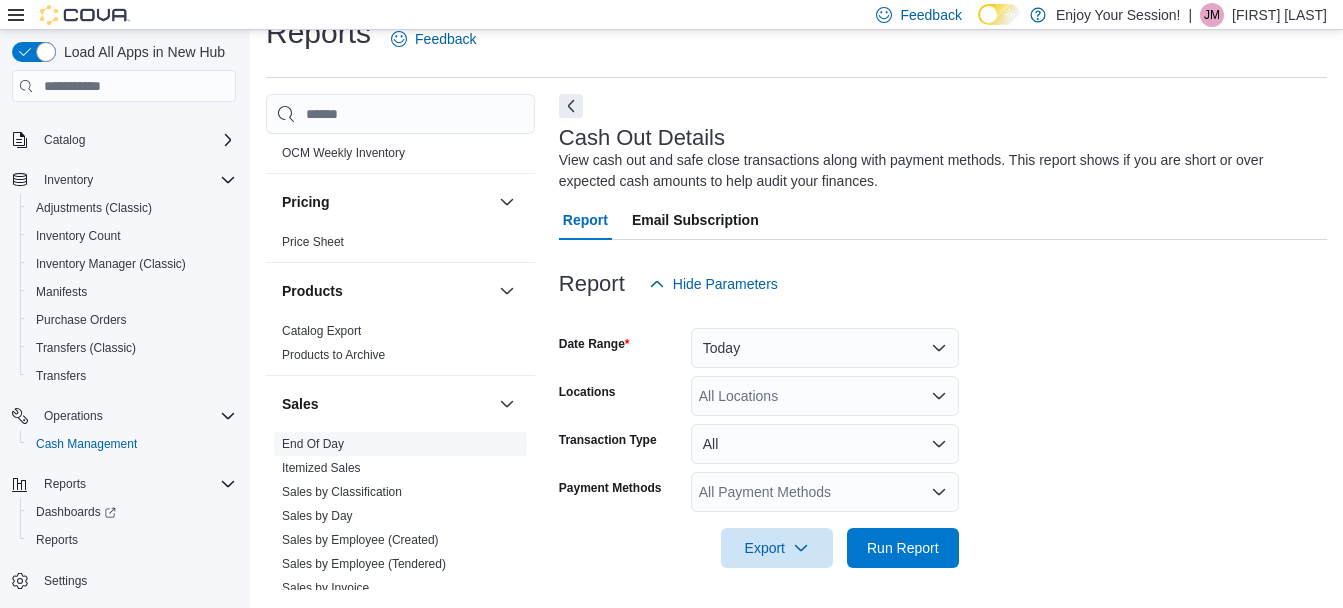 click on "End Of Day" at bounding box center [313, 444] 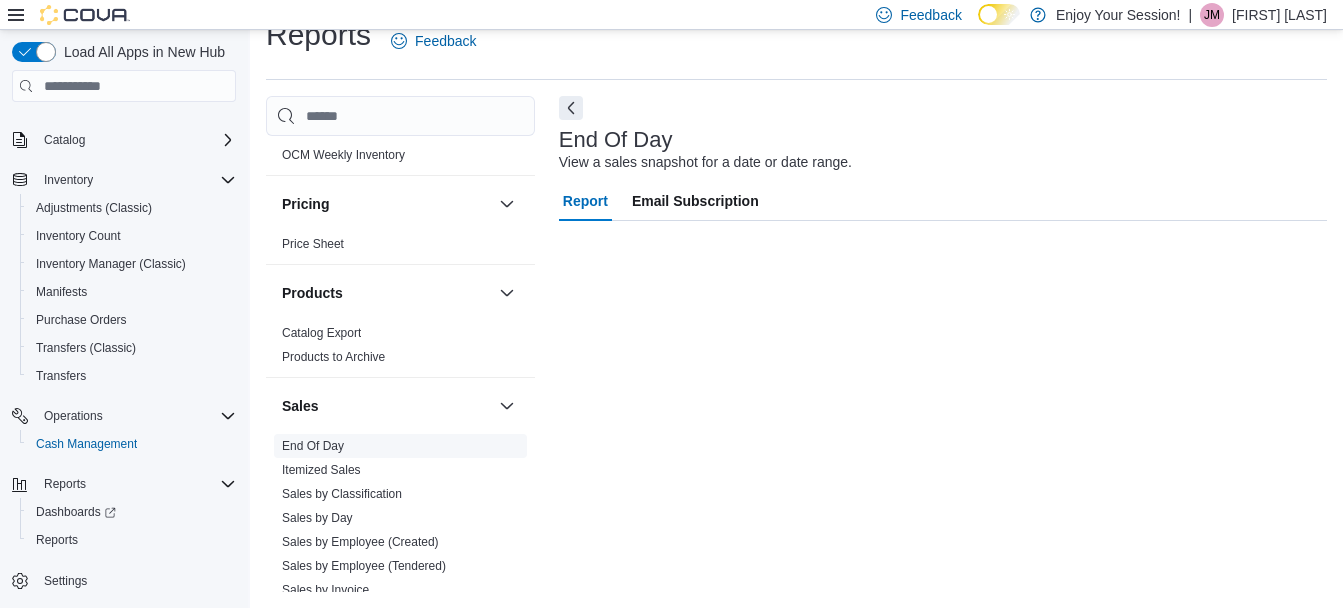 scroll, scrollTop: 31, scrollLeft: 0, axis: vertical 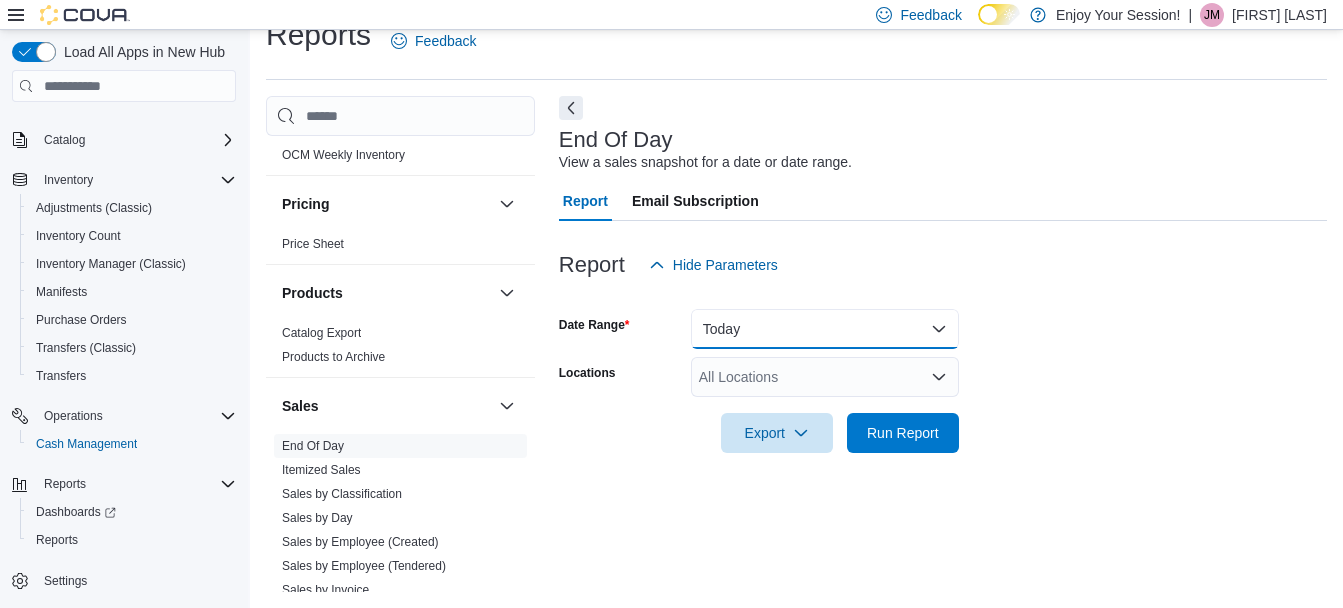 click on "Today" at bounding box center (825, 329) 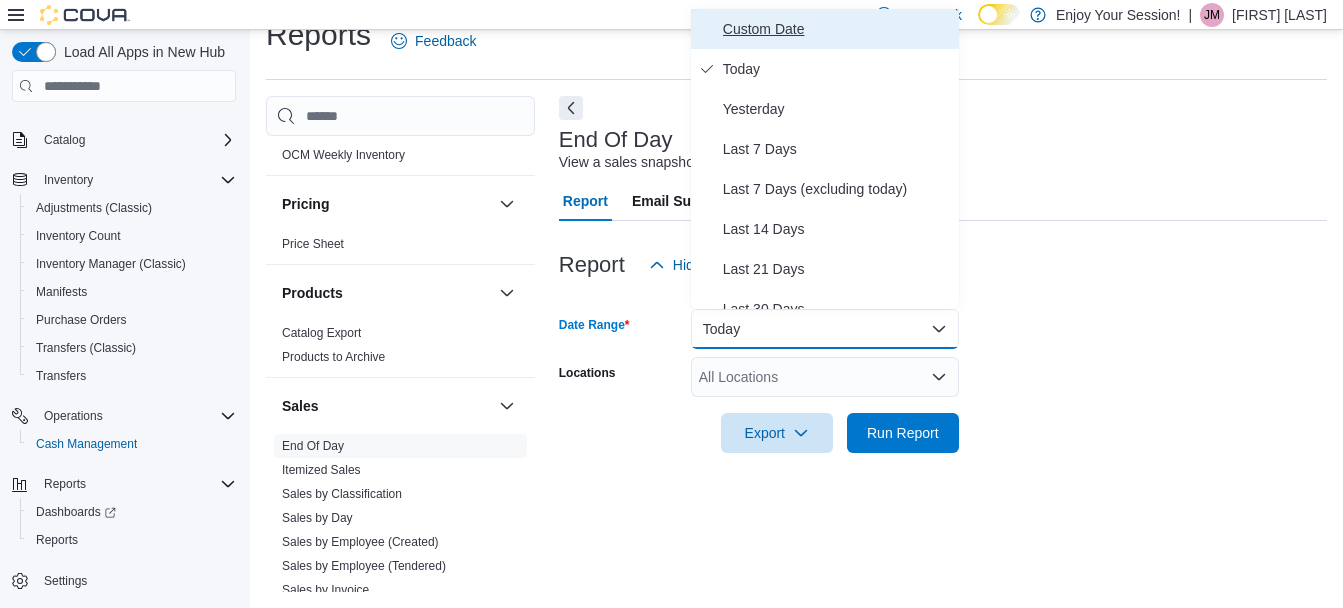 click on "Custom Date" at bounding box center [837, 29] 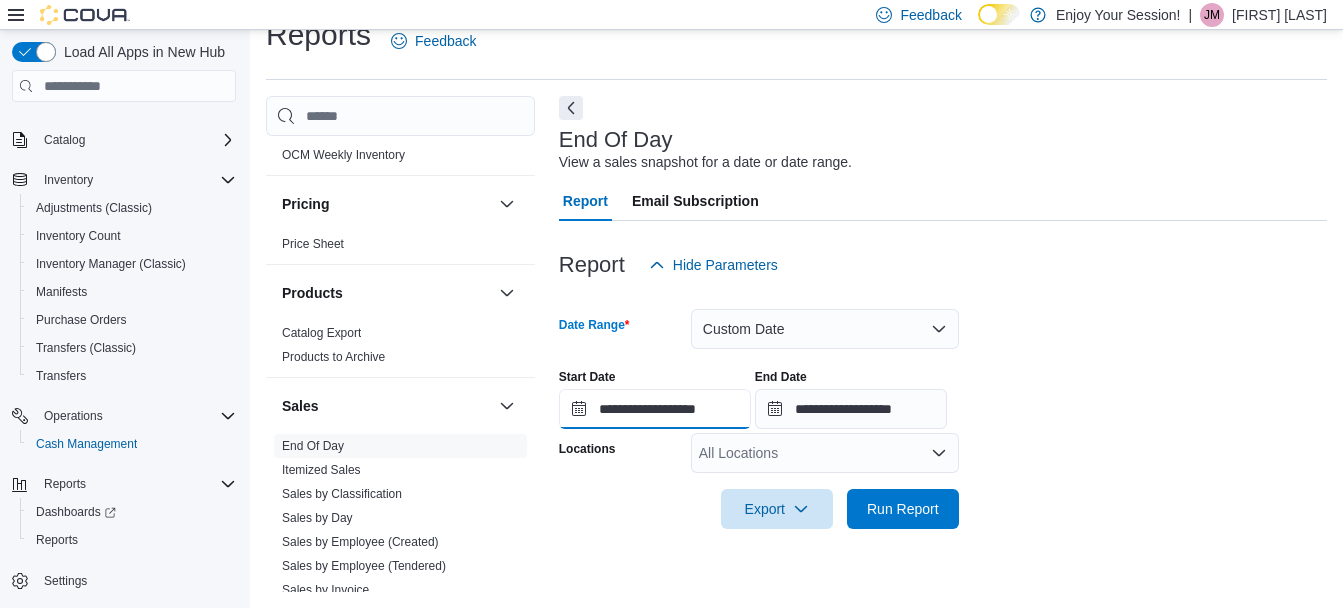 click on "**********" at bounding box center (655, 409) 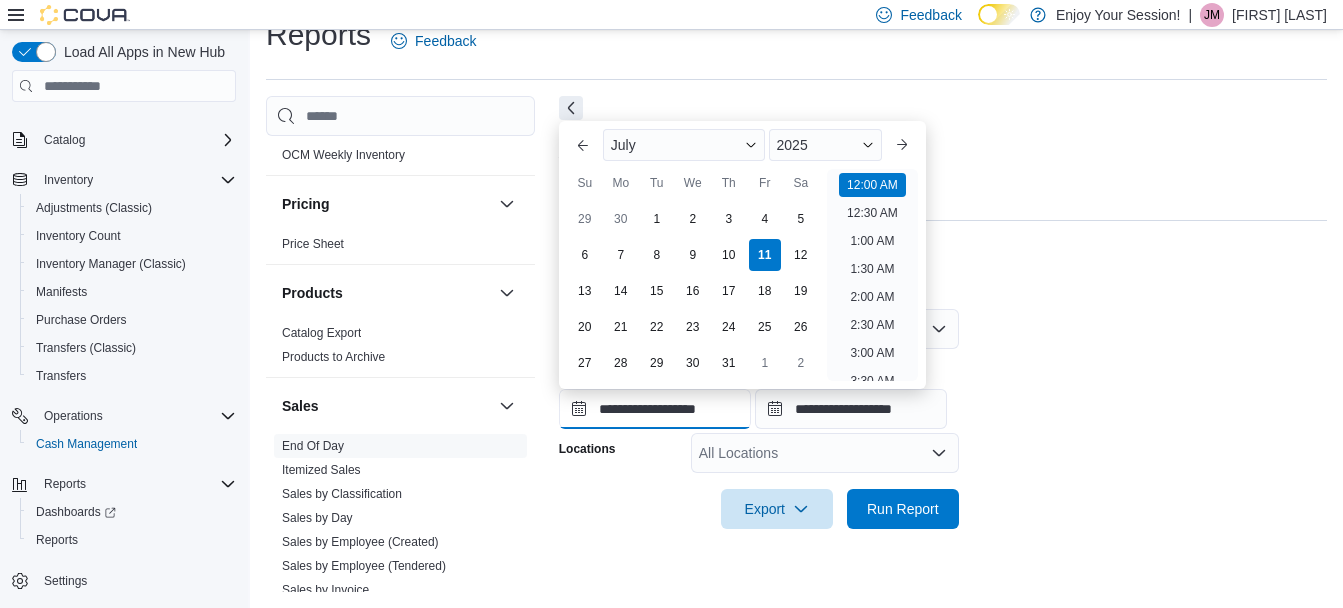 scroll, scrollTop: 62, scrollLeft: 0, axis: vertical 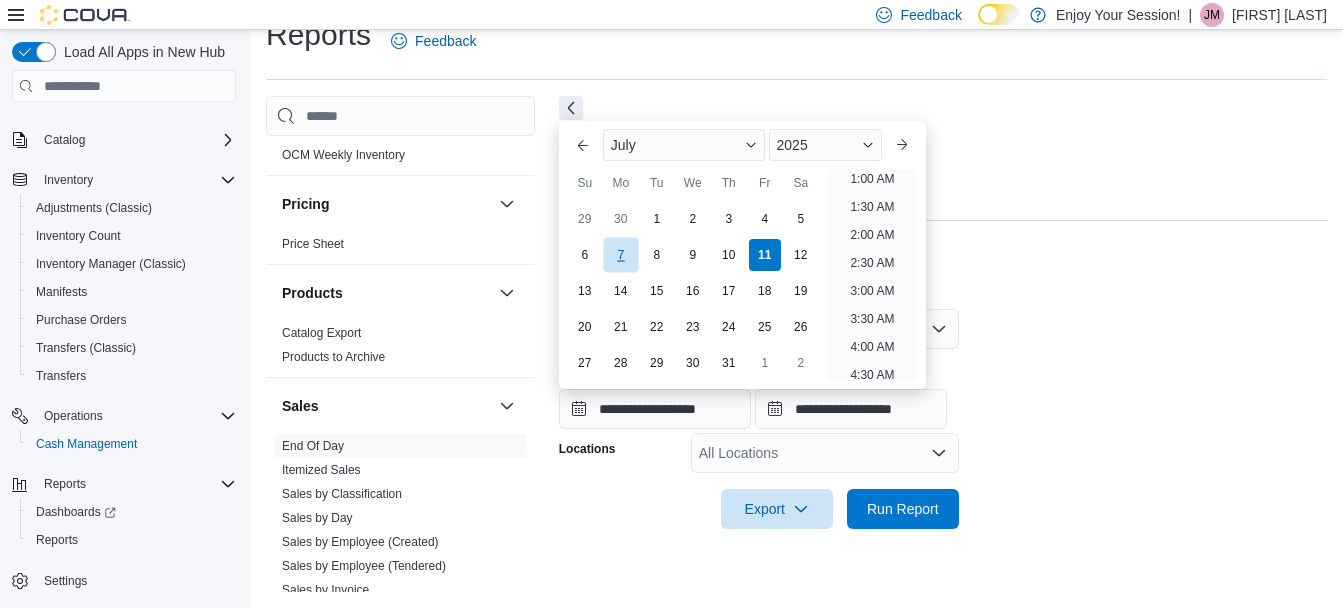 click on "7" at bounding box center (620, 255) 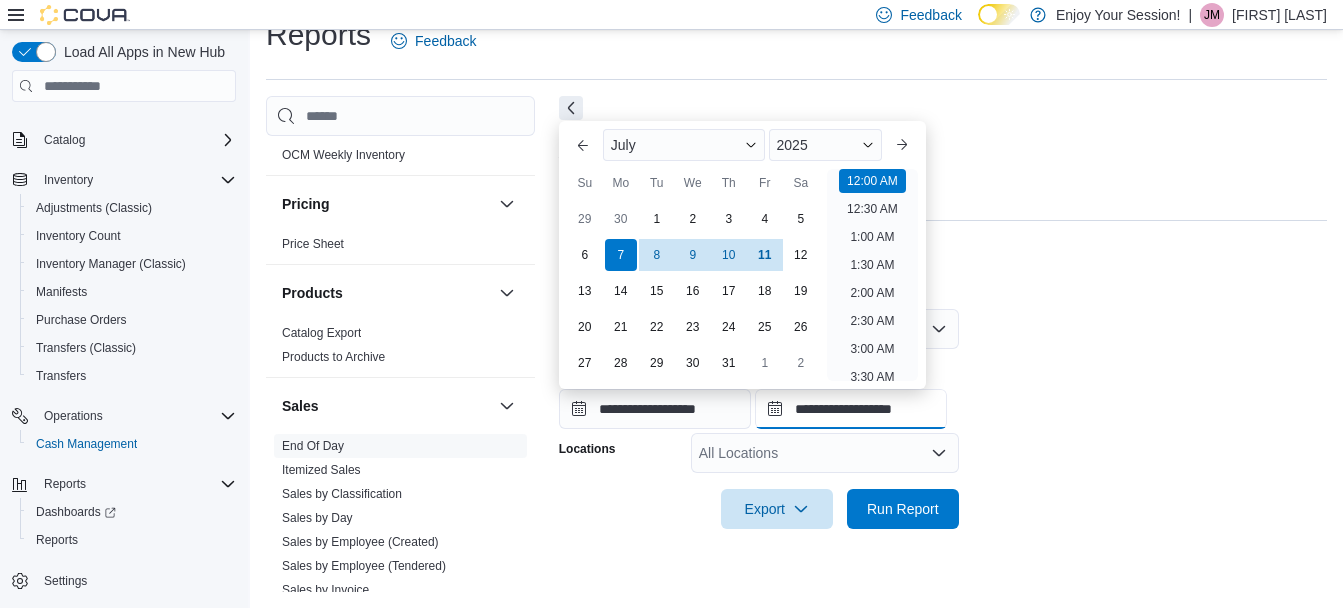 click on "**********" at bounding box center [851, 409] 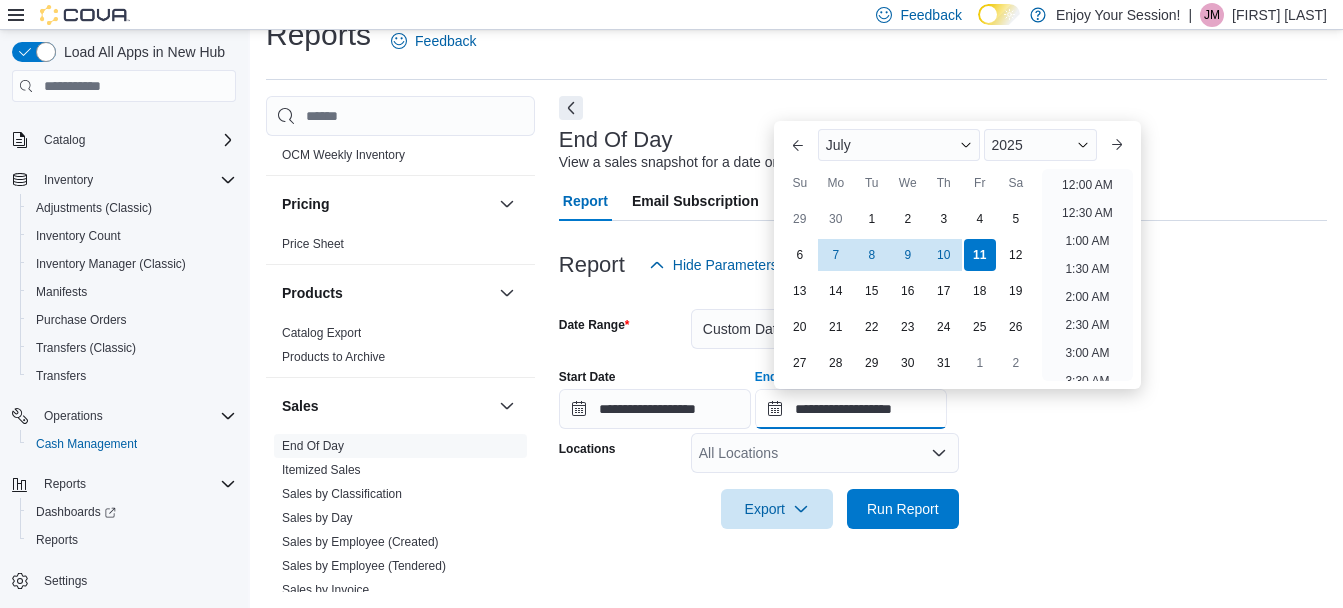 scroll, scrollTop: 1136, scrollLeft: 0, axis: vertical 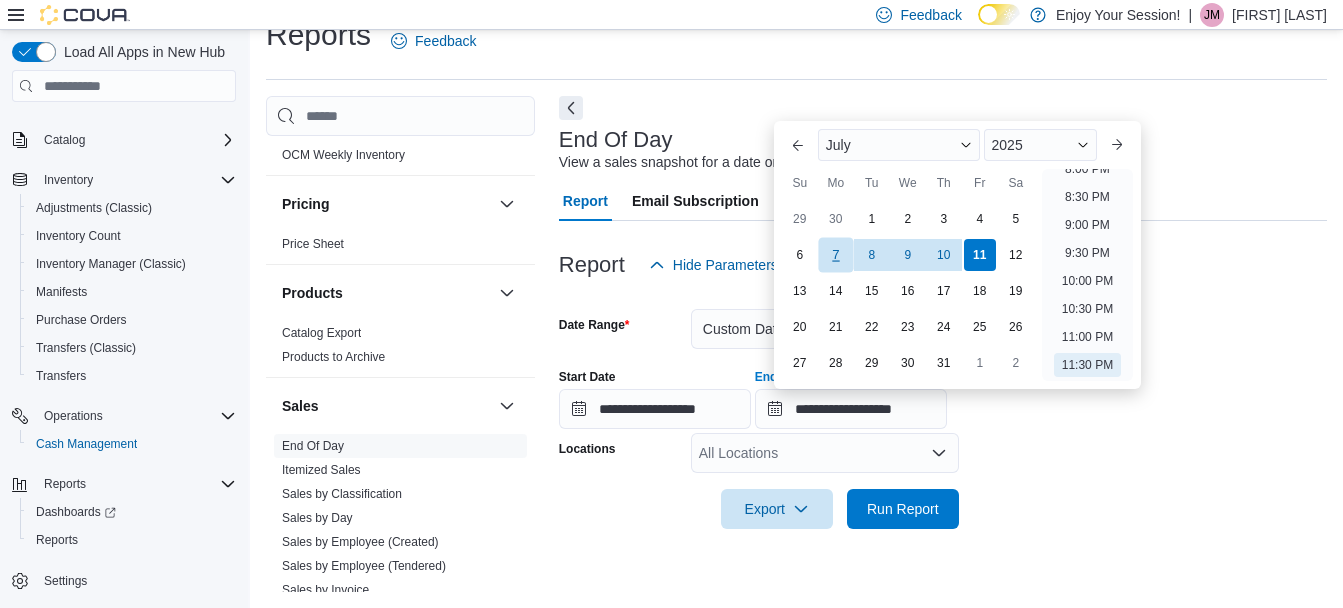 click on "7" at bounding box center (835, 255) 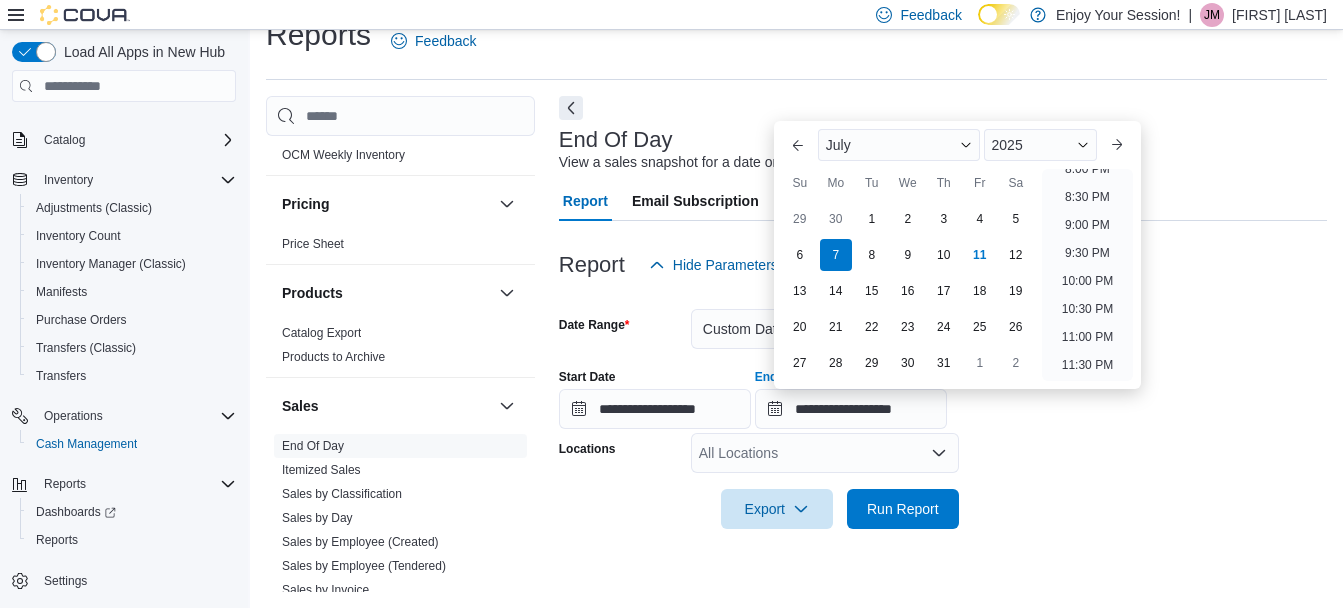 click on "All Locations" at bounding box center (825, 453) 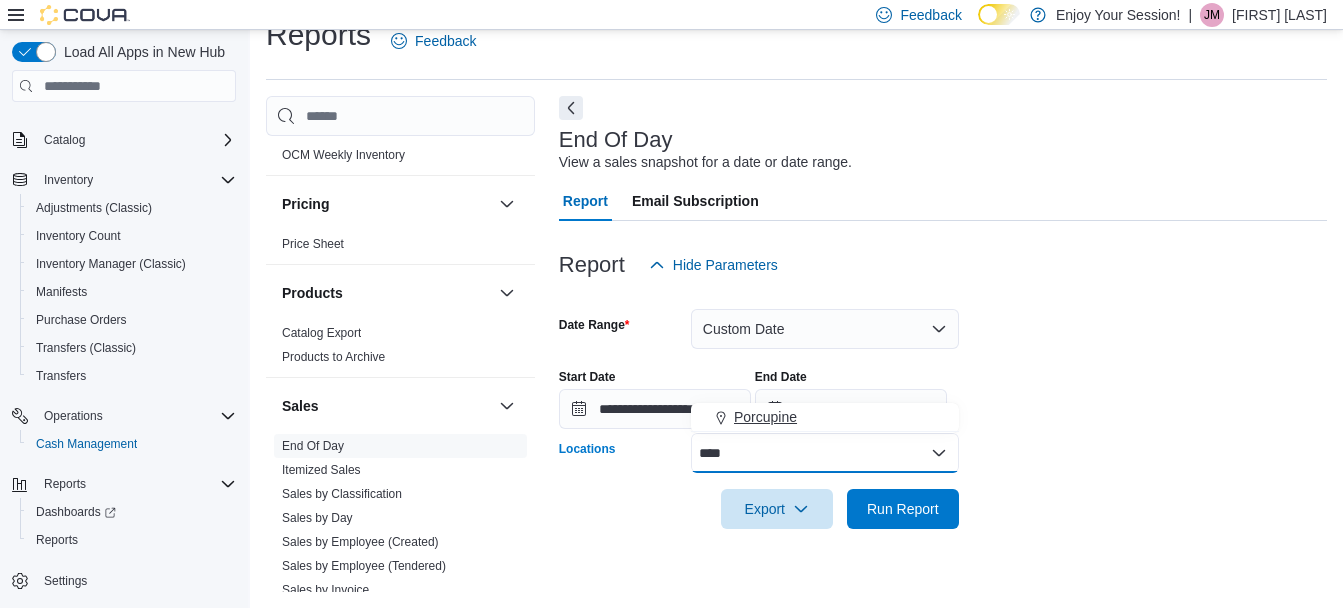 type on "****" 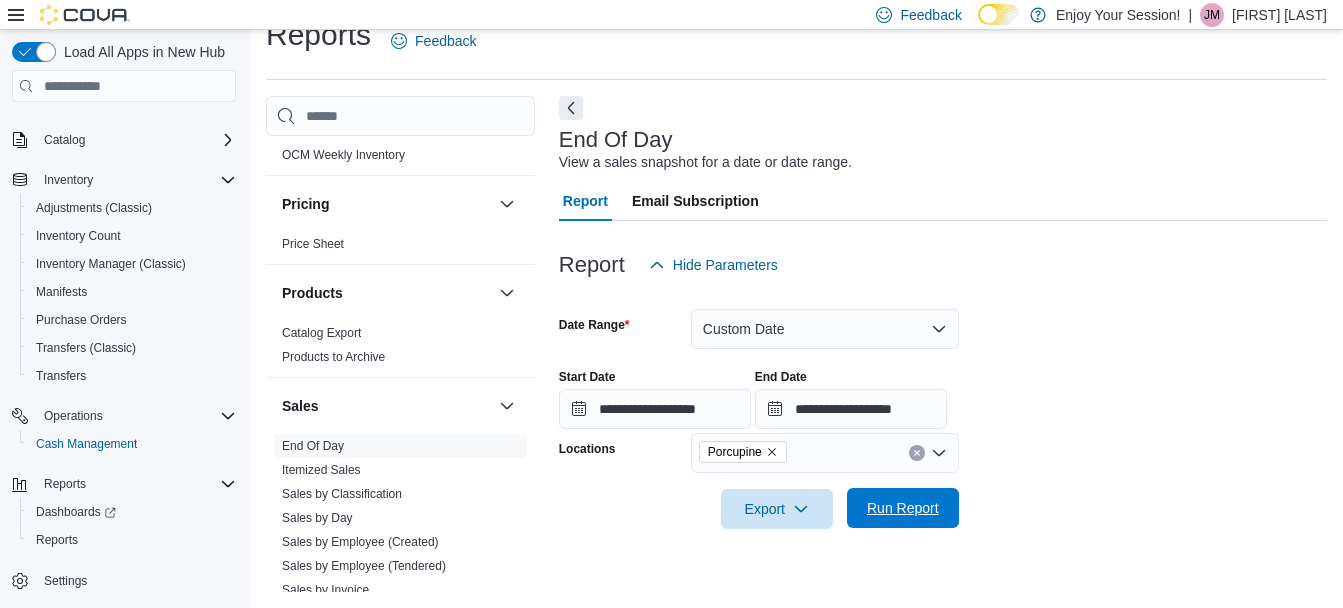 click on "Run Report" at bounding box center (903, 508) 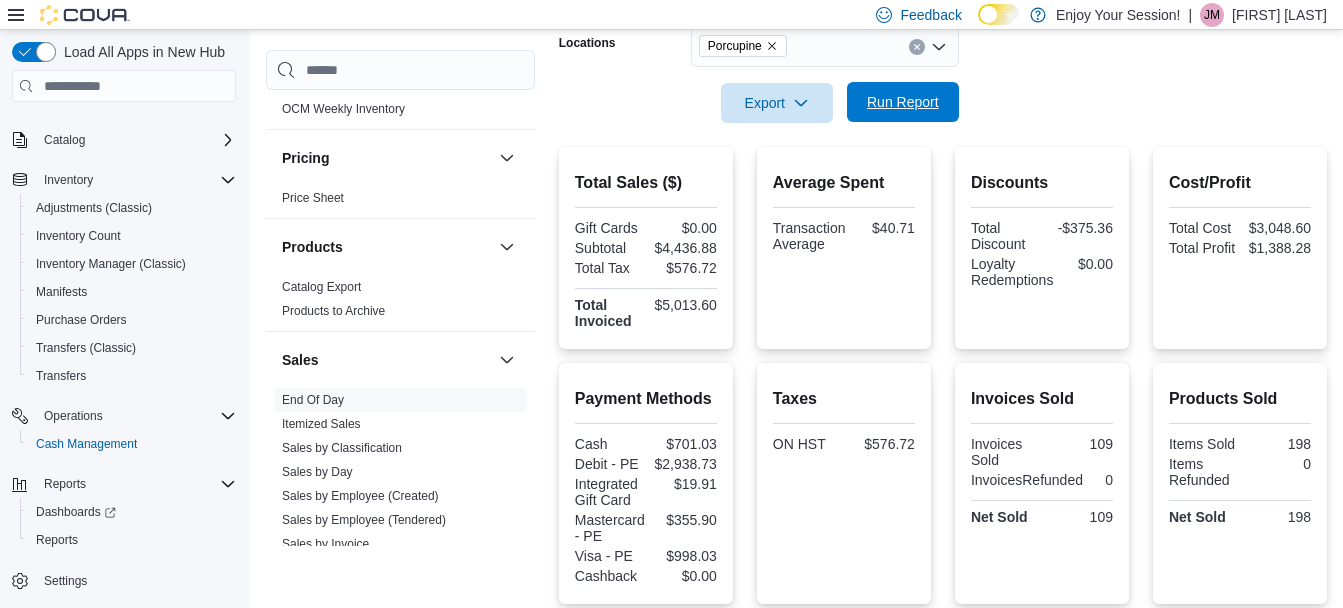 scroll, scrollTop: 436, scrollLeft: 0, axis: vertical 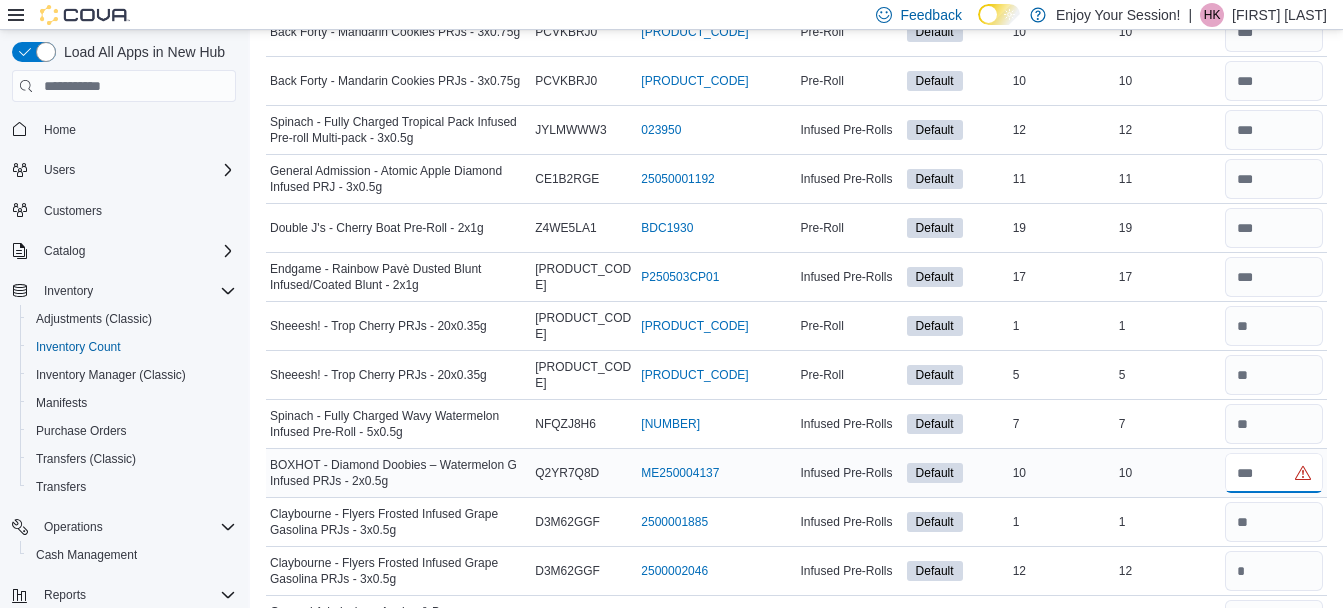 click at bounding box center (1274, 473) 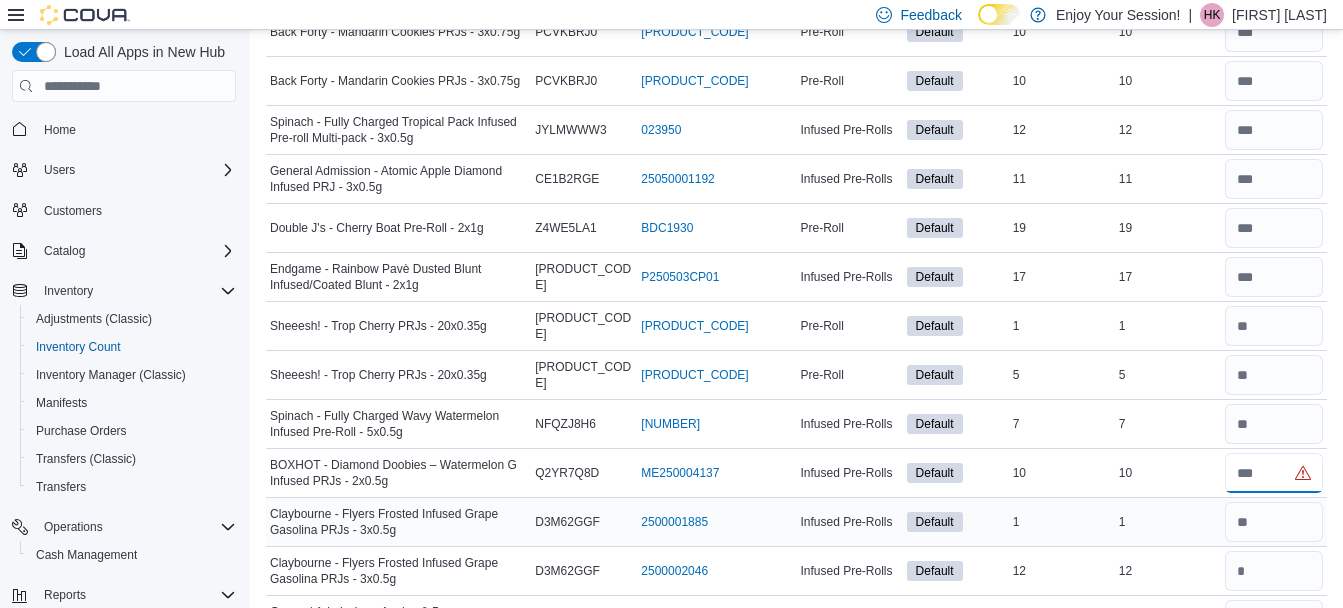 type on "*" 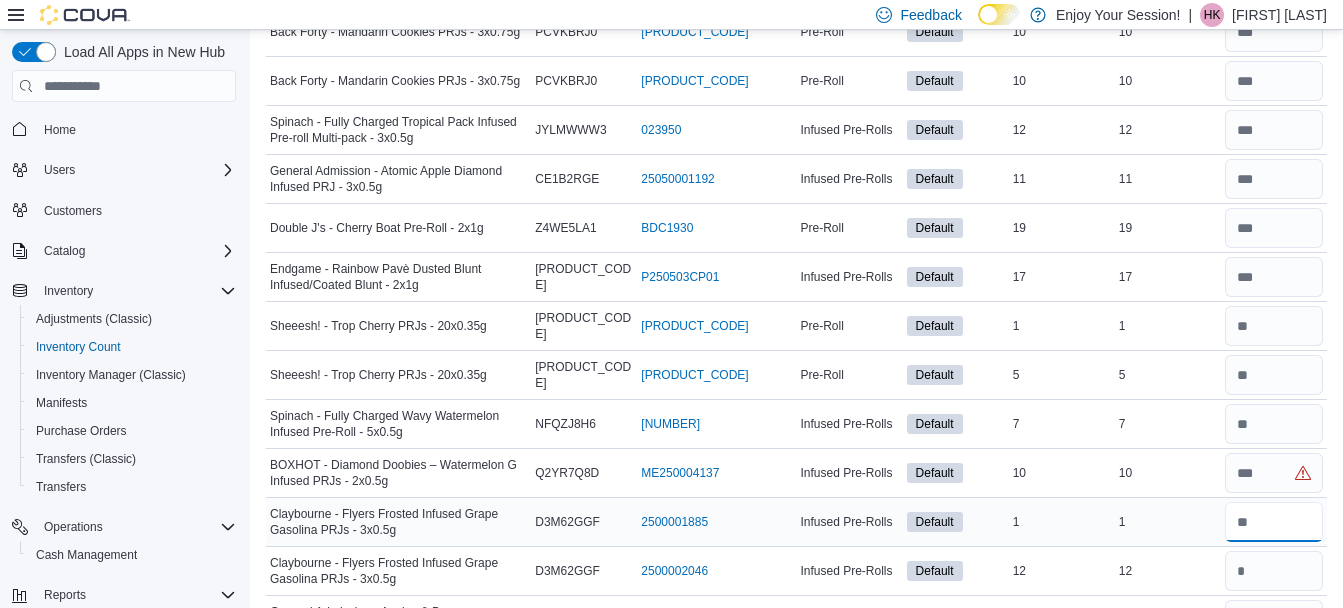 click at bounding box center [1274, 522] 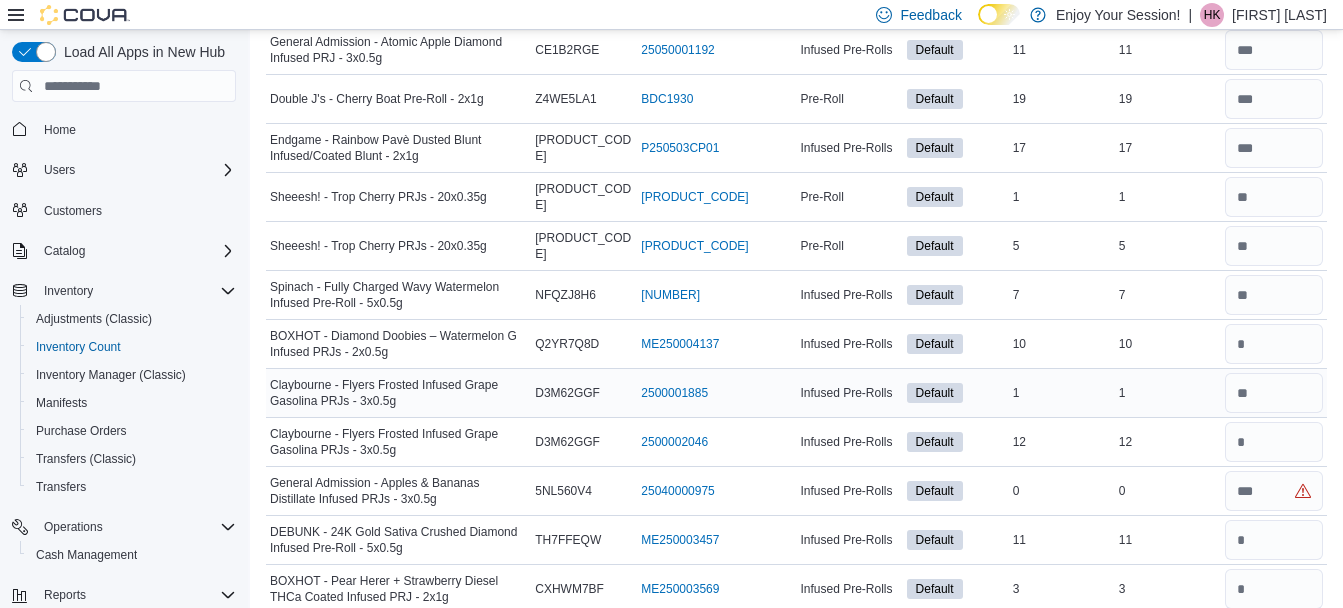 scroll, scrollTop: 1242, scrollLeft: 0, axis: vertical 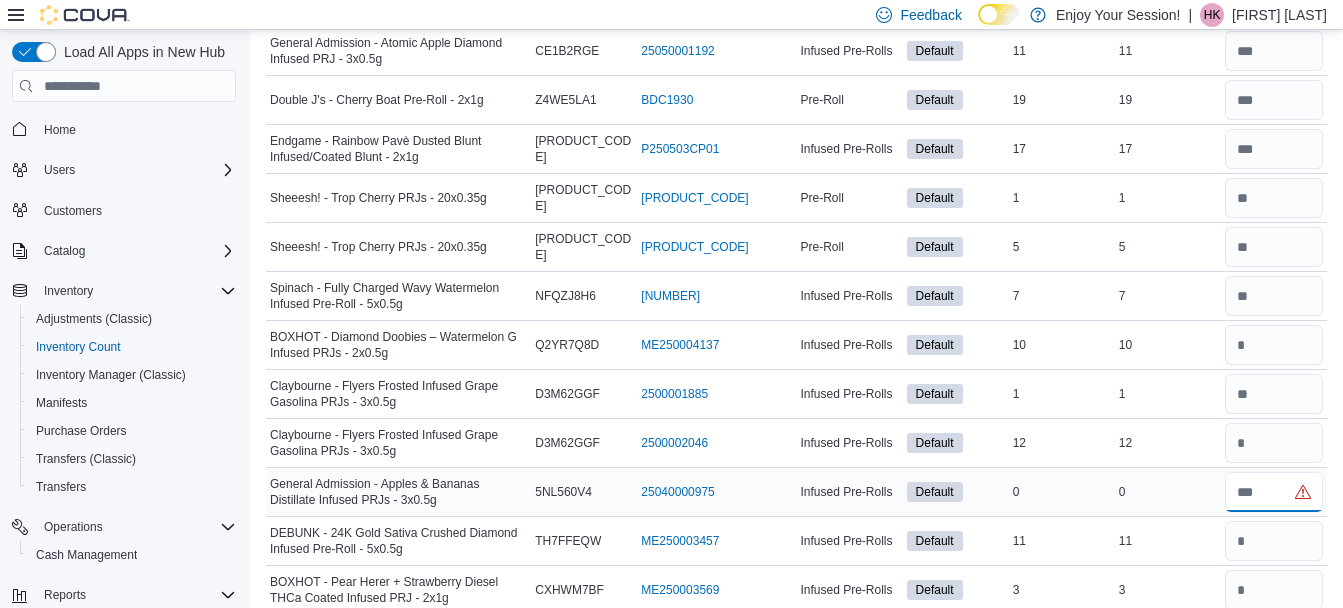 click at bounding box center (1274, 492) 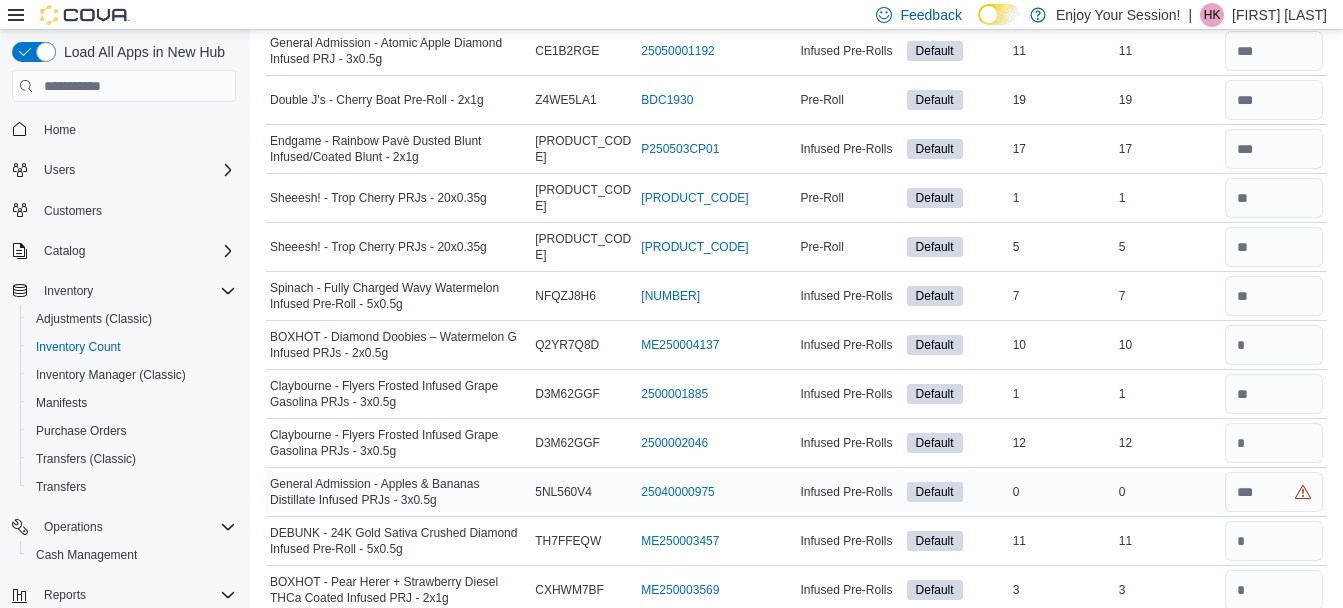 type 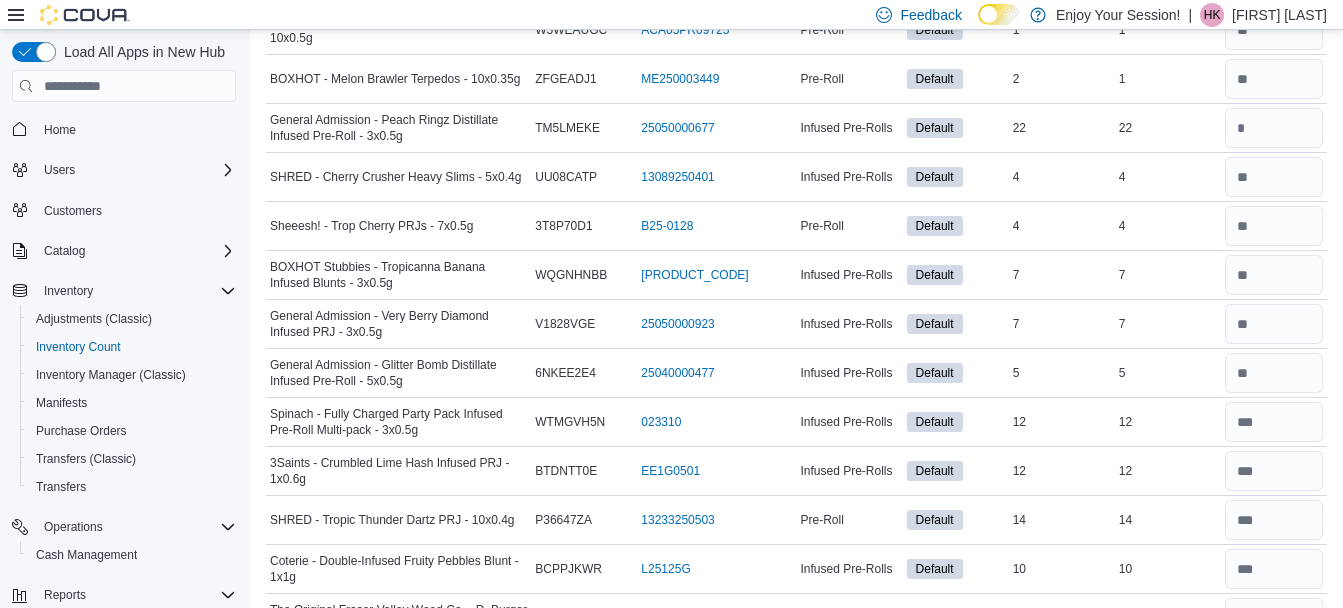 scroll, scrollTop: 4959, scrollLeft: 0, axis: vertical 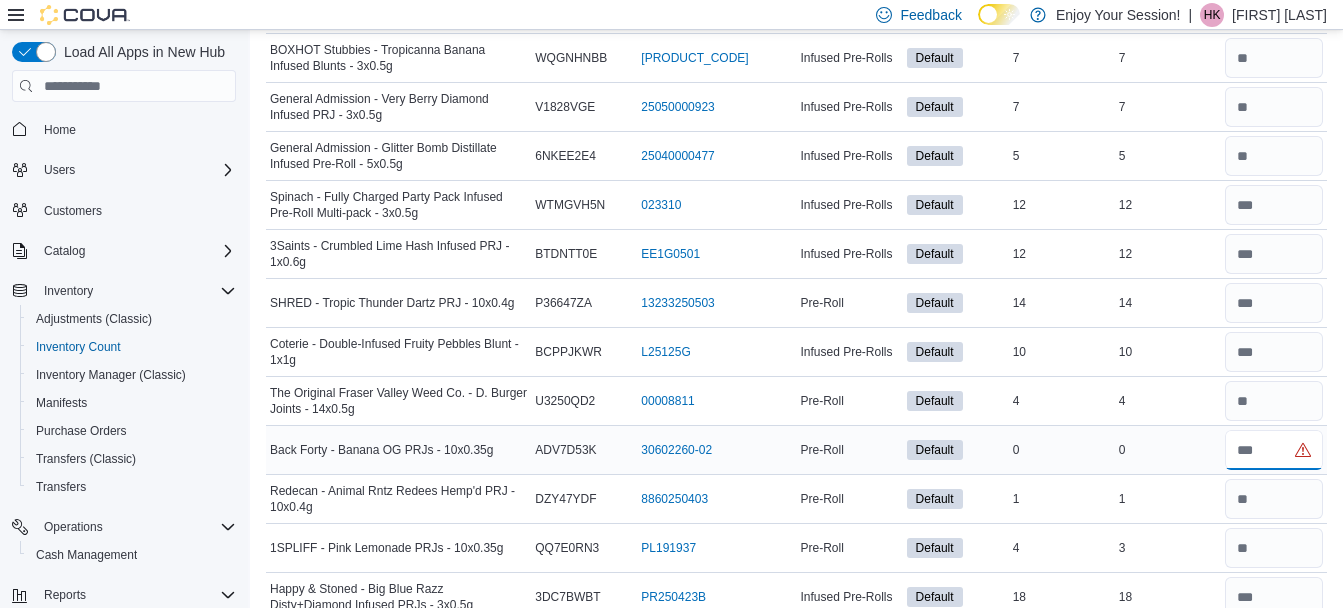 click at bounding box center [1274, 450] 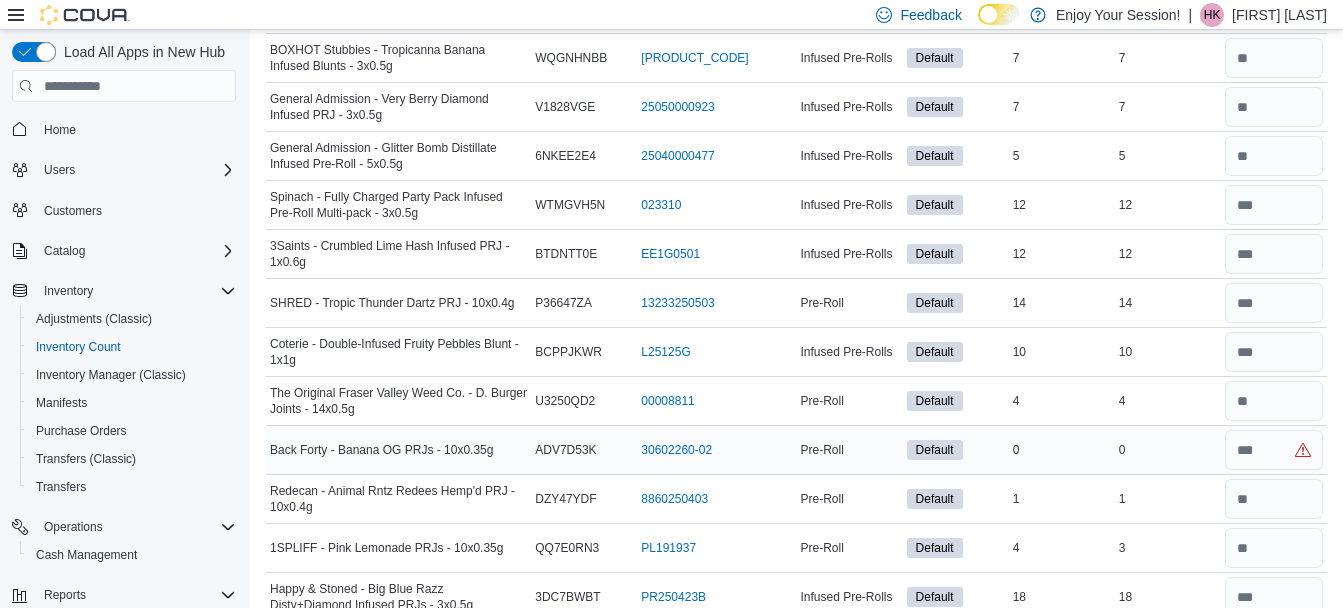 type 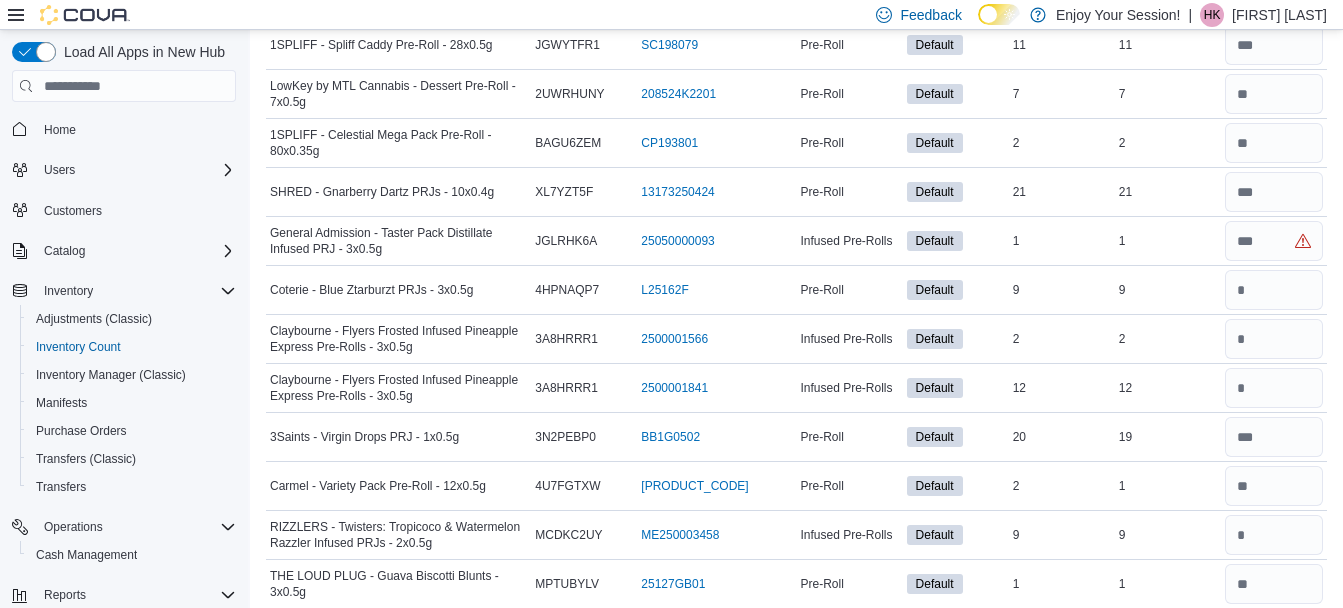 scroll, scrollTop: 8159, scrollLeft: 0, axis: vertical 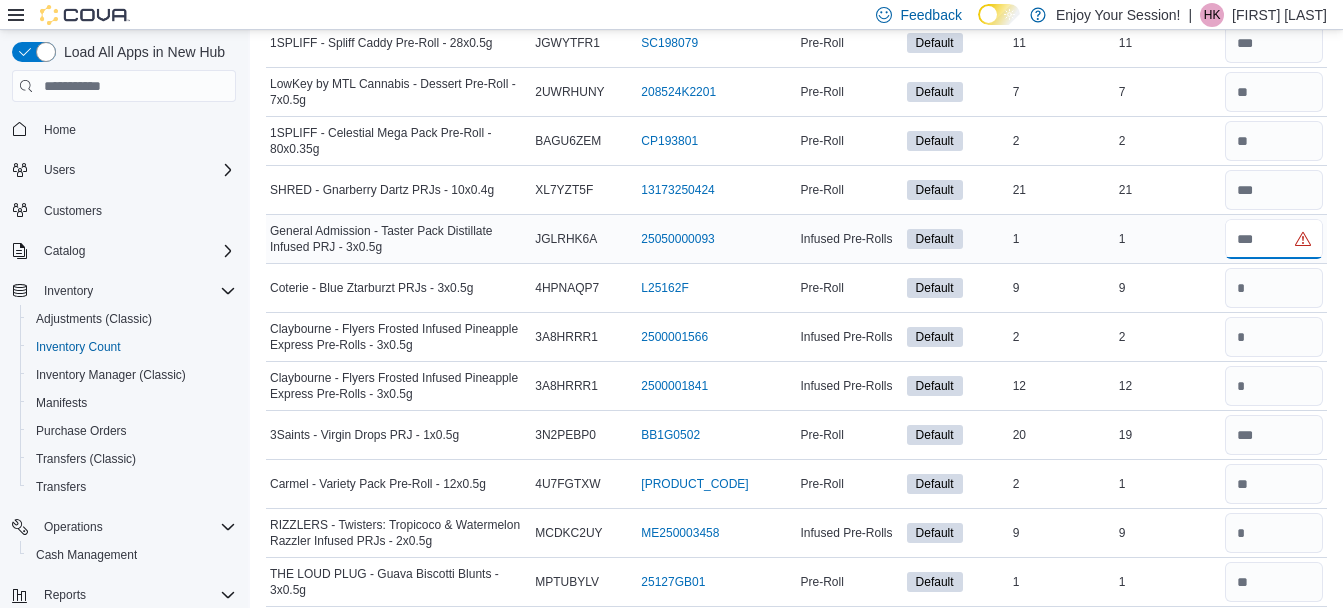 click at bounding box center (1274, 239) 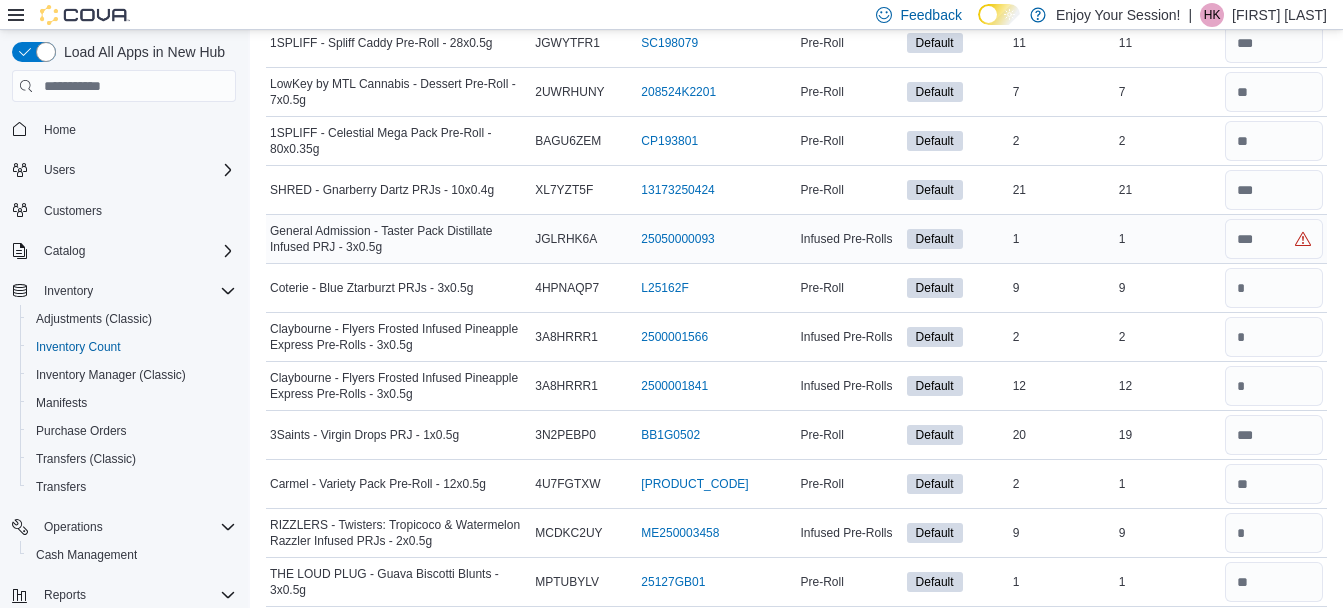 type 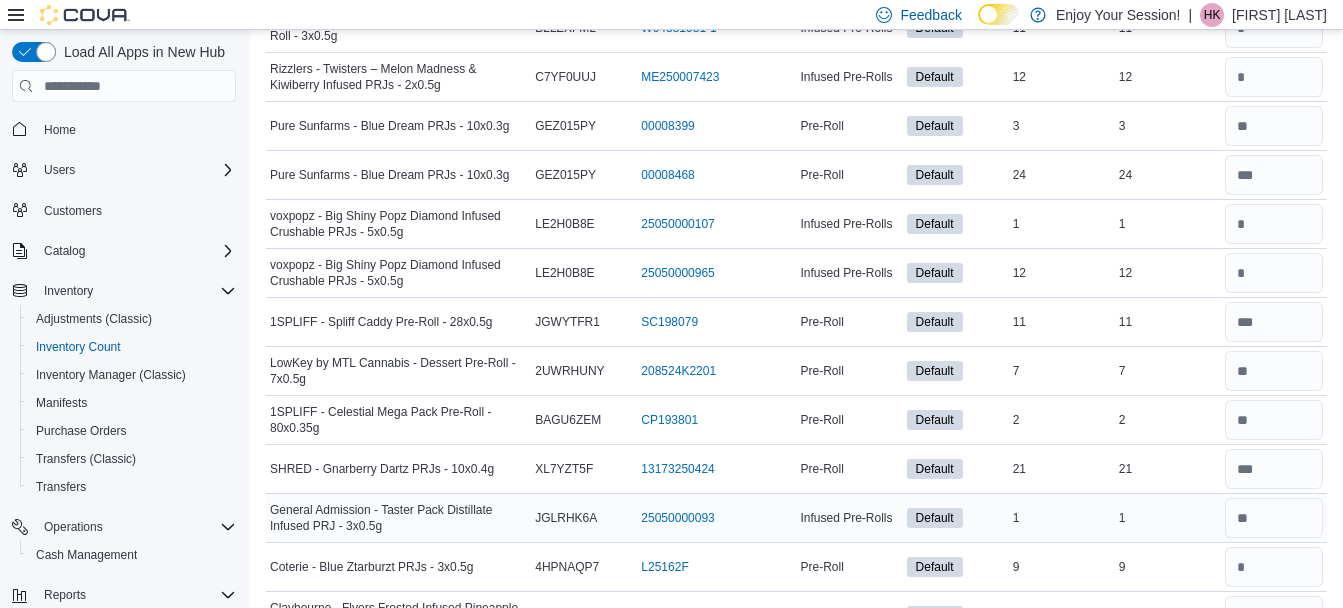 scroll, scrollTop: 7879, scrollLeft: 0, axis: vertical 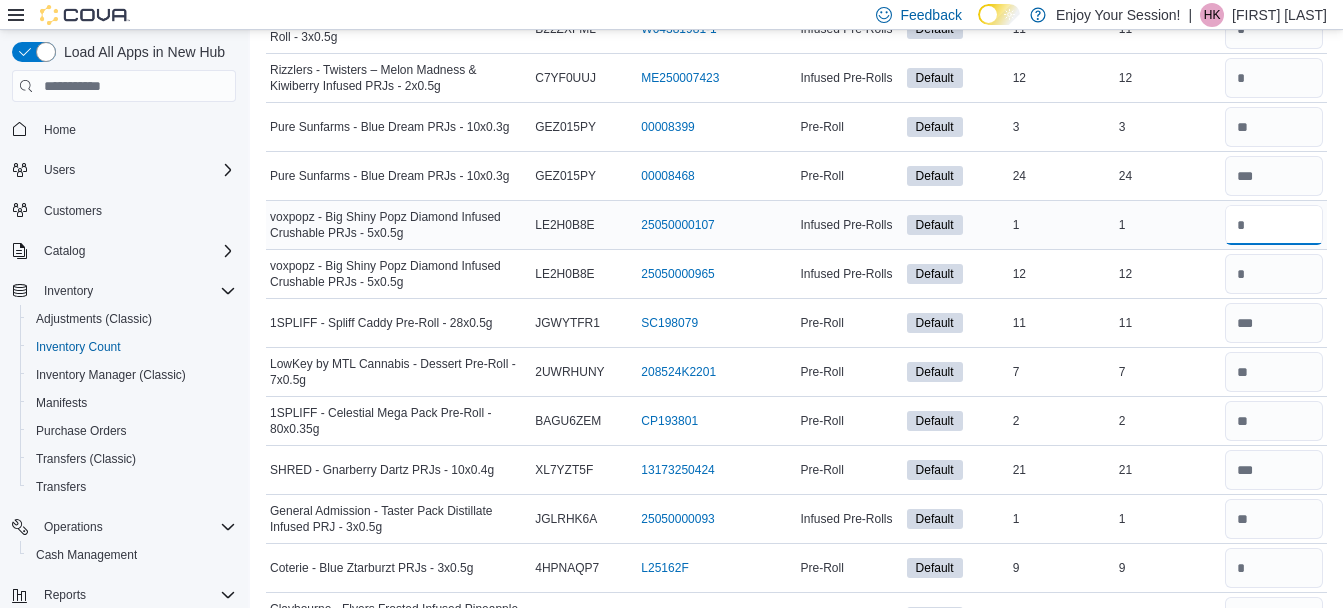 click at bounding box center [1274, 225] 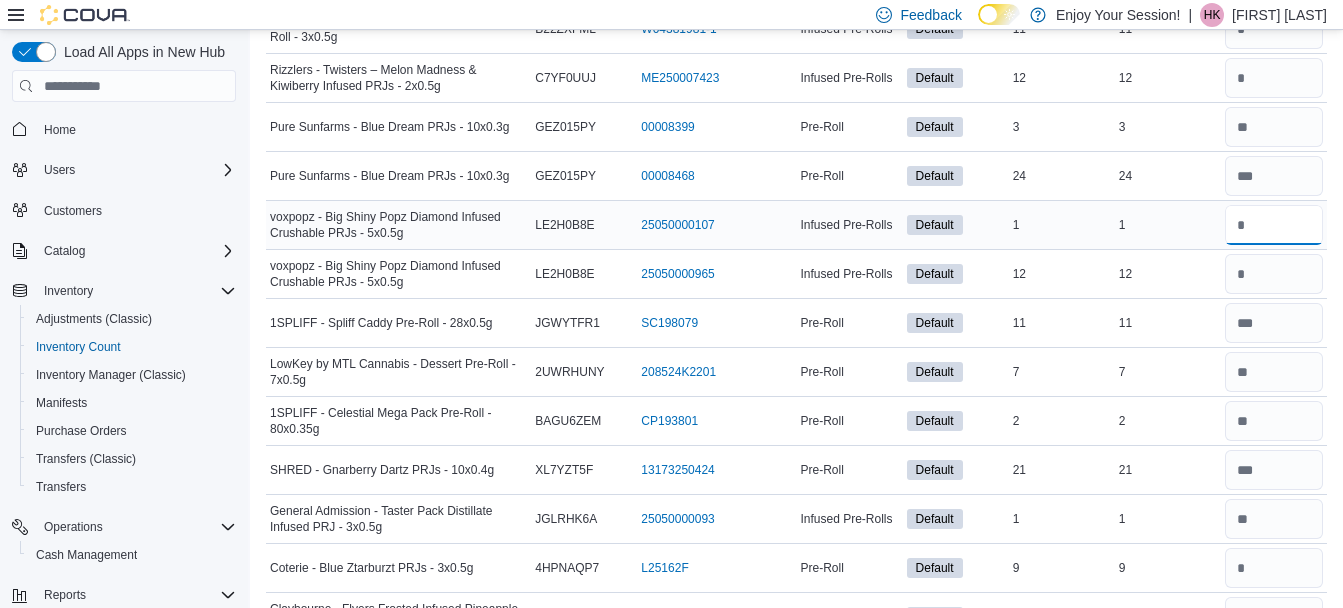 type on "*" 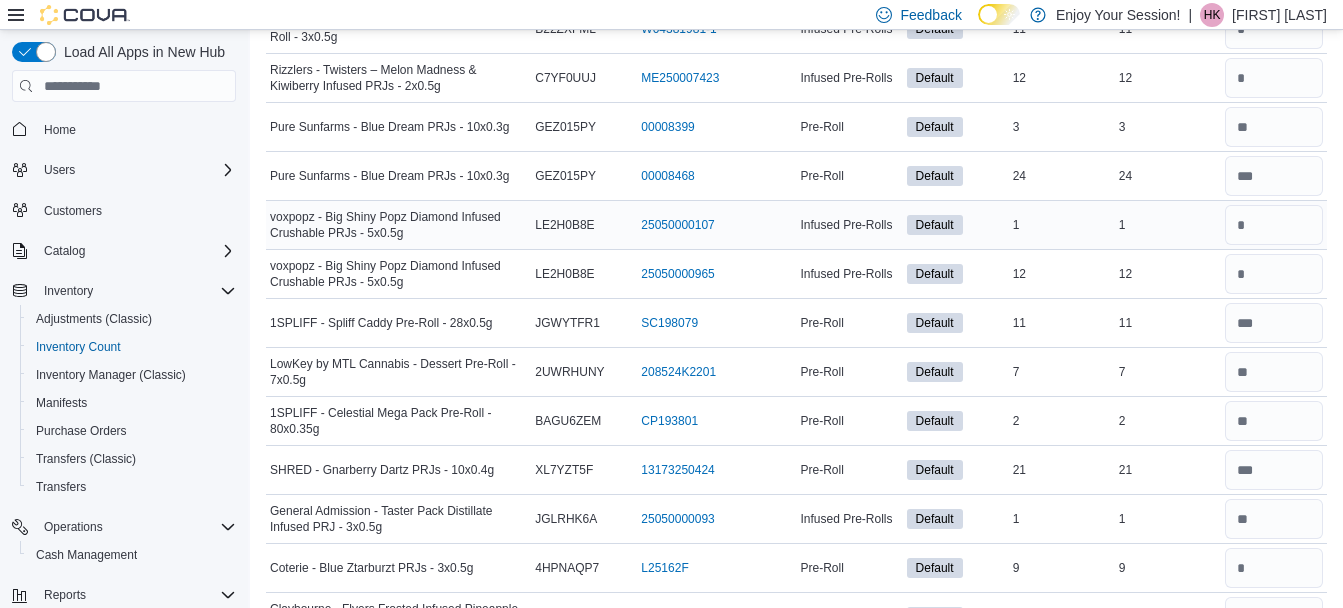 type 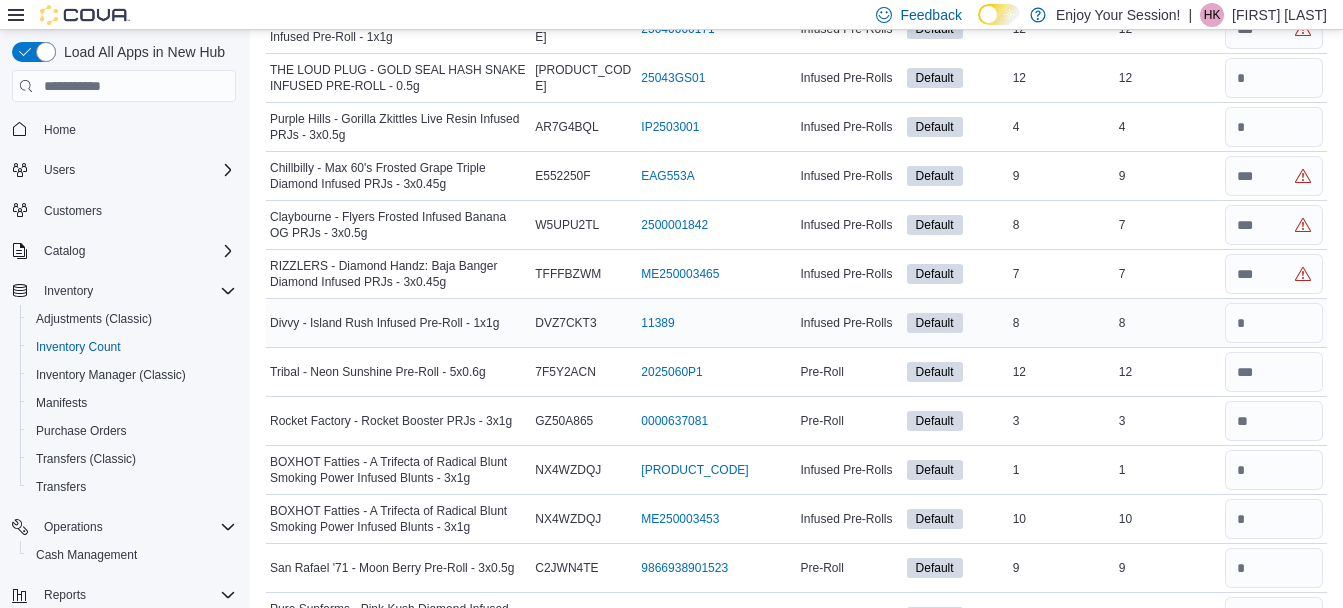 scroll, scrollTop: 8907, scrollLeft: 0, axis: vertical 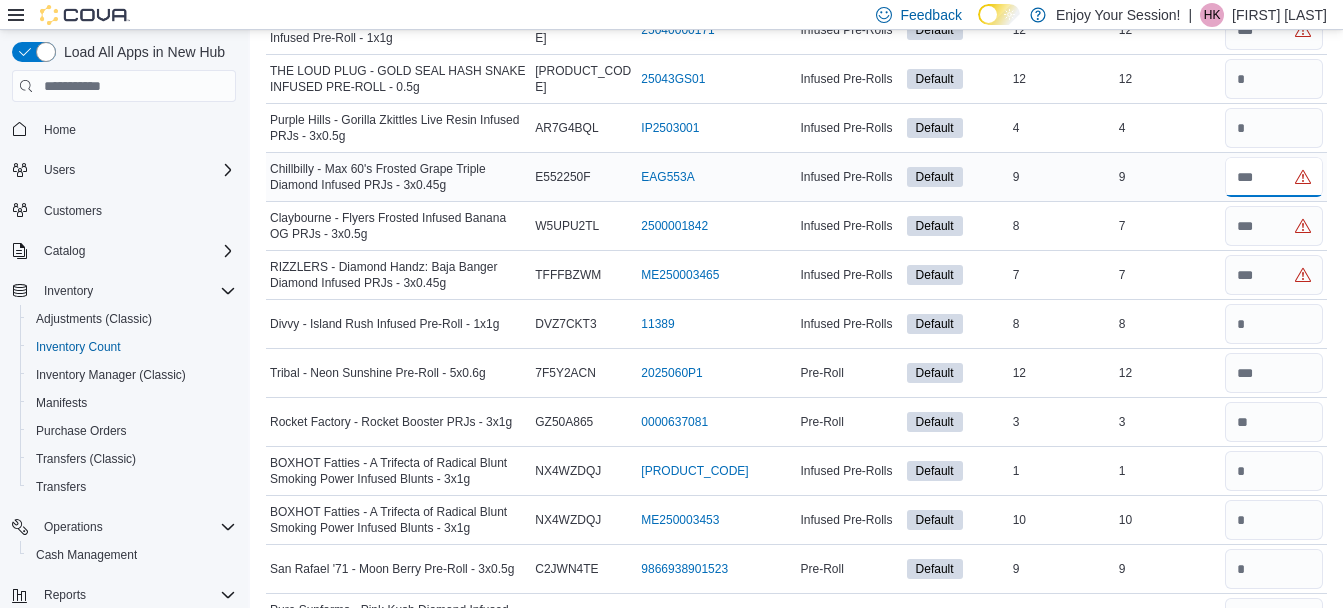 click at bounding box center (1274, 177) 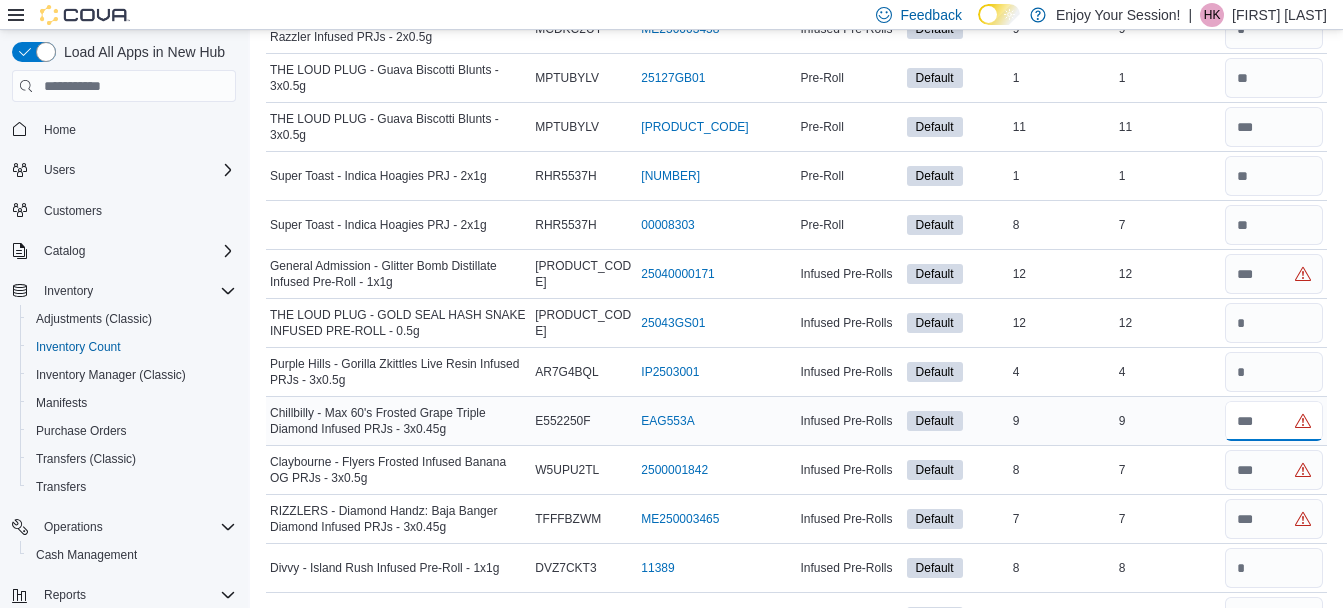 scroll, scrollTop: 8651, scrollLeft: 0, axis: vertical 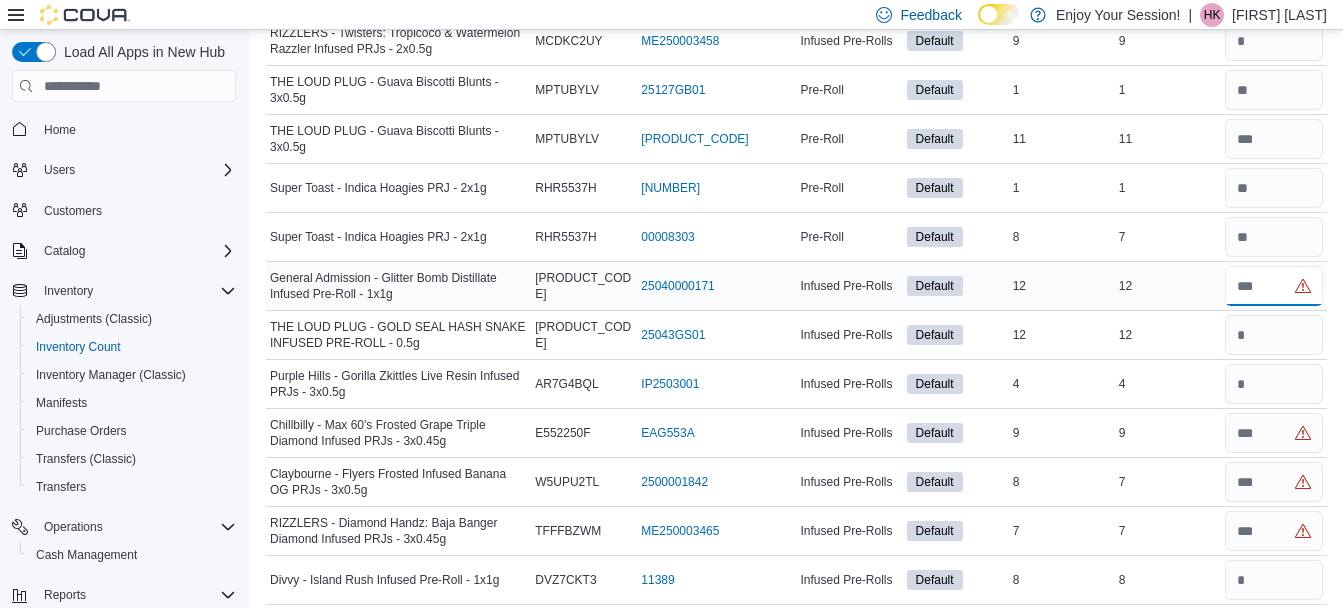 click at bounding box center [1274, 286] 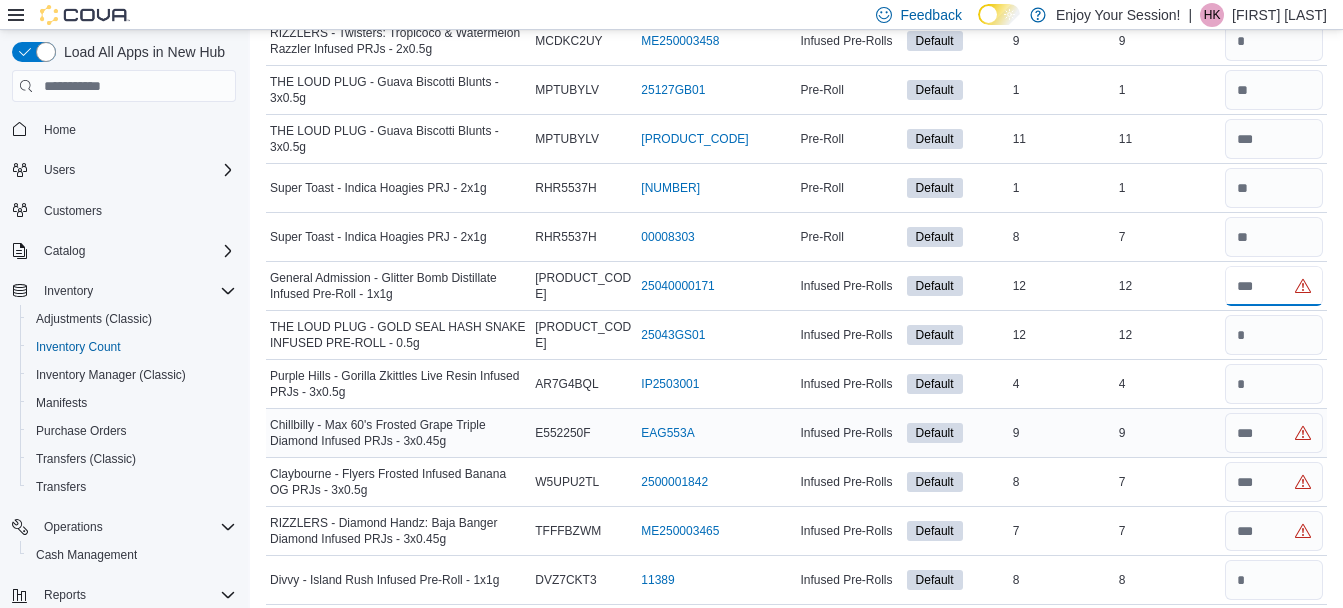 type on "**" 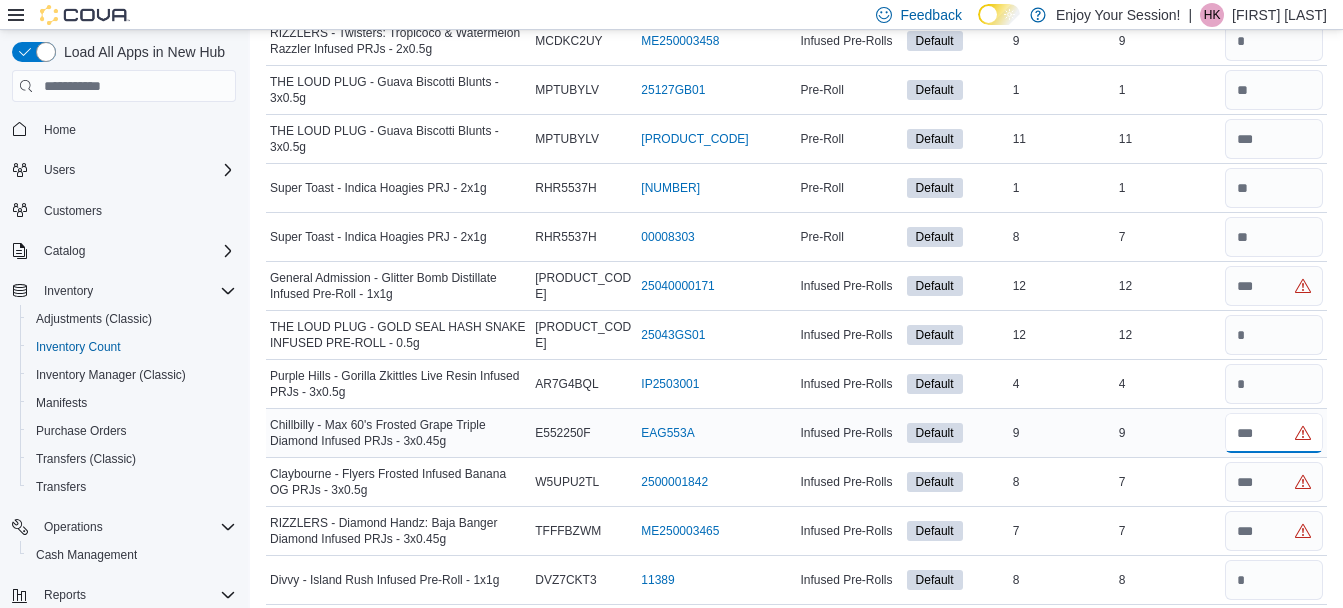 click at bounding box center (1274, 433) 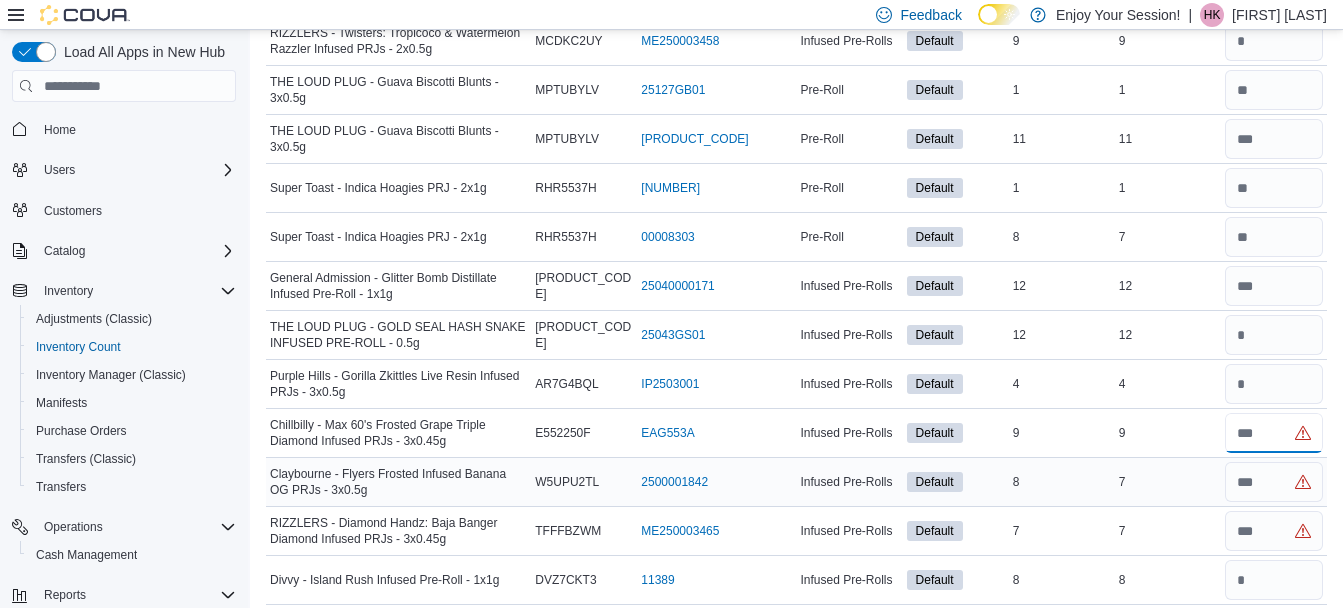 type on "*" 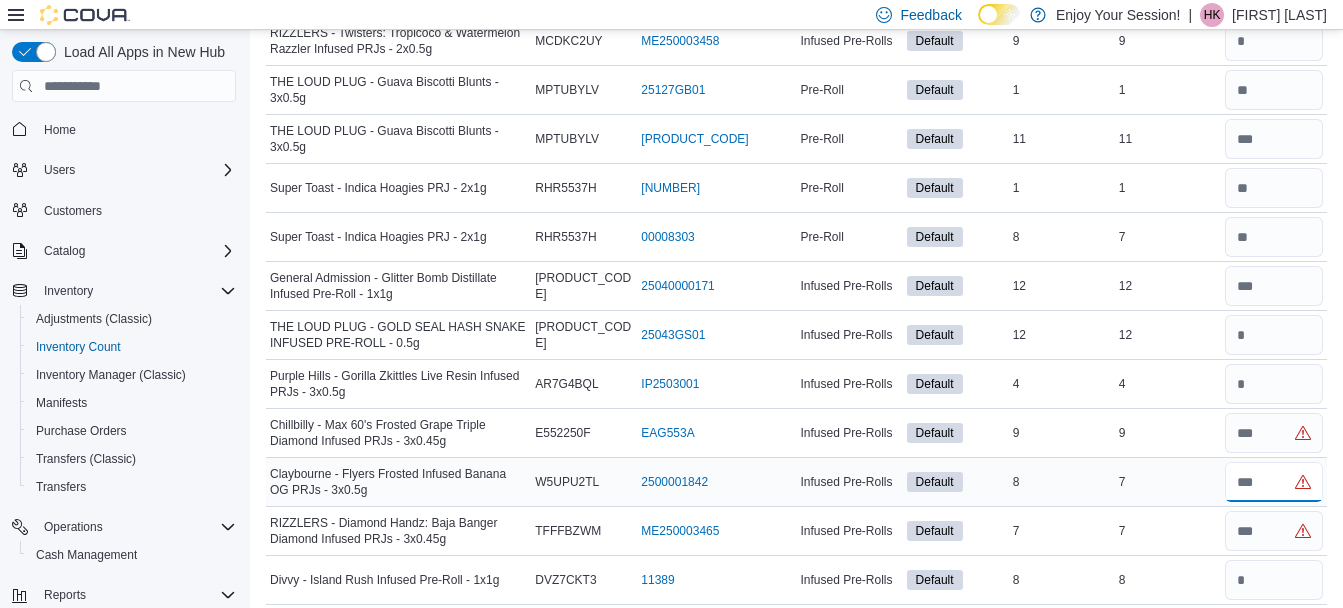 click at bounding box center (1274, 482) 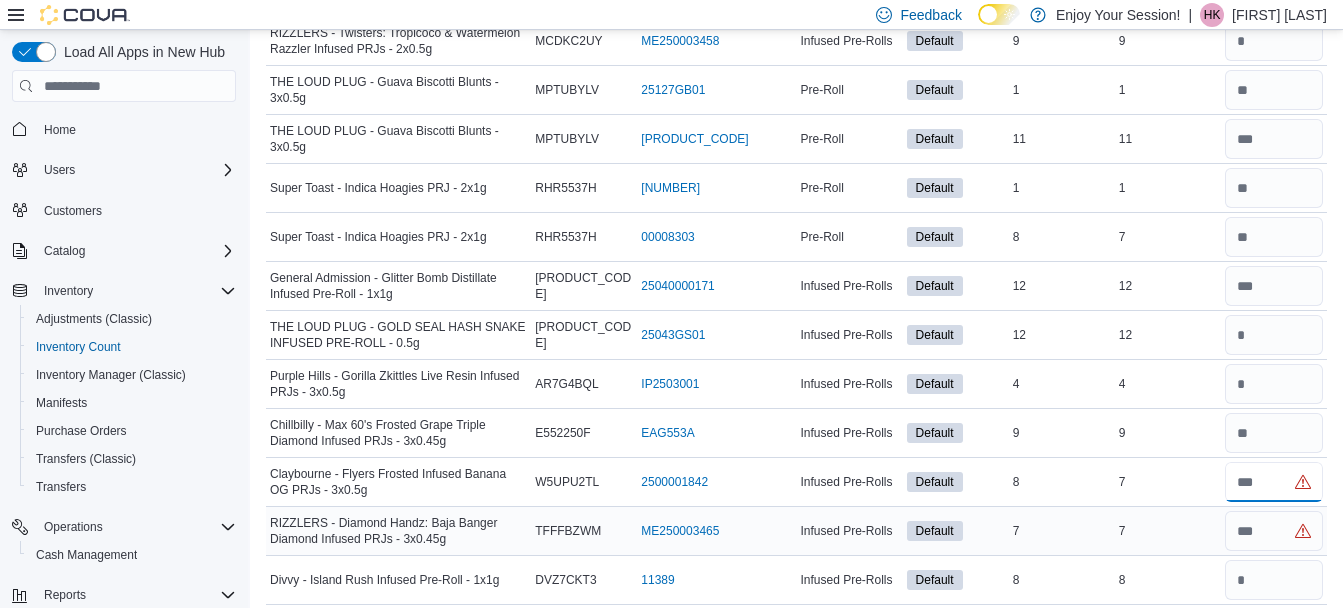 type on "*" 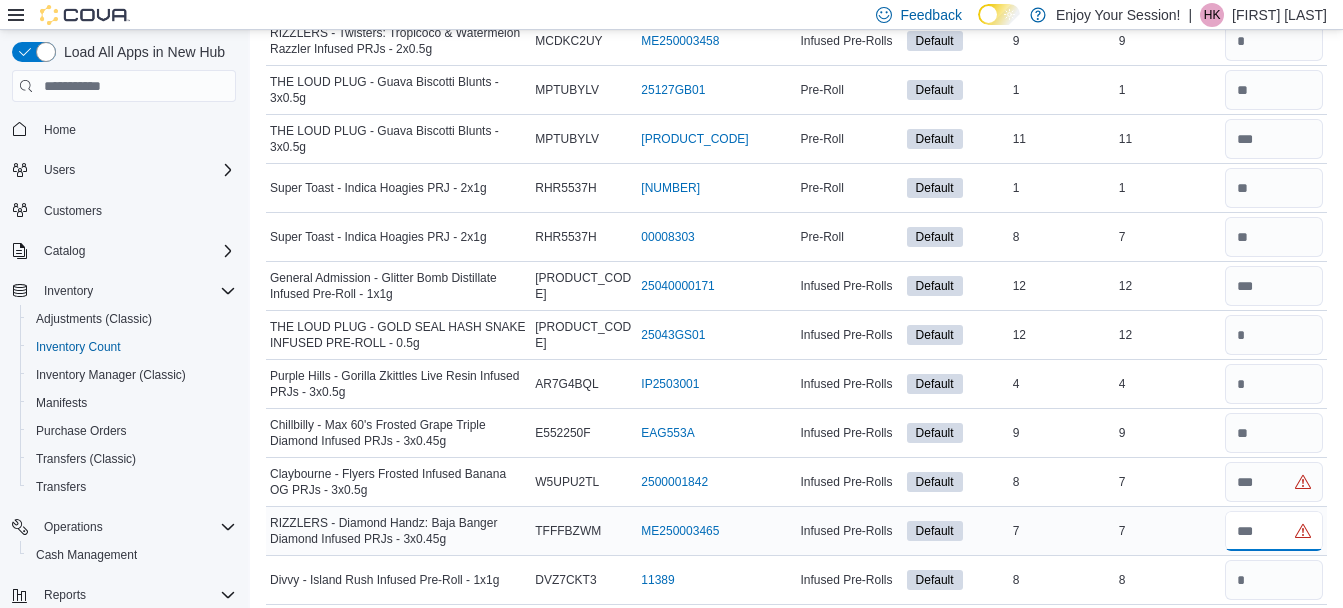 click at bounding box center (1274, 531) 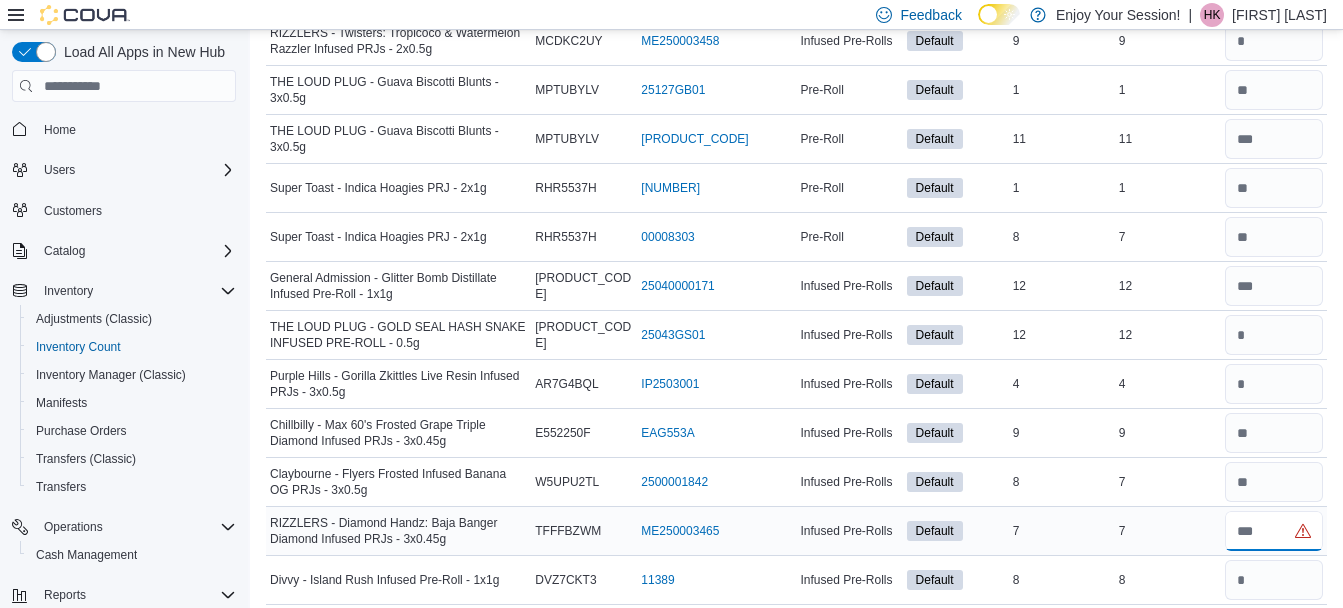type on "*" 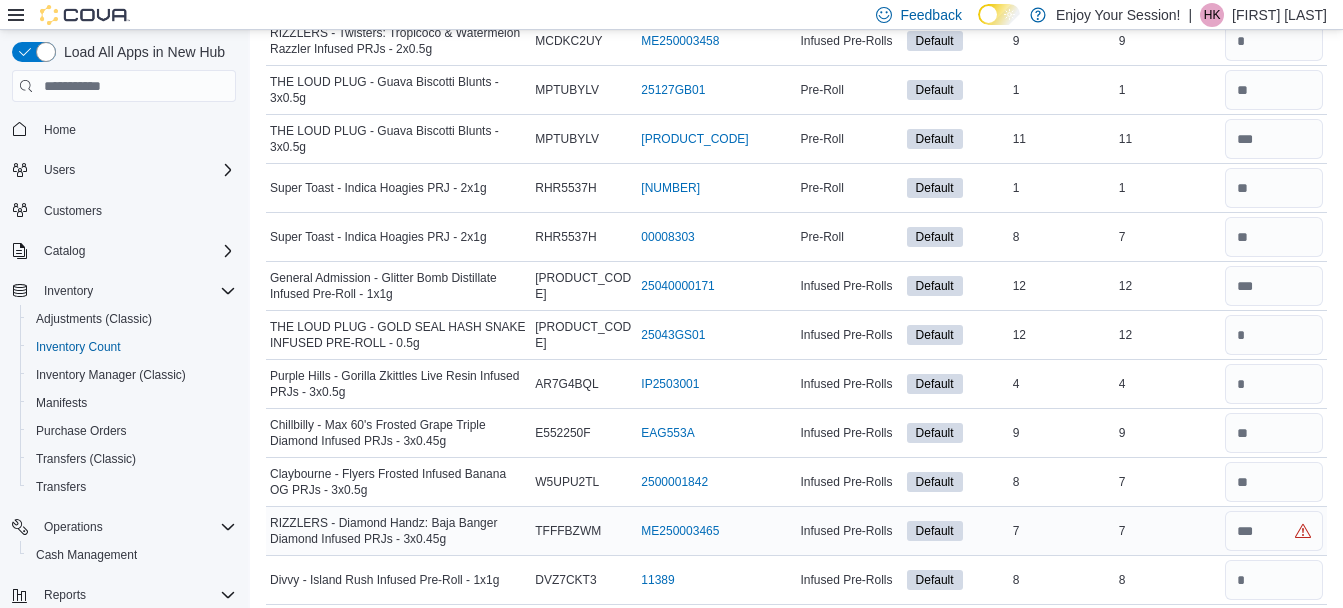 type 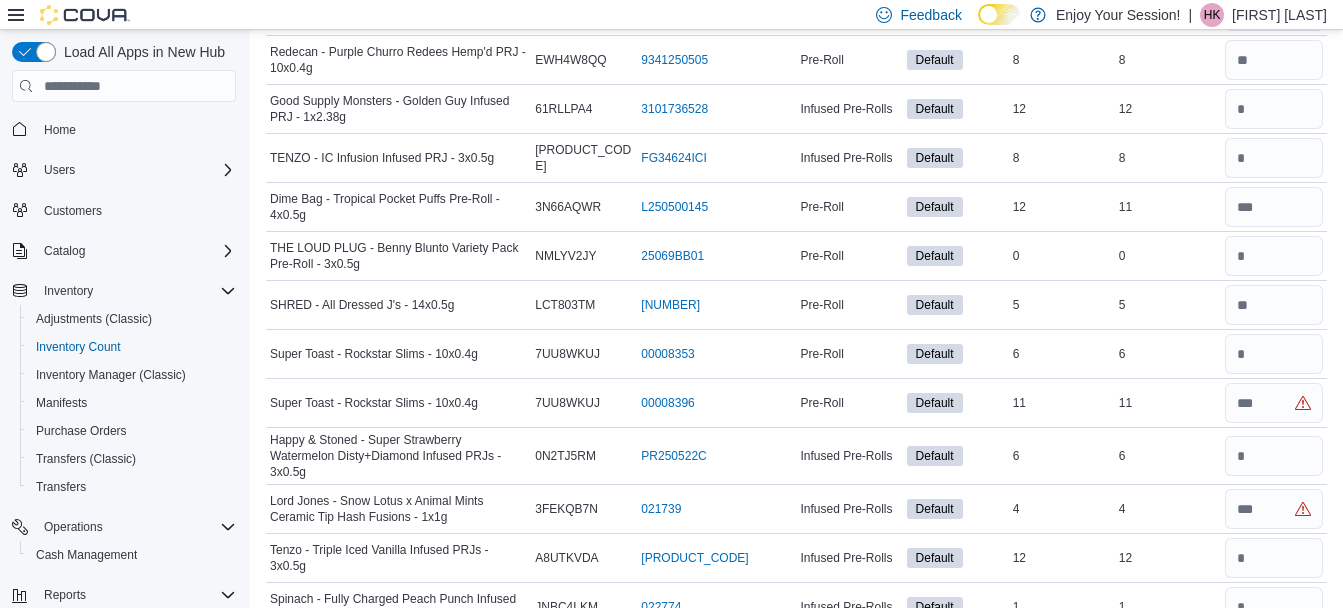 scroll, scrollTop: 9719, scrollLeft: 0, axis: vertical 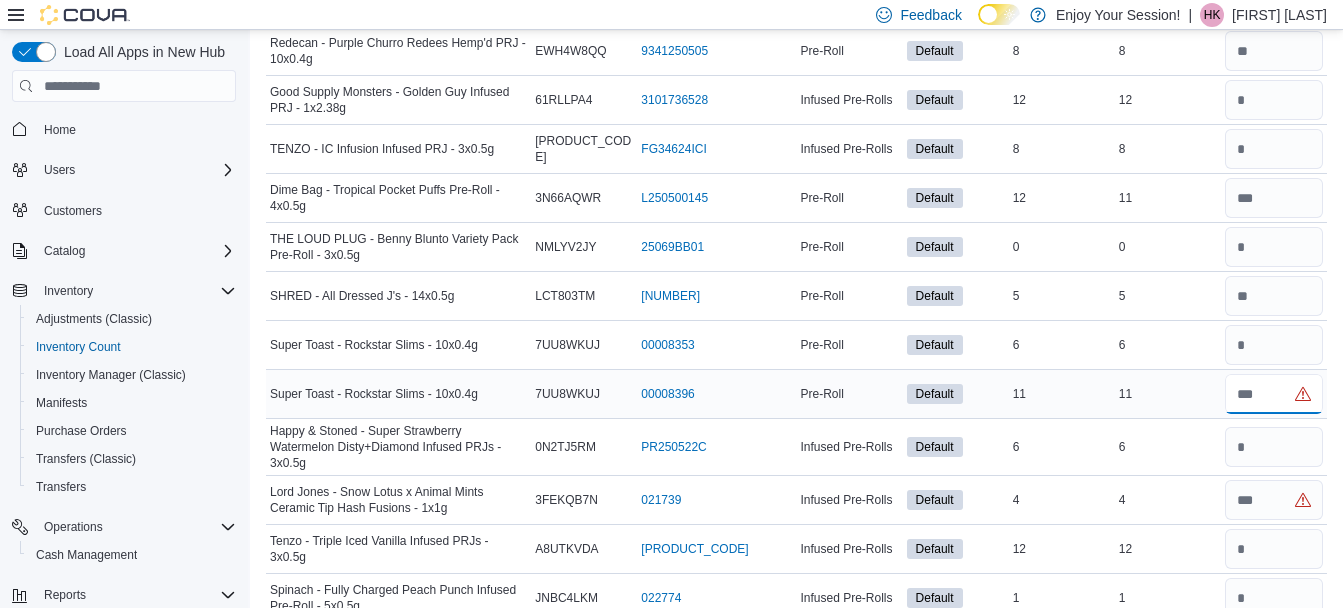 click at bounding box center [1274, 394] 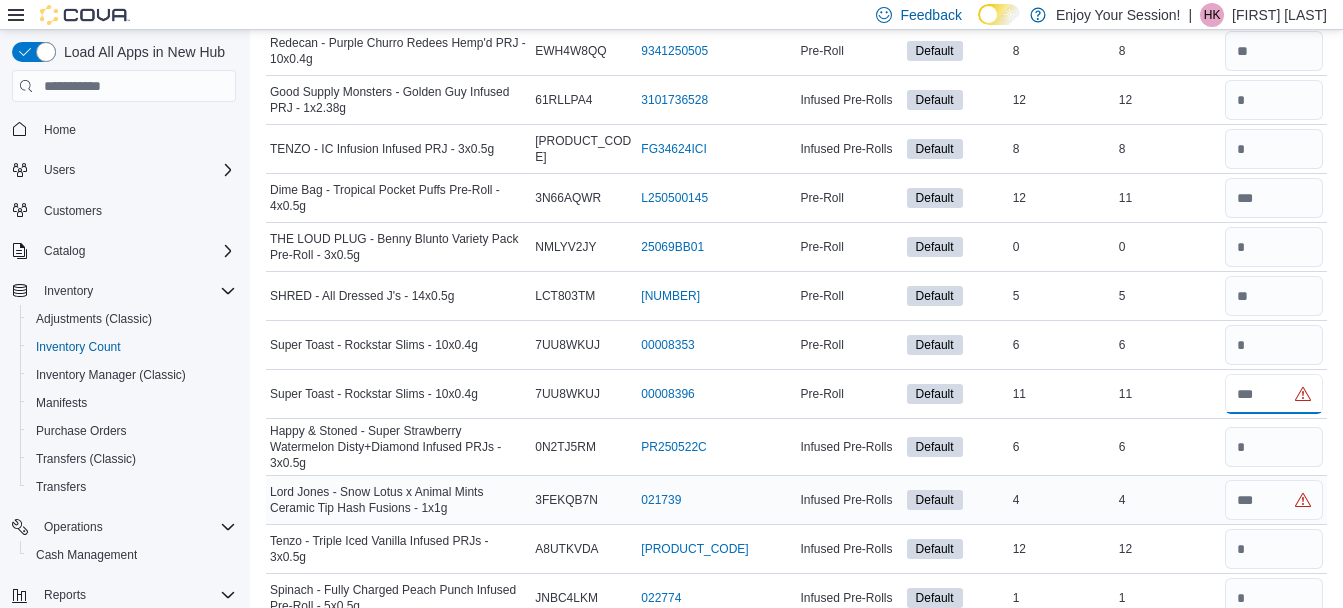 type on "**" 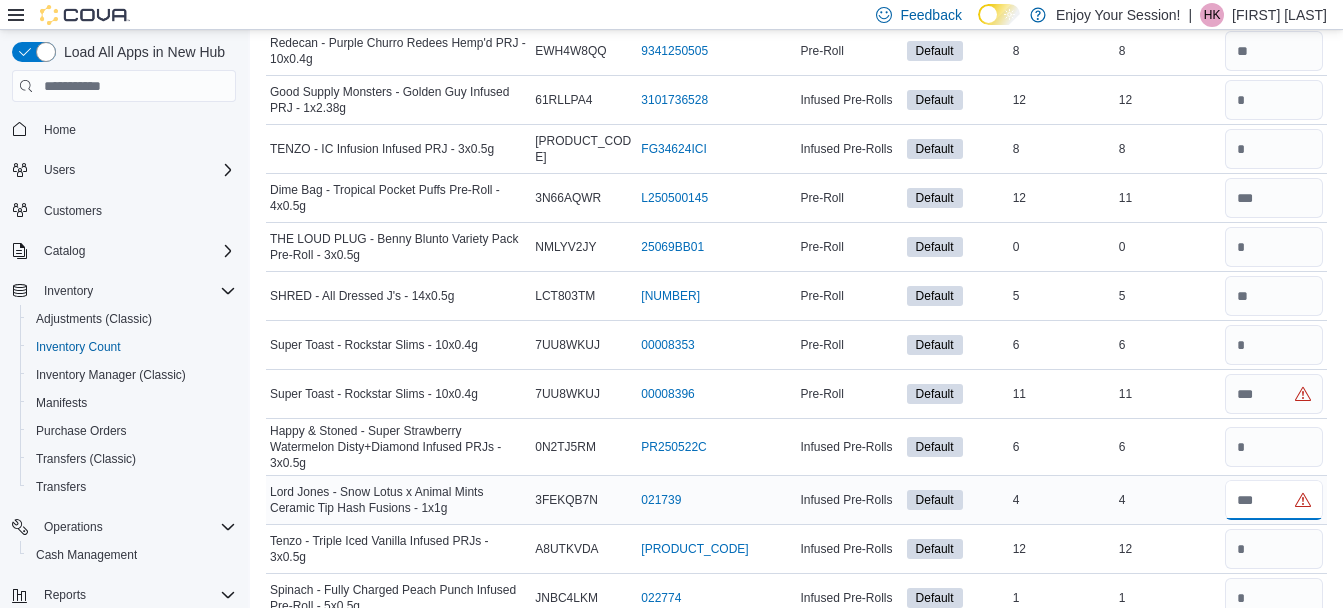 click at bounding box center (1274, 500) 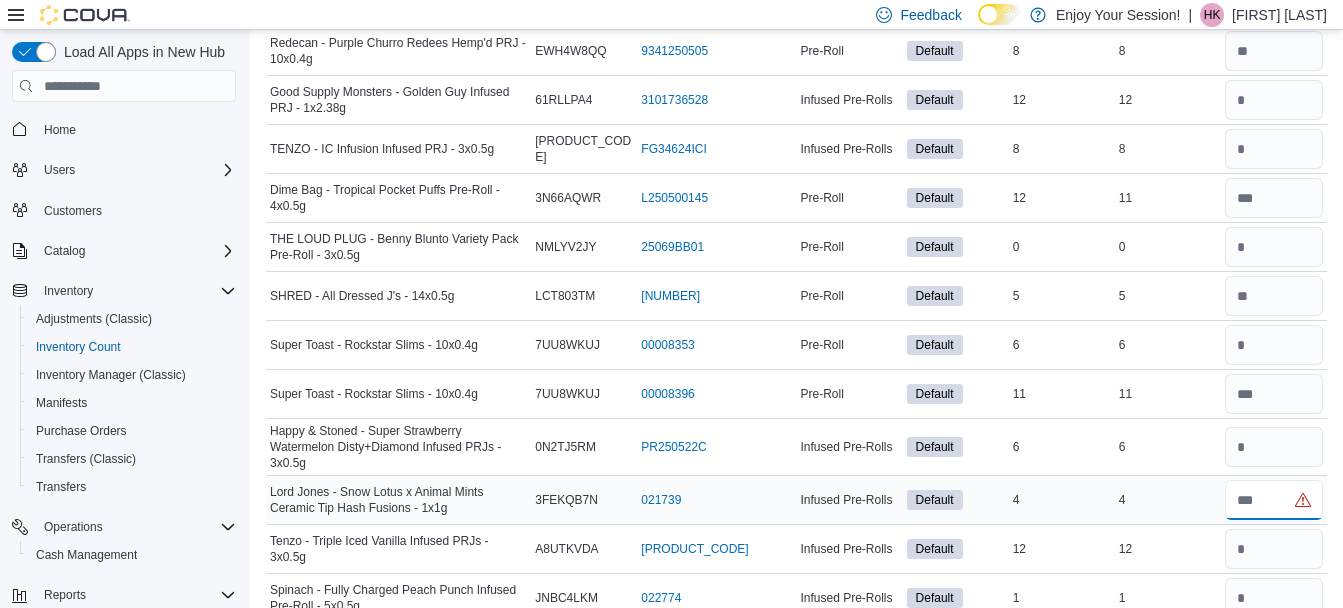 type on "*" 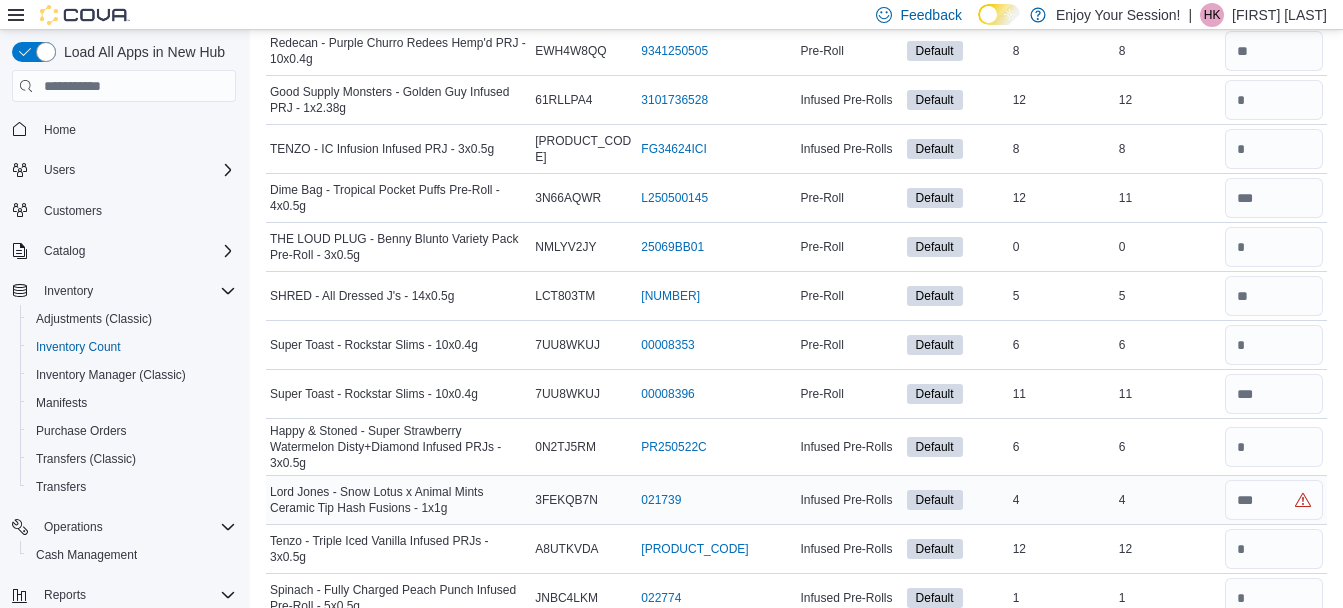 type 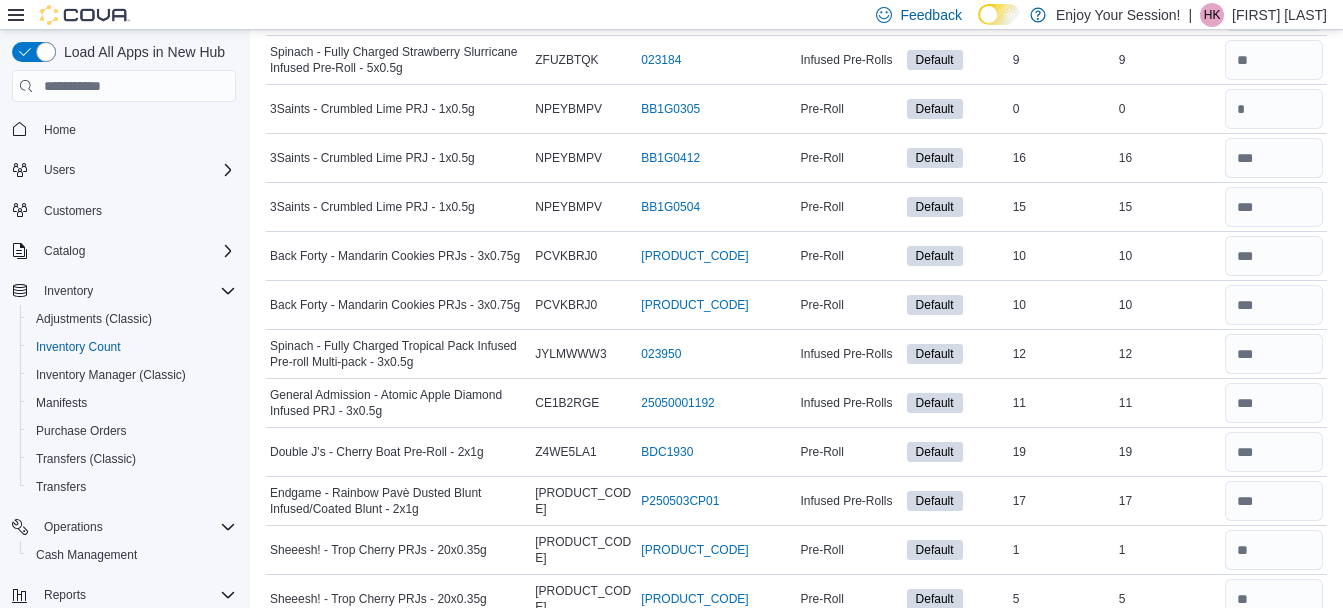 scroll, scrollTop: 0, scrollLeft: 0, axis: both 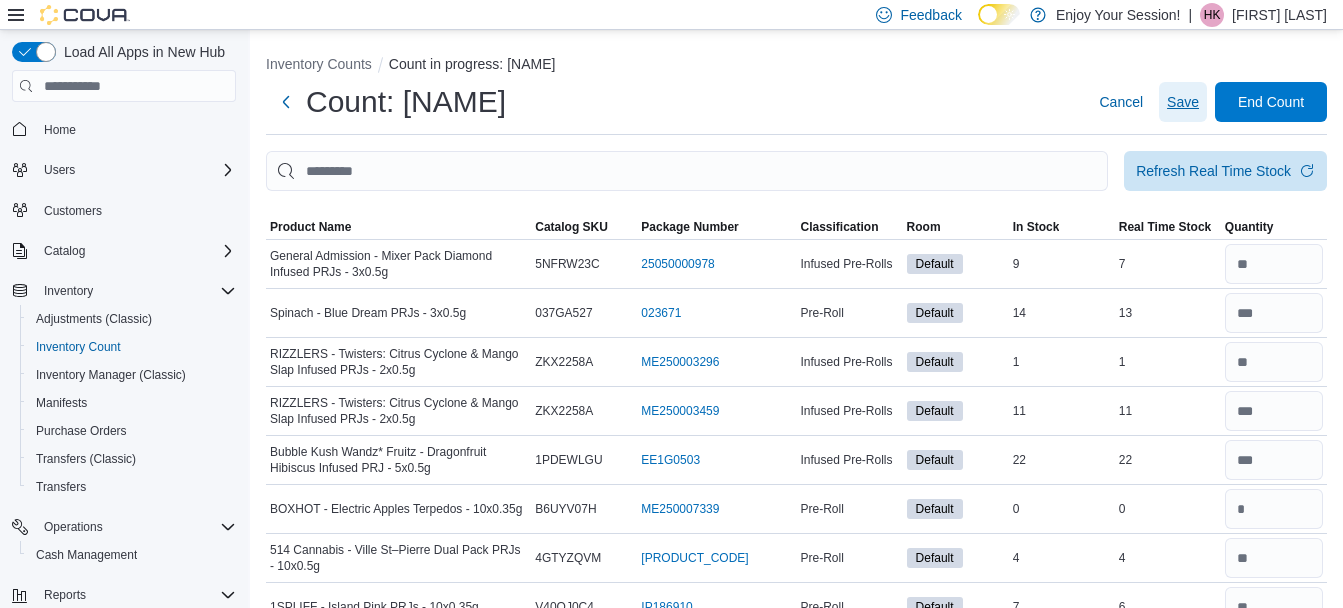 click on "Save" at bounding box center (1183, 102) 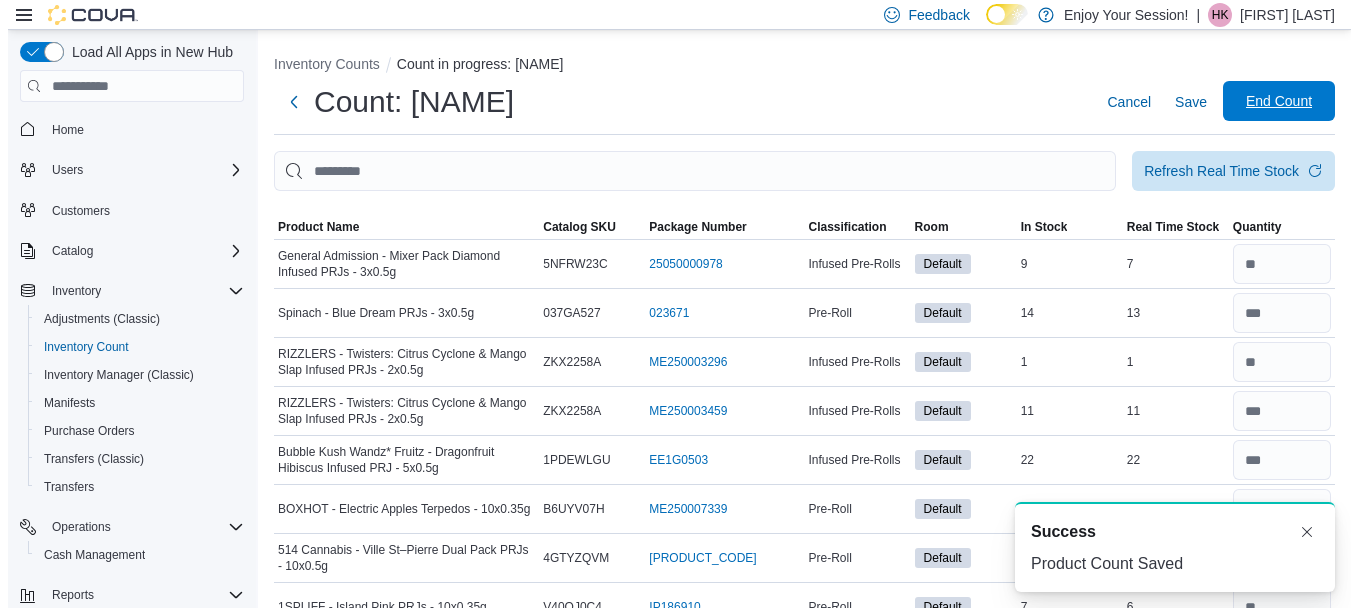 scroll, scrollTop: 0, scrollLeft: 0, axis: both 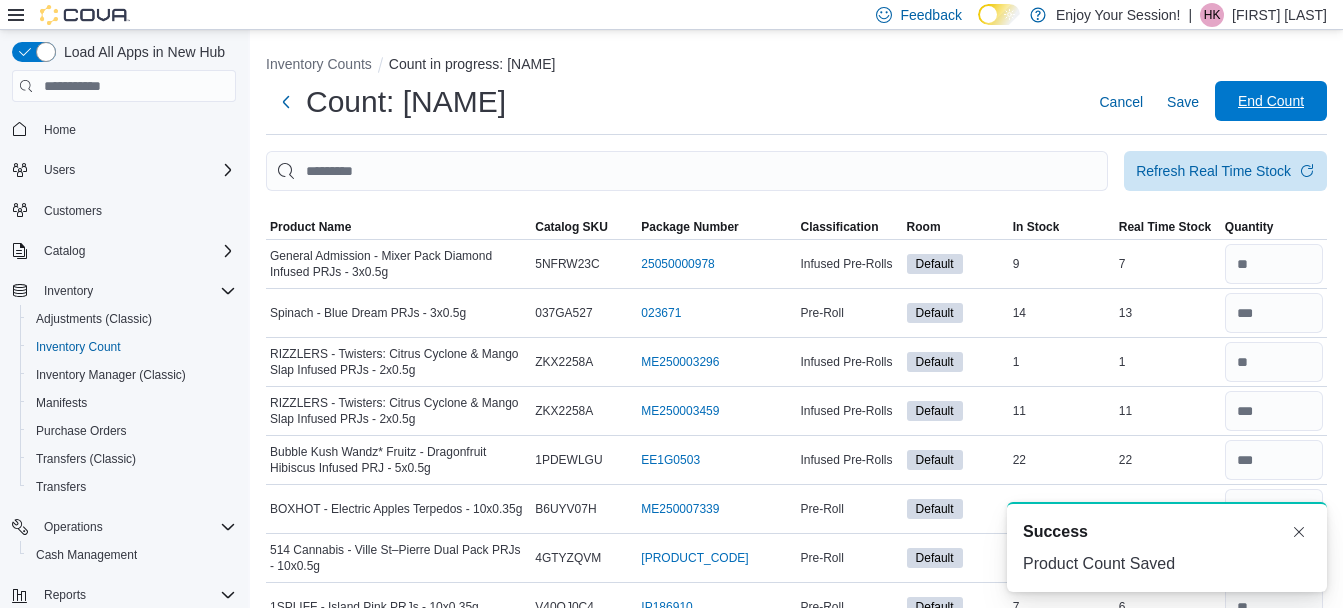 click on "End Count" at bounding box center (1271, 101) 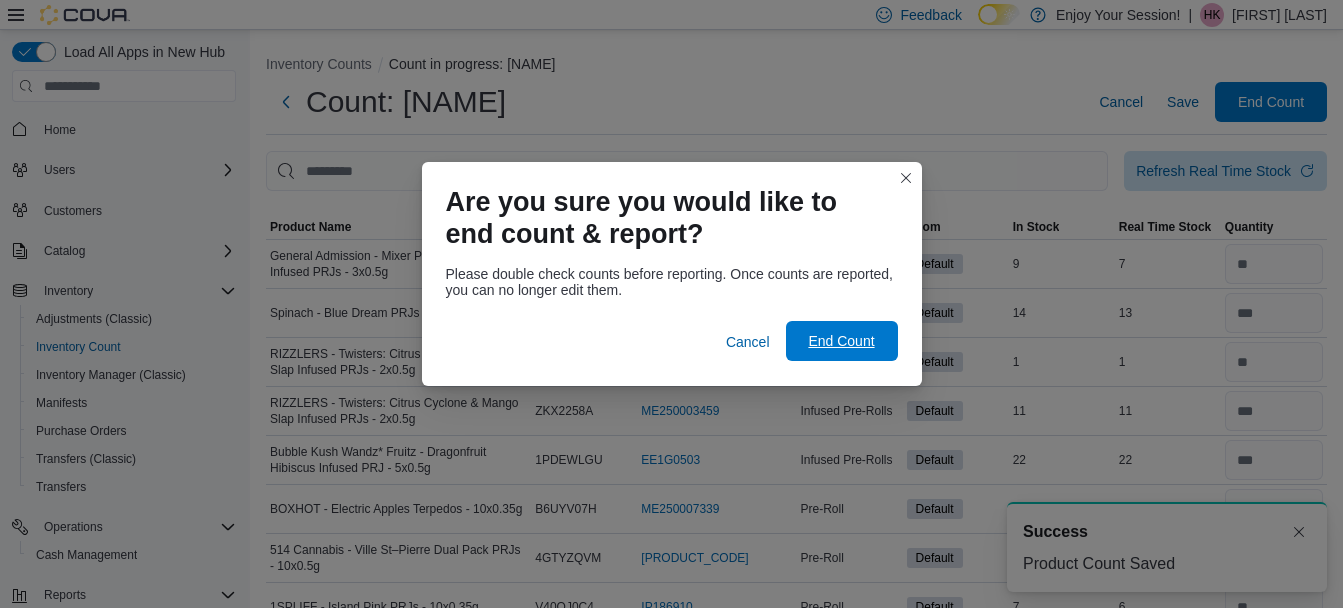 click on "End Count" at bounding box center [841, 341] 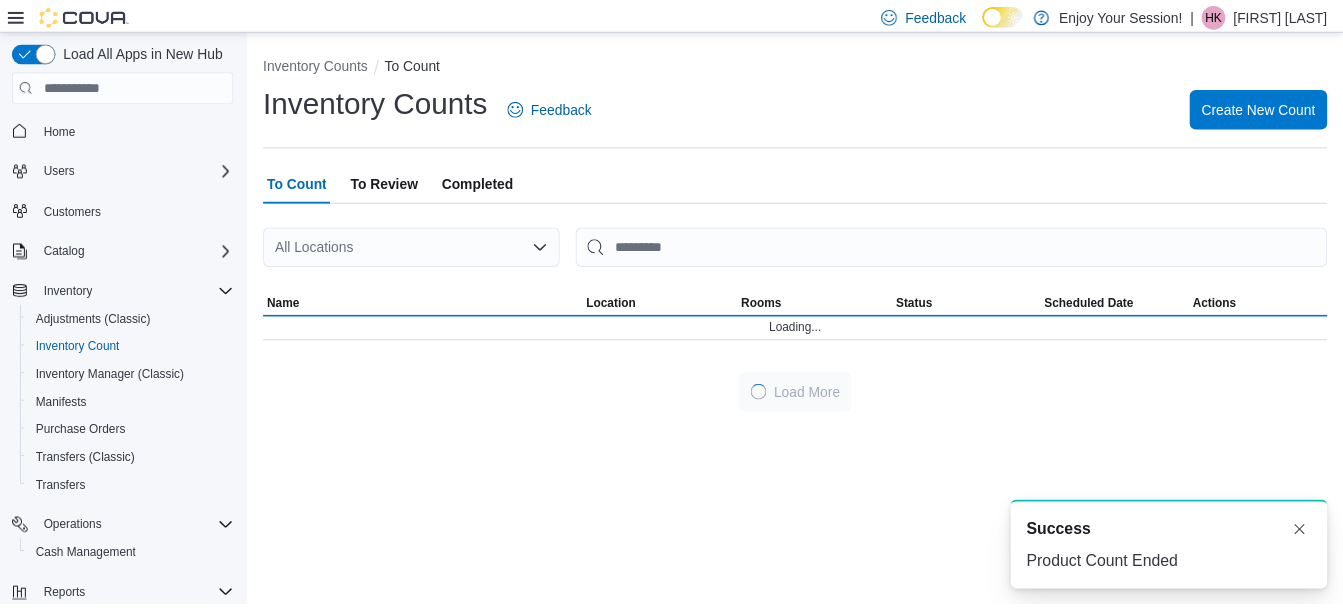 scroll, scrollTop: 0, scrollLeft: 0, axis: both 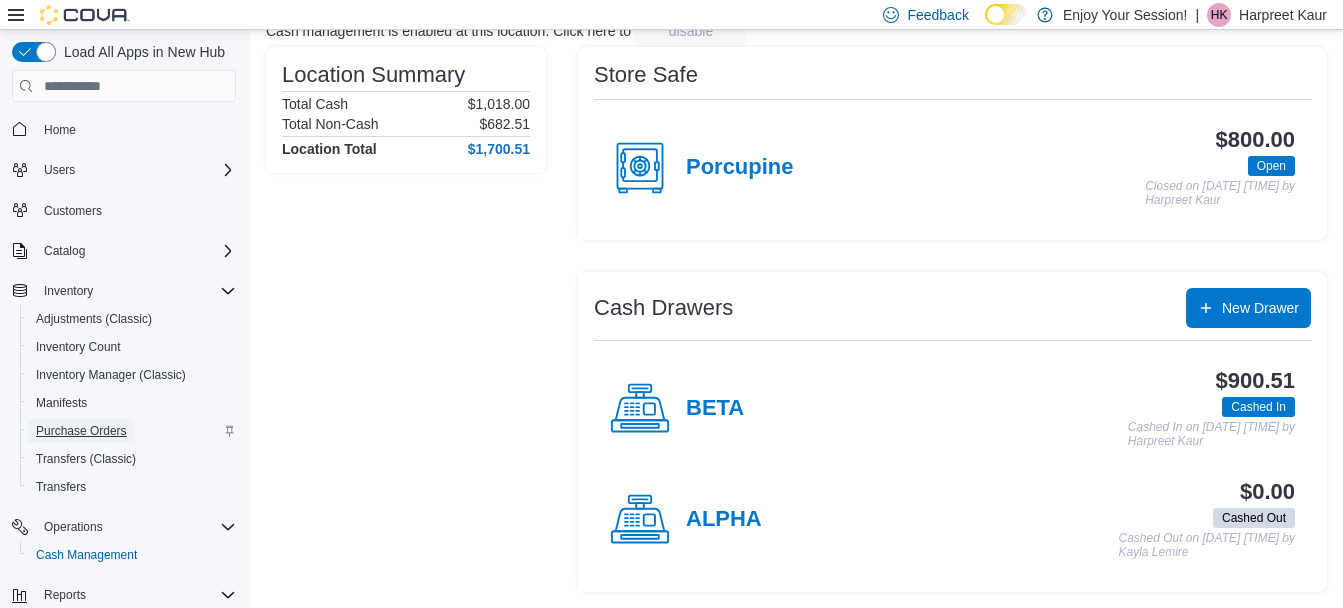 click on "Purchase Orders" at bounding box center [81, 431] 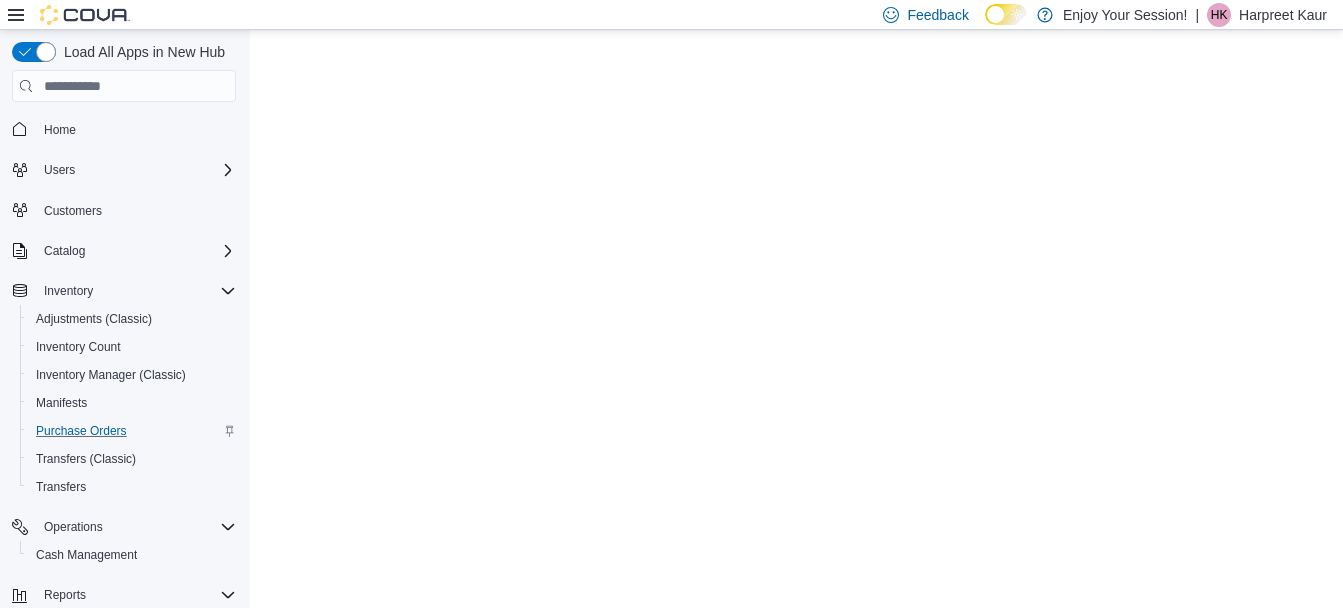 scroll, scrollTop: 0, scrollLeft: 0, axis: both 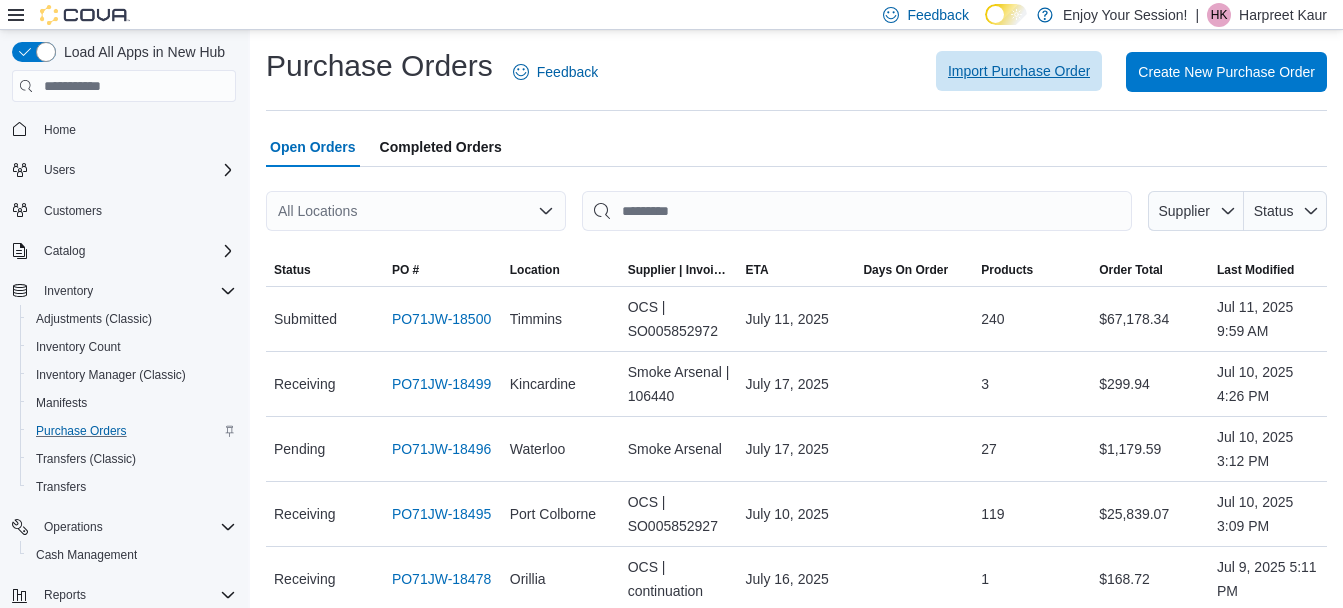 click on "Import Purchase Order" at bounding box center [1019, 71] 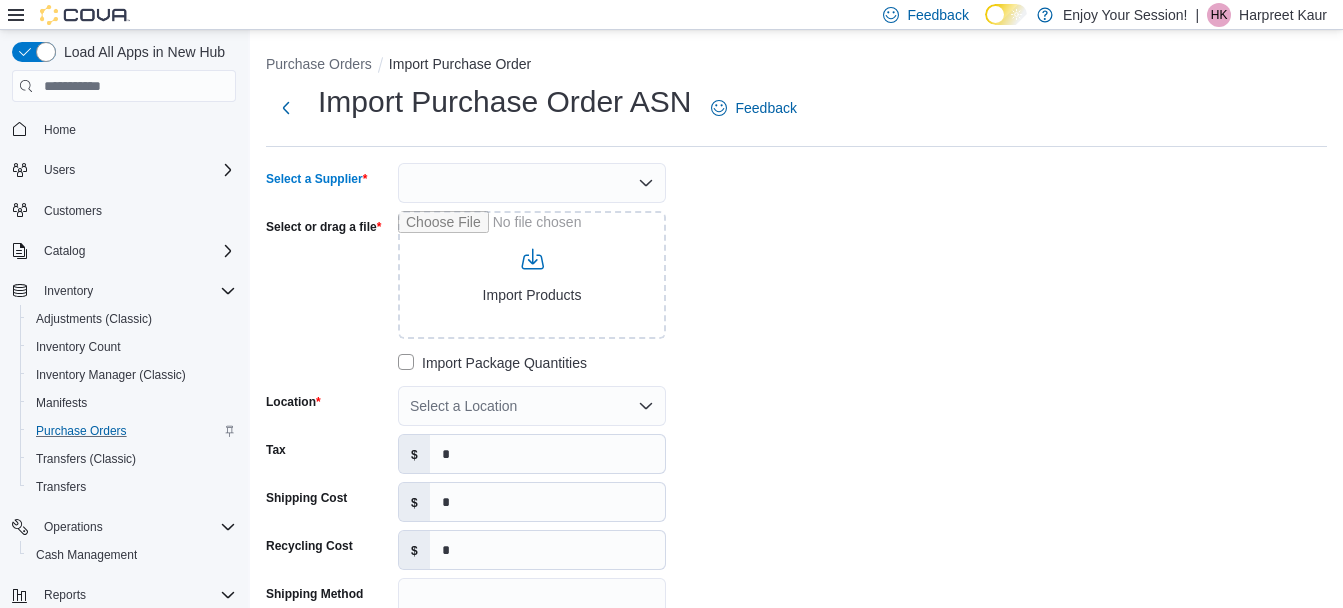 click at bounding box center [532, 183] 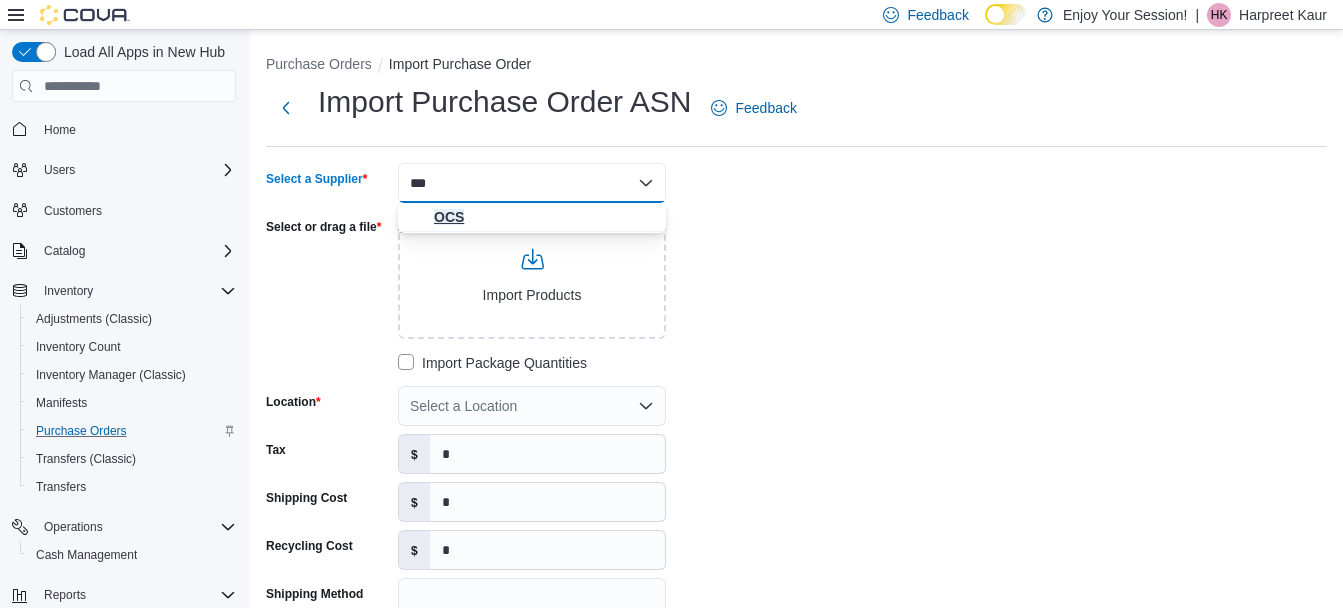 type on "***" 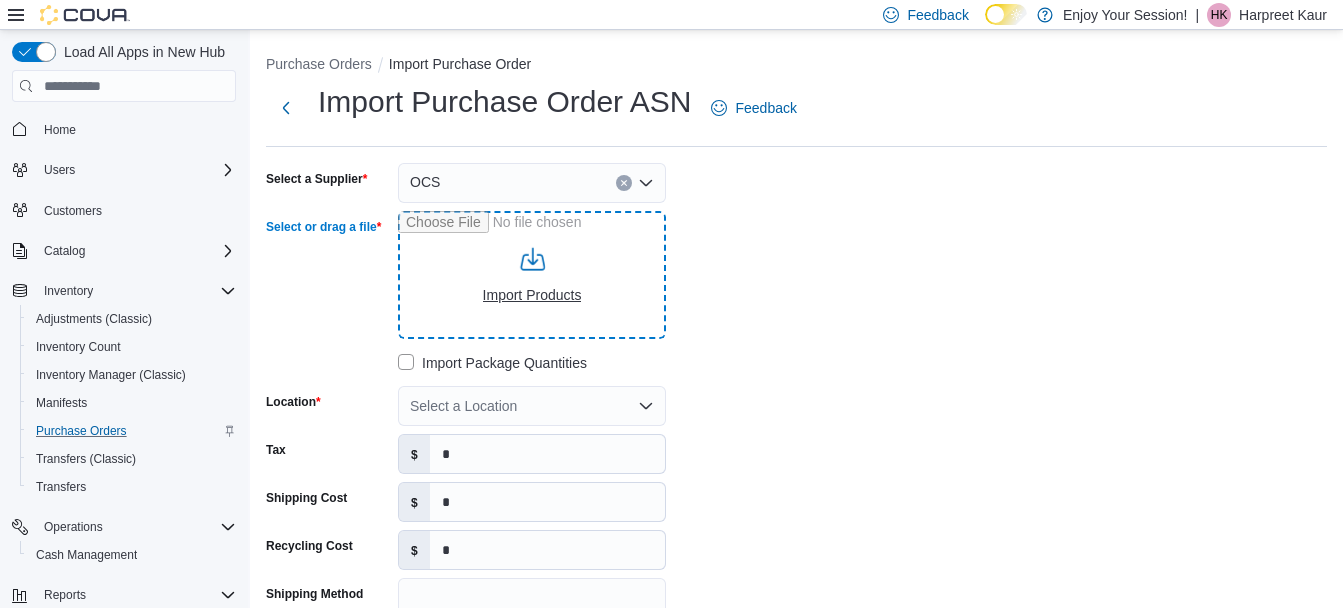 click on "Select or drag a file" at bounding box center [532, 275] 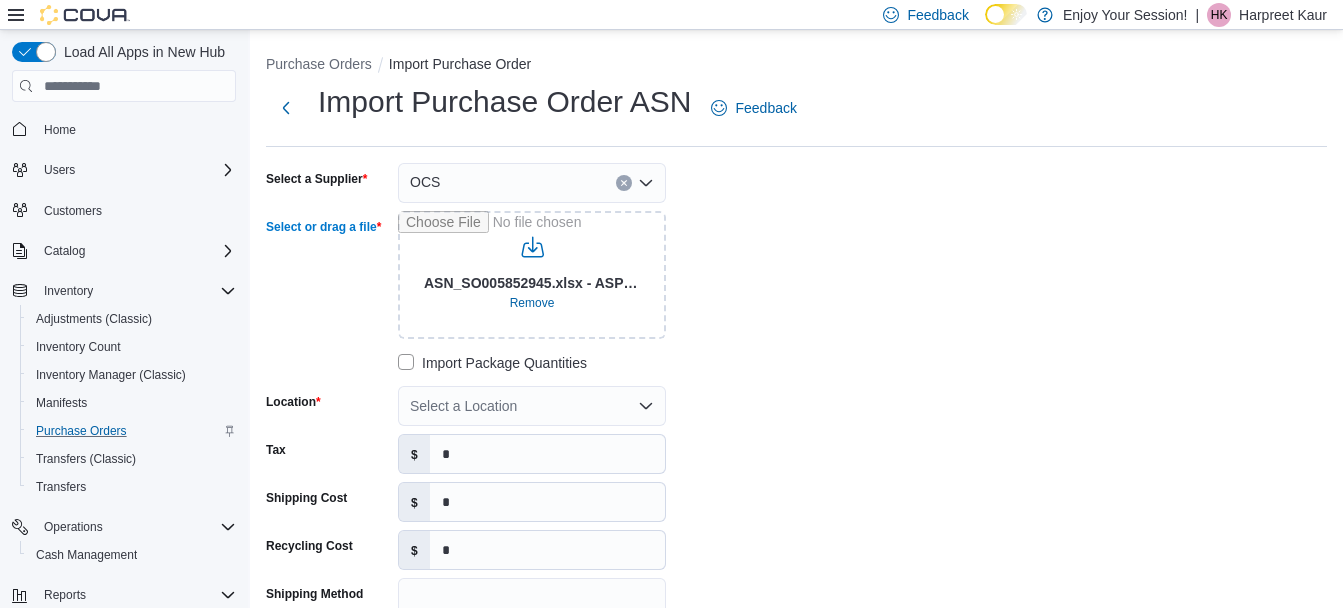 click on "Select a Location" at bounding box center [532, 406] 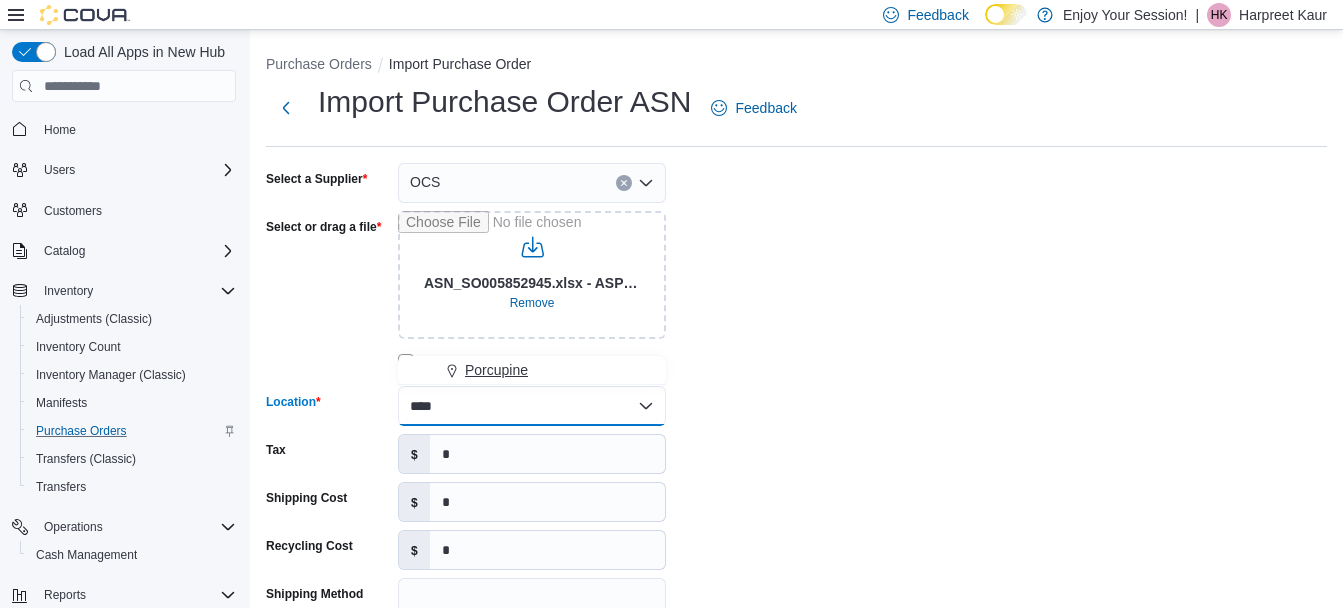 type on "****" 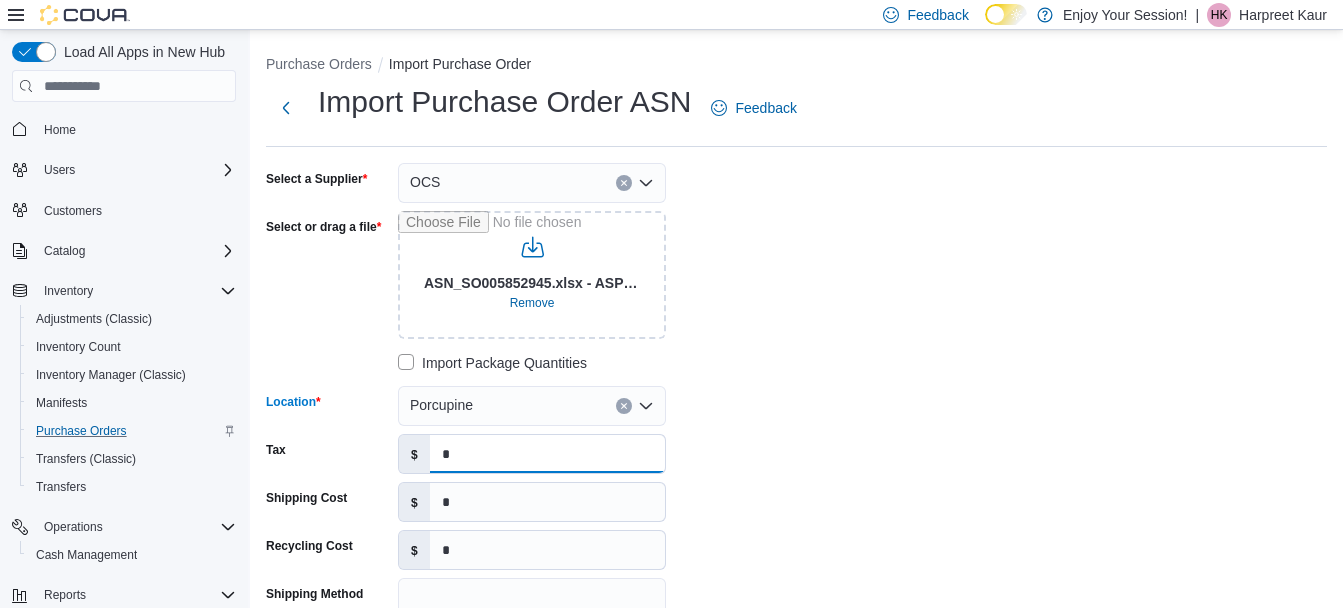 click on "*" at bounding box center (547, 454) 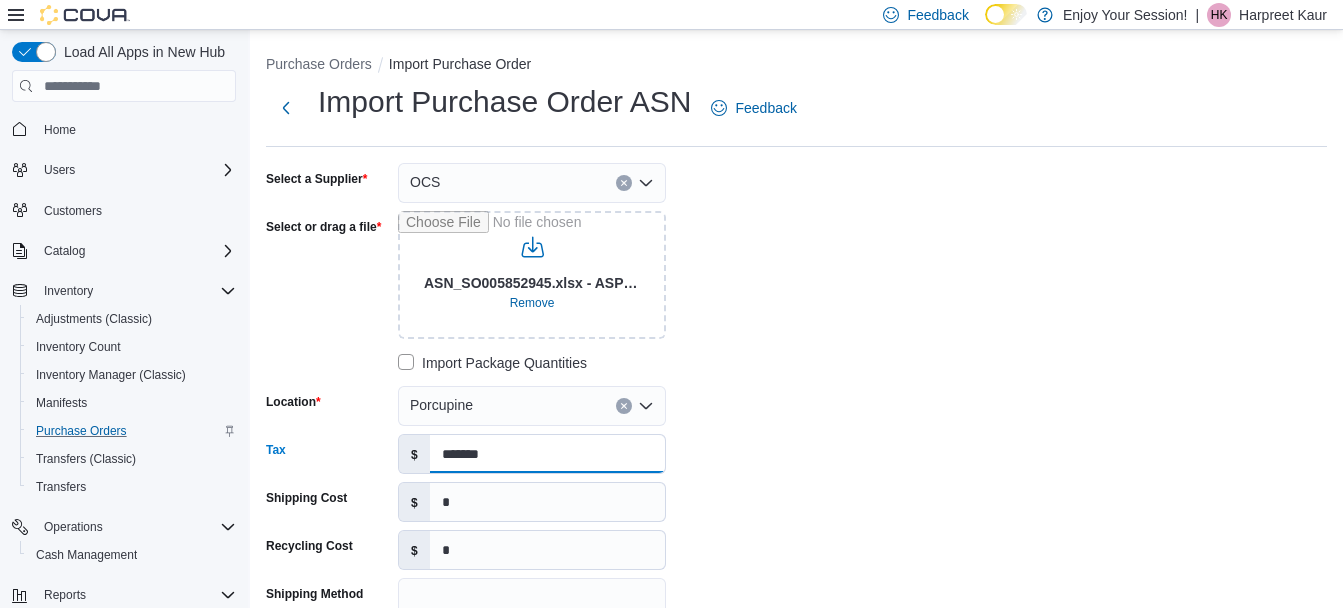type on "*******" 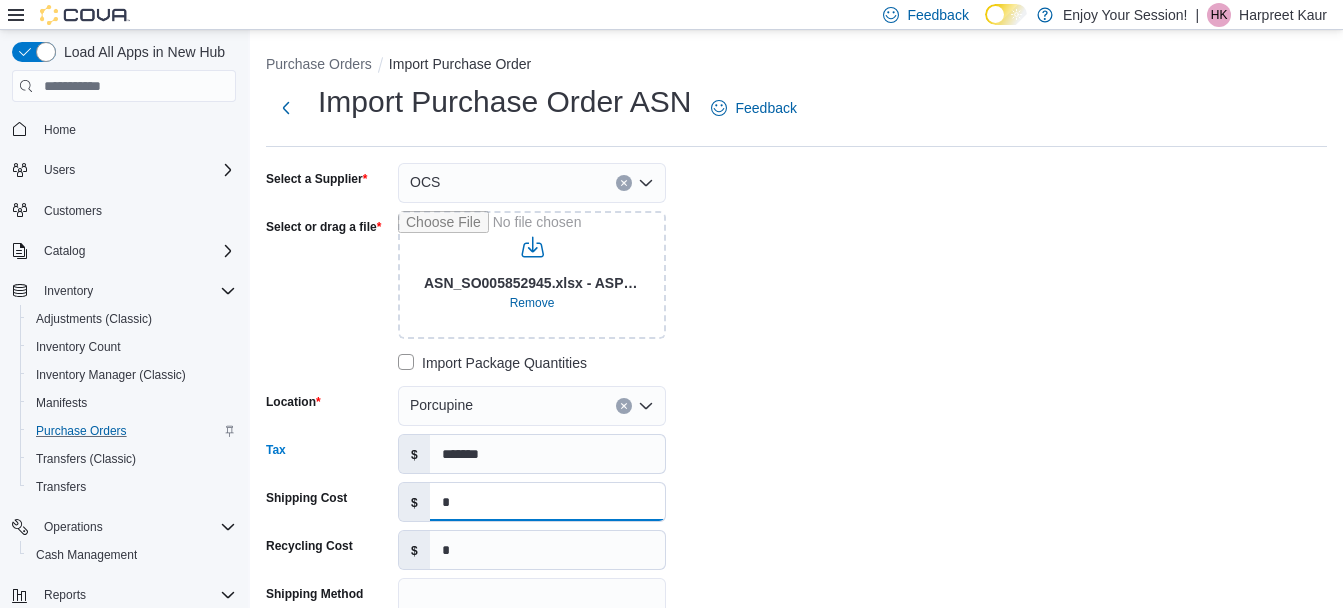 click on "*" at bounding box center (547, 502) 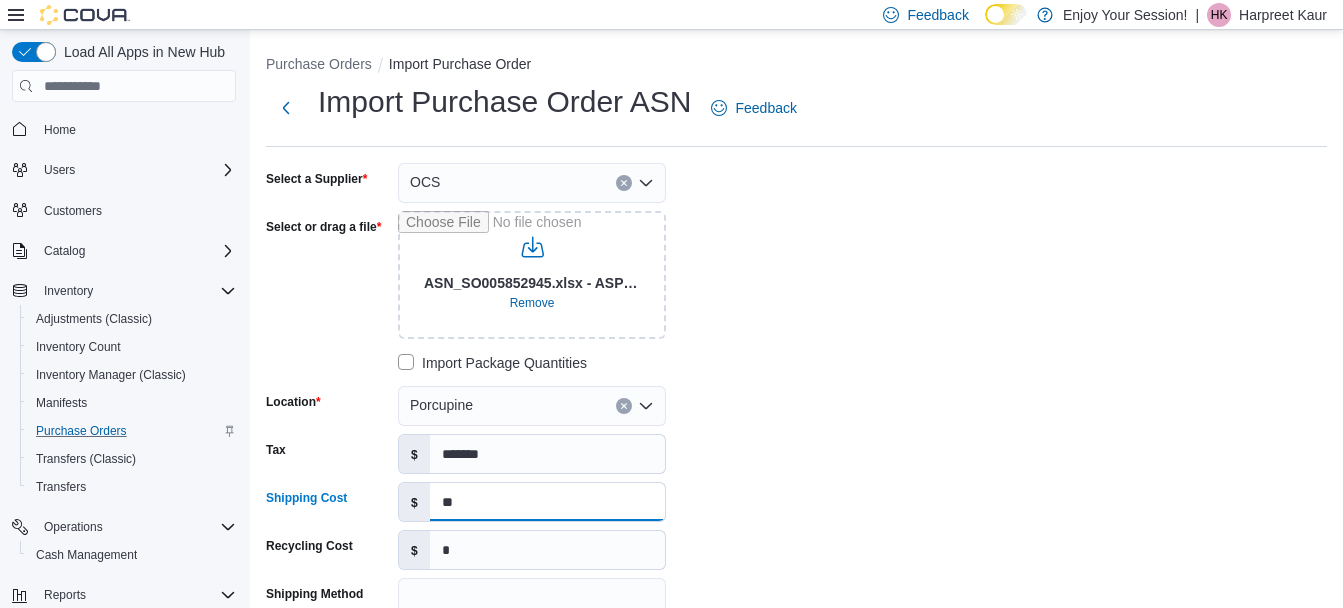 type on "*" 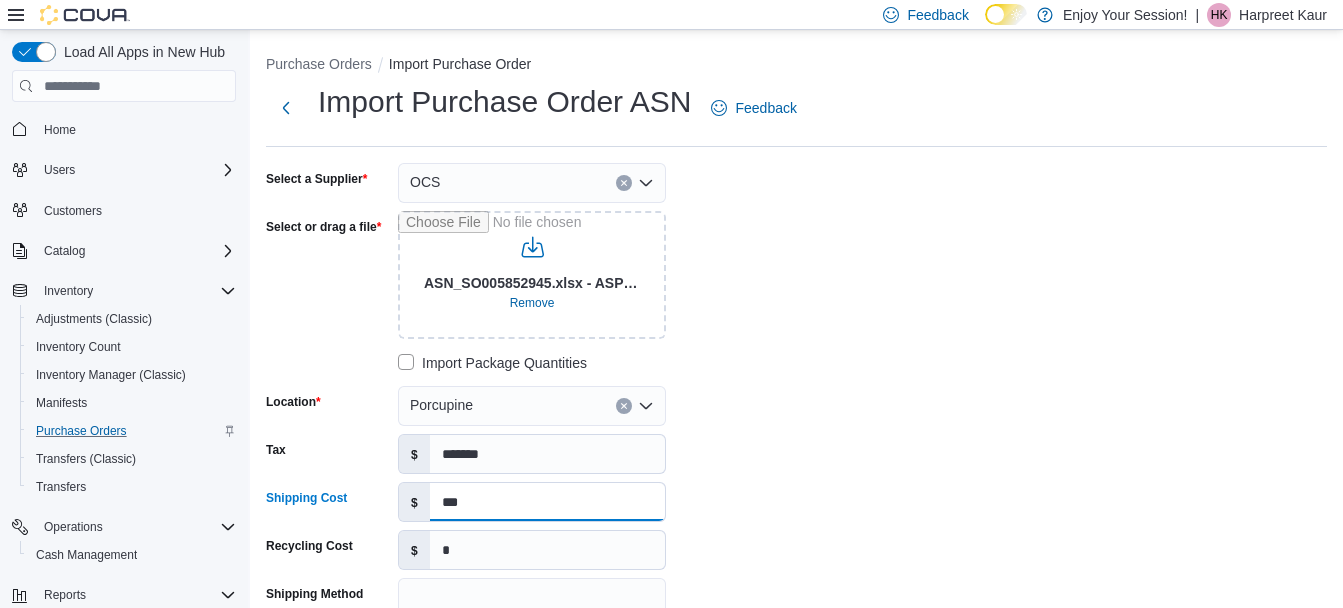 type on "***" 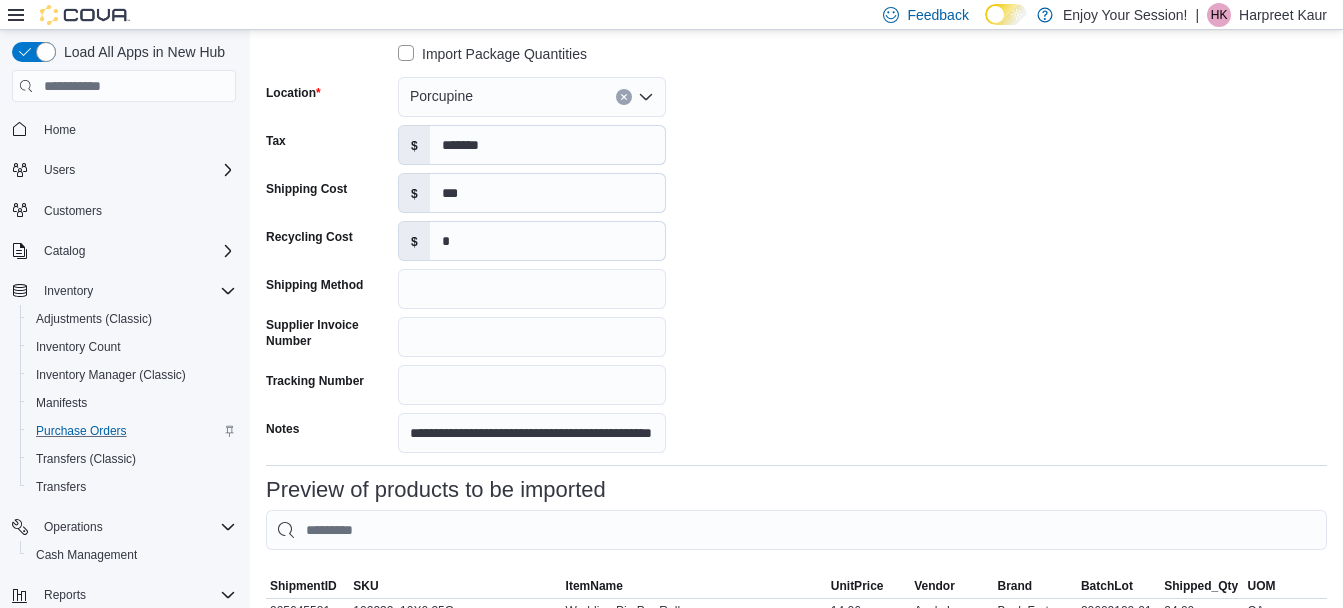 scroll, scrollTop: 311, scrollLeft: 0, axis: vertical 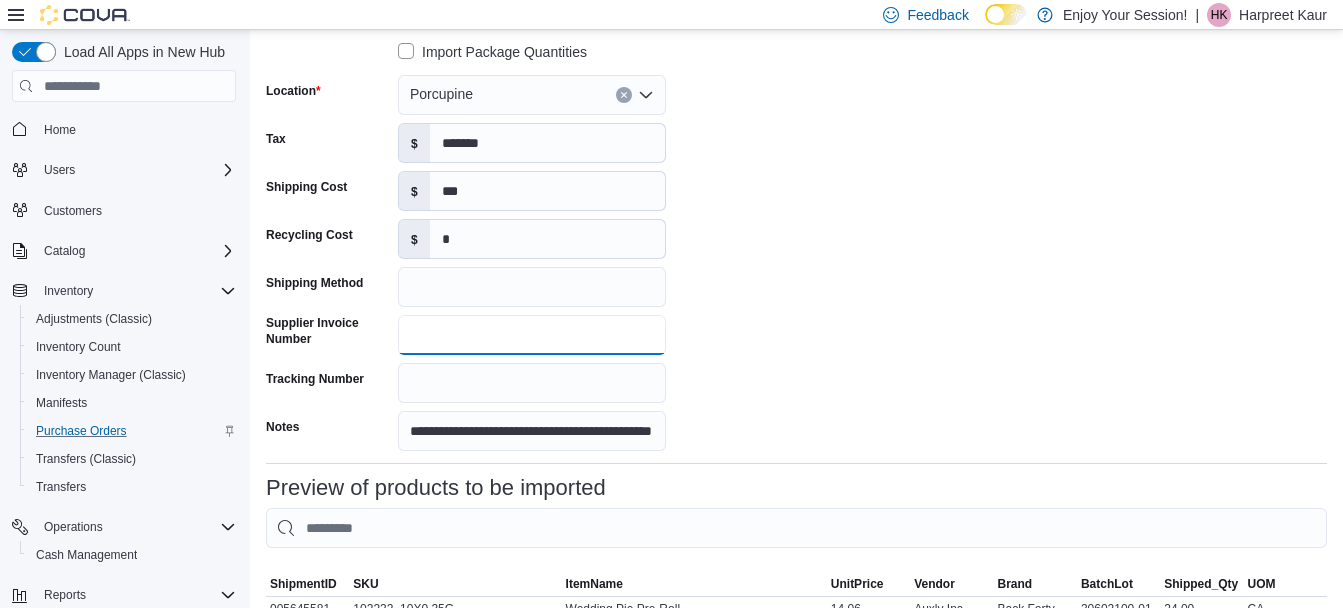 click on "Supplier Invoice Number" at bounding box center (532, 335) 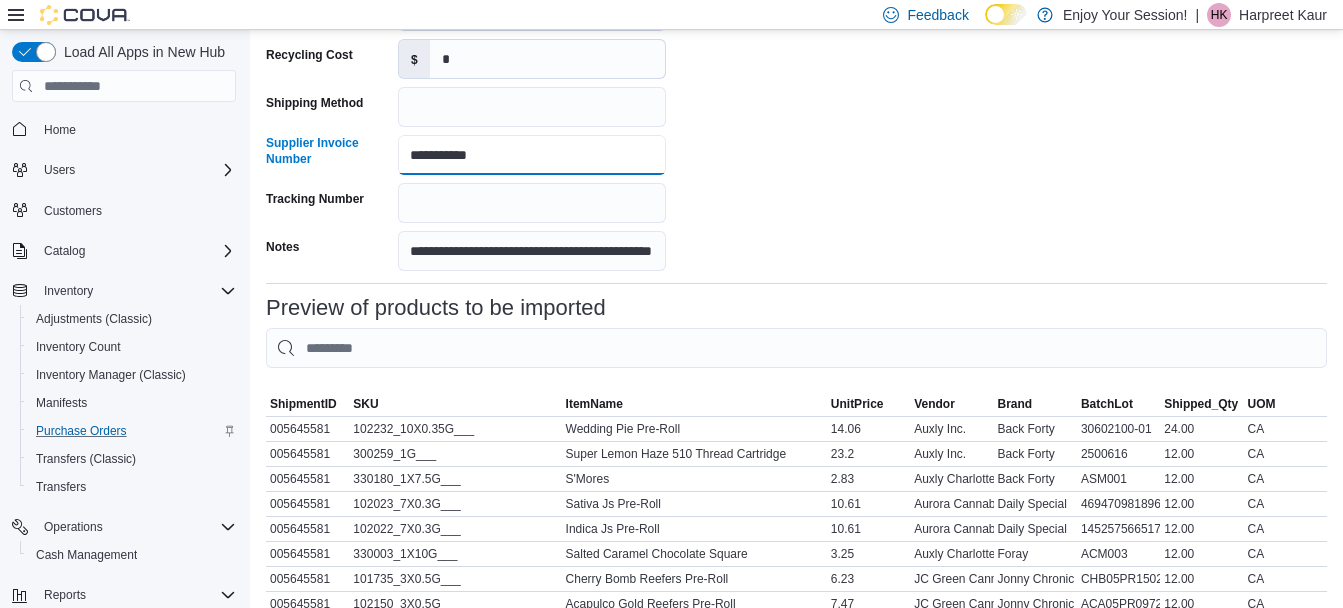 scroll, scrollTop: 506, scrollLeft: 0, axis: vertical 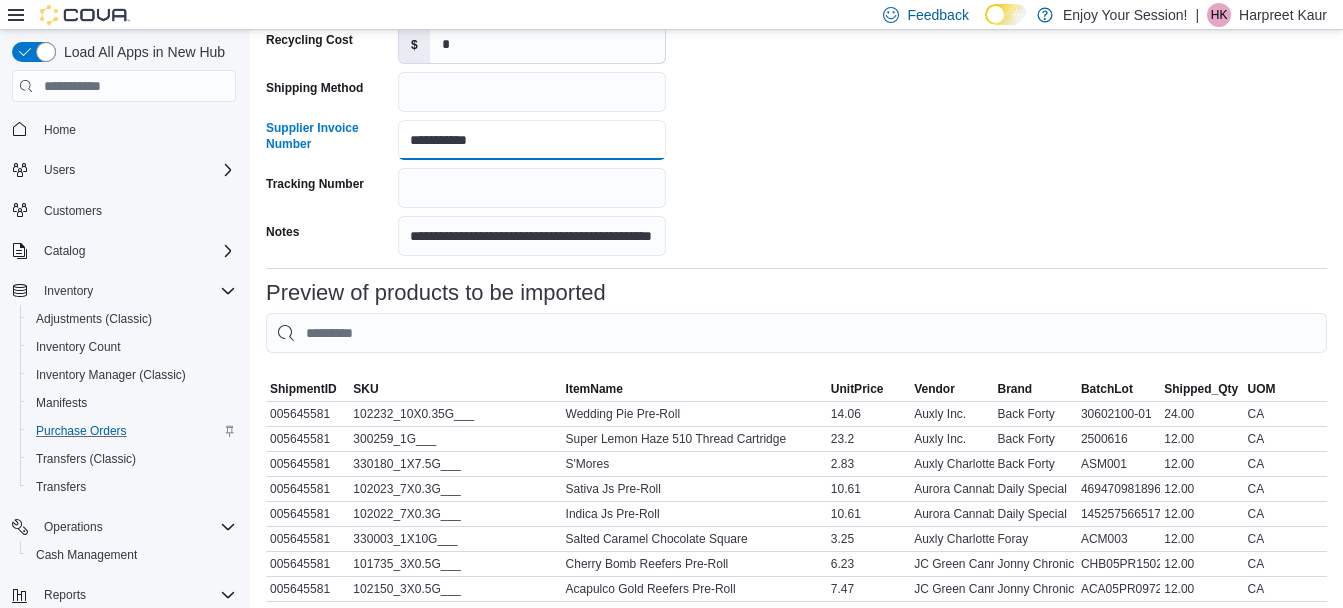type on "**********" 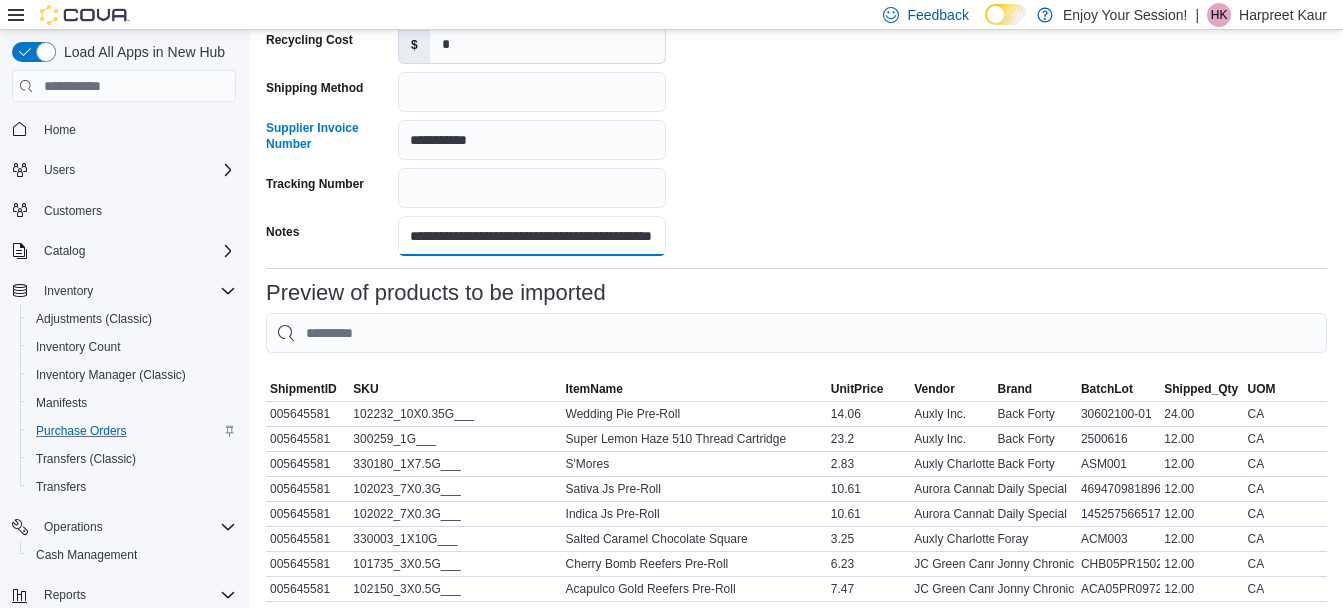 click on "**********" at bounding box center (532, 236) 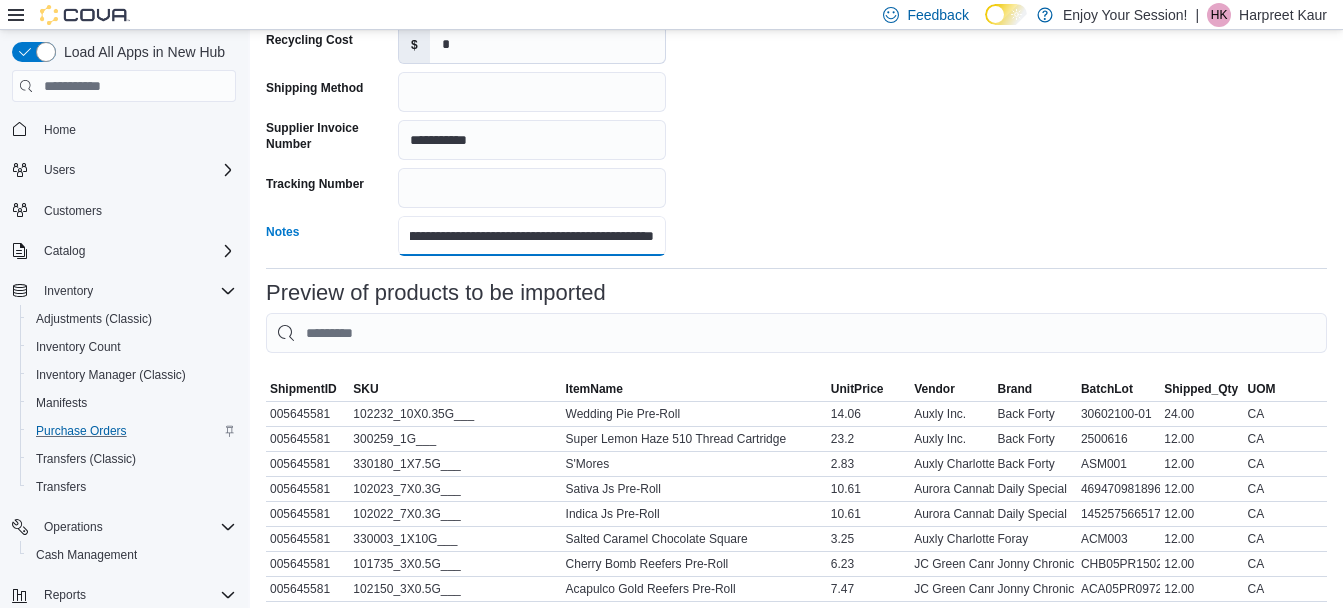 scroll, scrollTop: 0, scrollLeft: 99, axis: horizontal 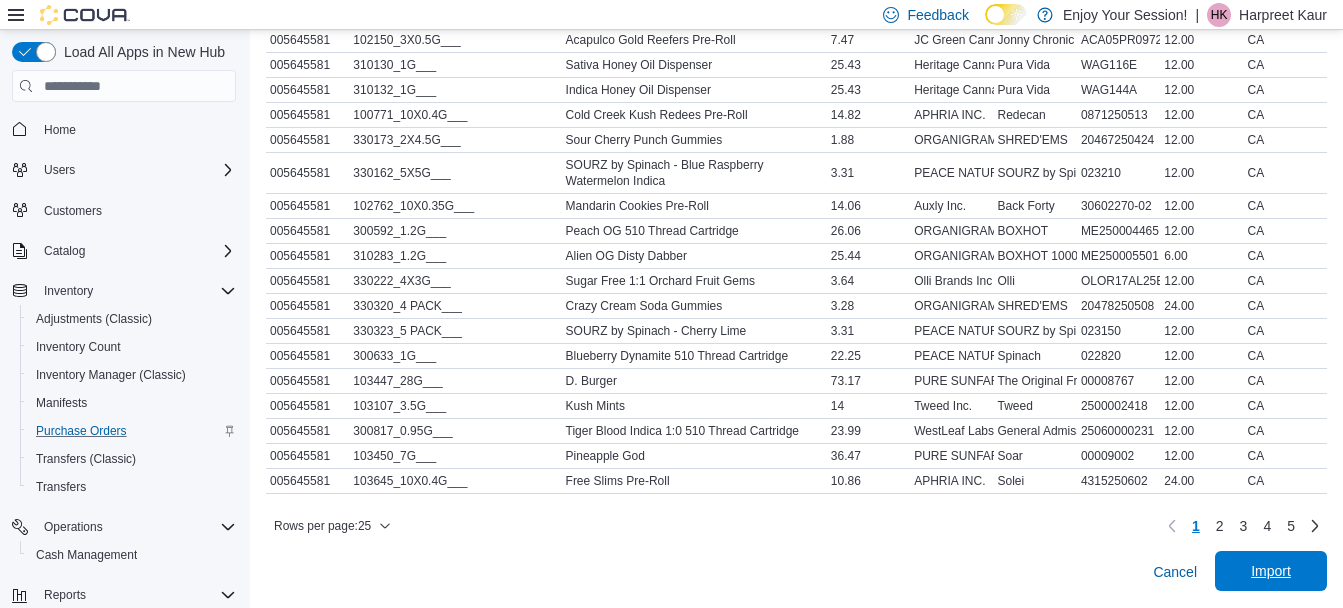 type on "**********" 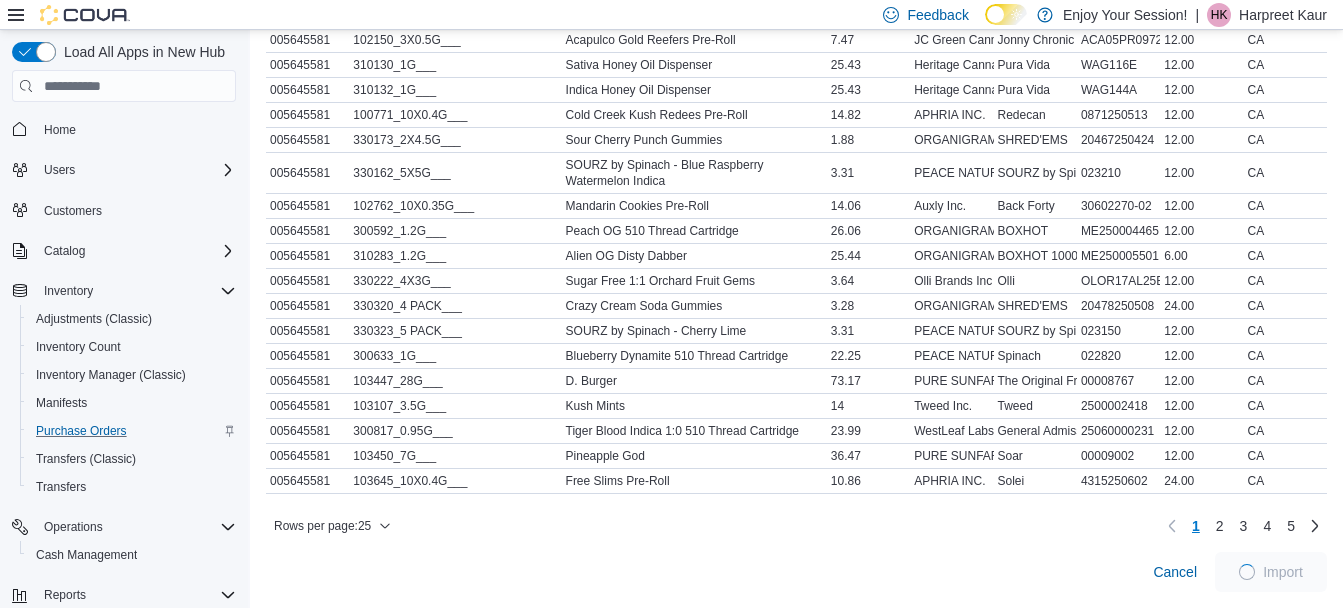 scroll, scrollTop: 1092, scrollLeft: 0, axis: vertical 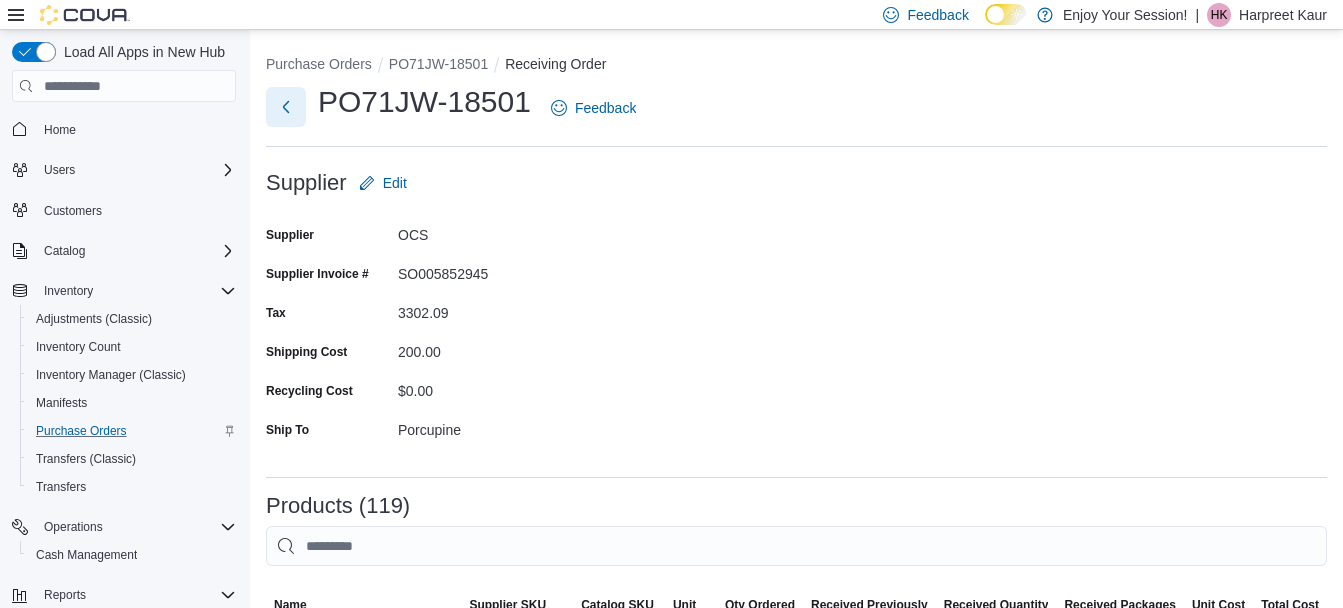 click at bounding box center (286, 107) 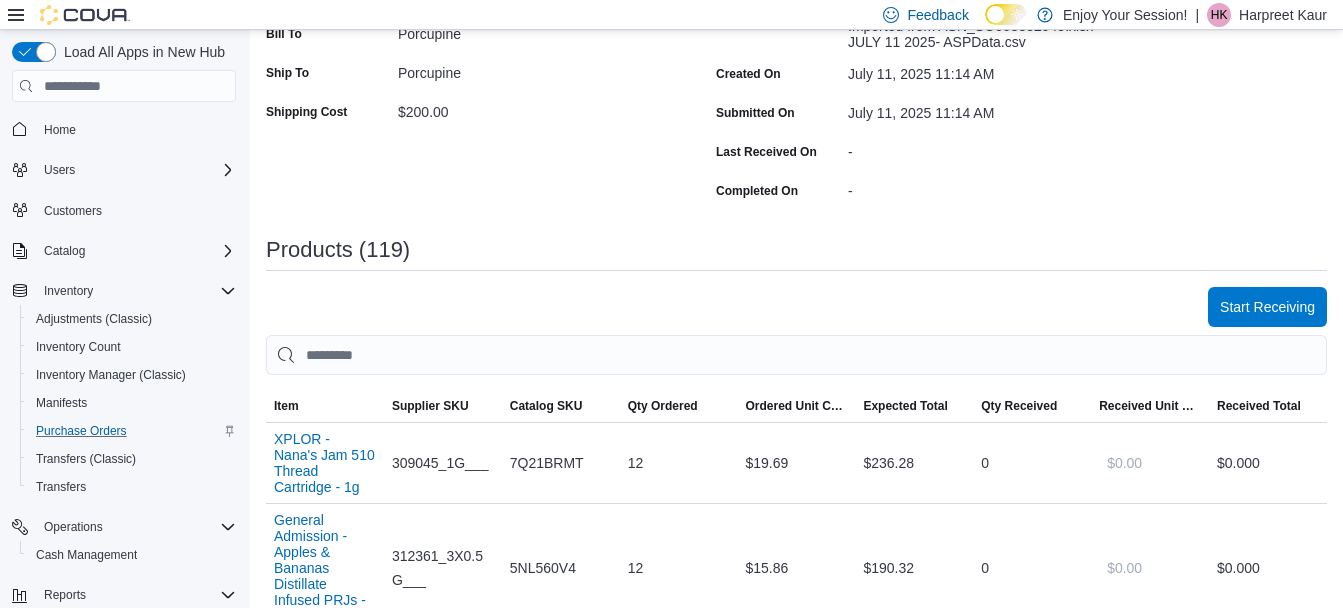 scroll, scrollTop: 0, scrollLeft: 0, axis: both 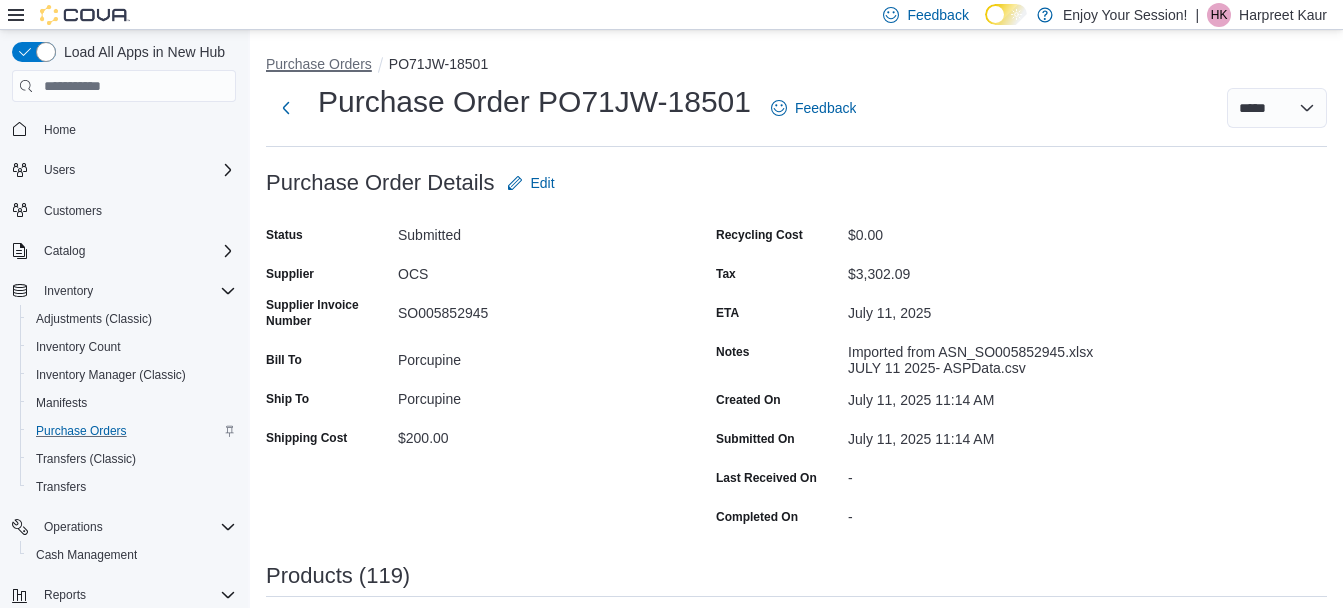 click on "Purchase Orders" at bounding box center (319, 64) 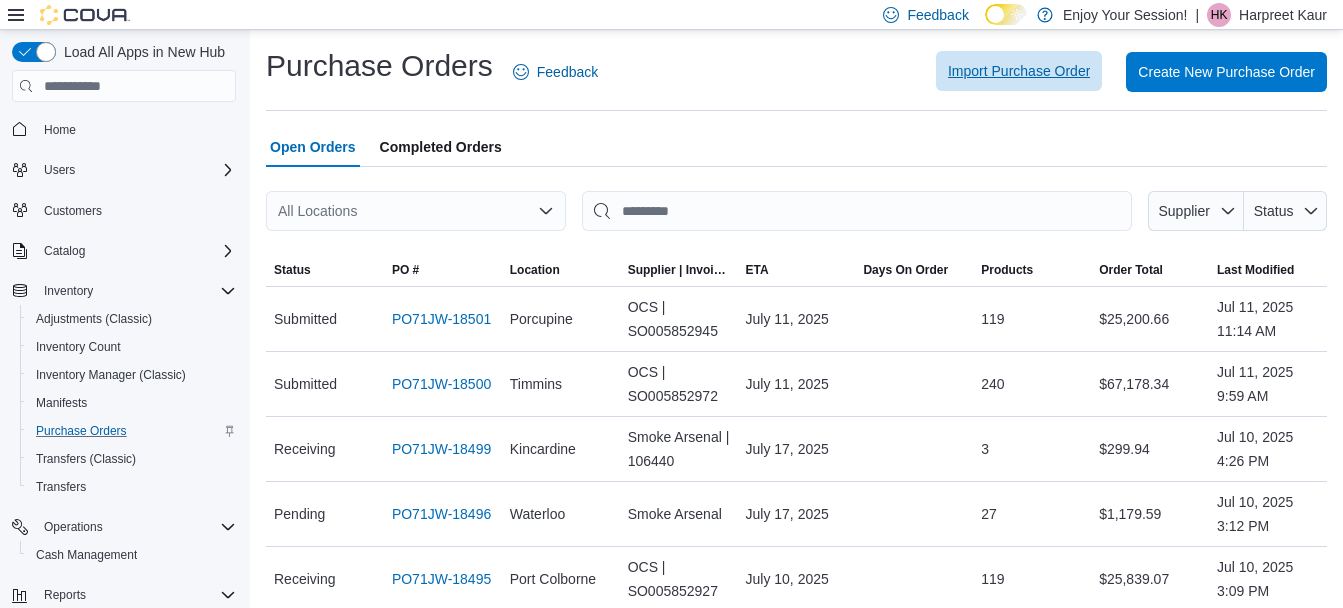 click on "Import Purchase Order" at bounding box center (1019, 71) 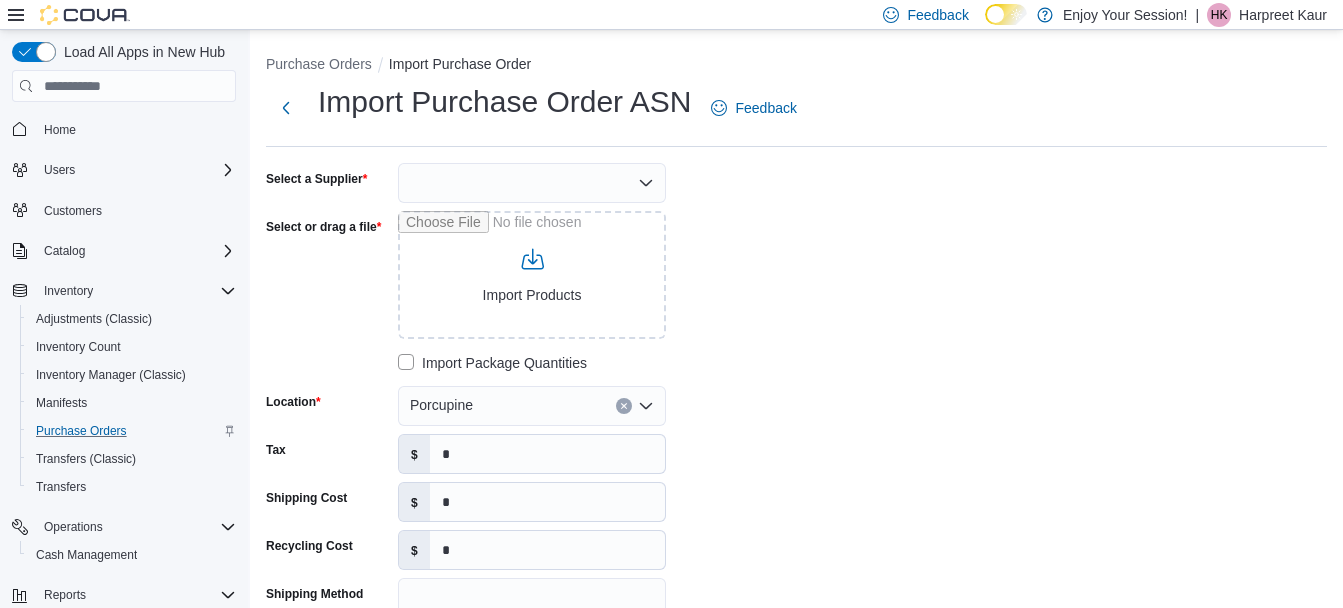 click at bounding box center [532, 183] 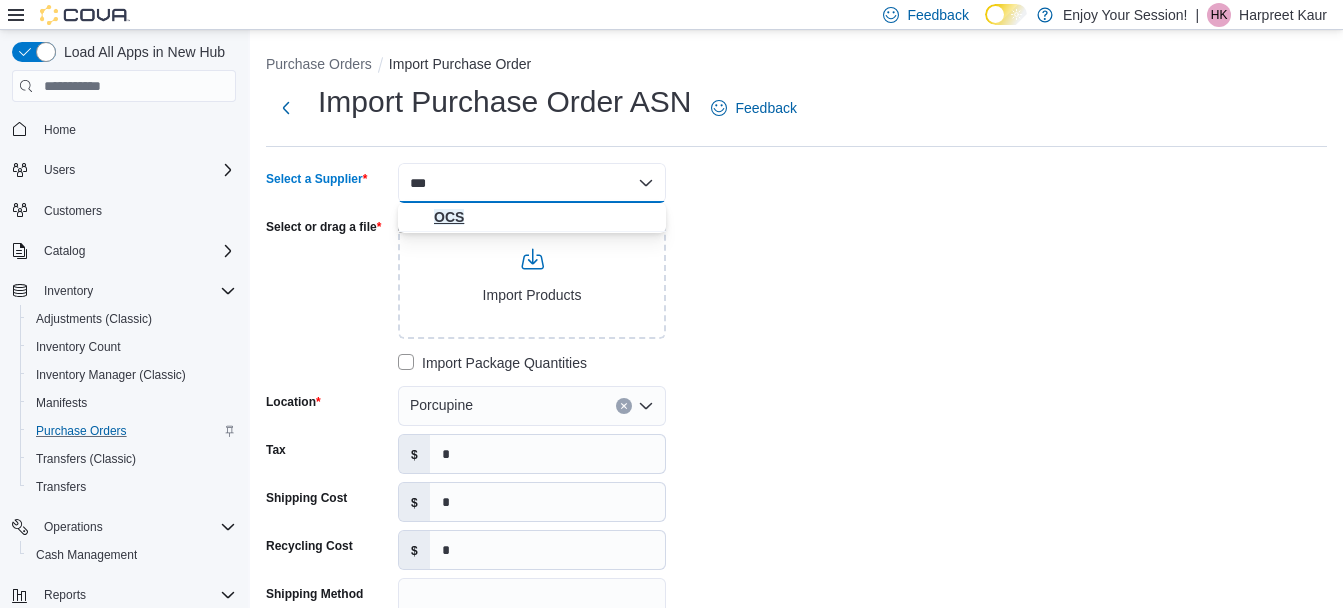 type on "***" 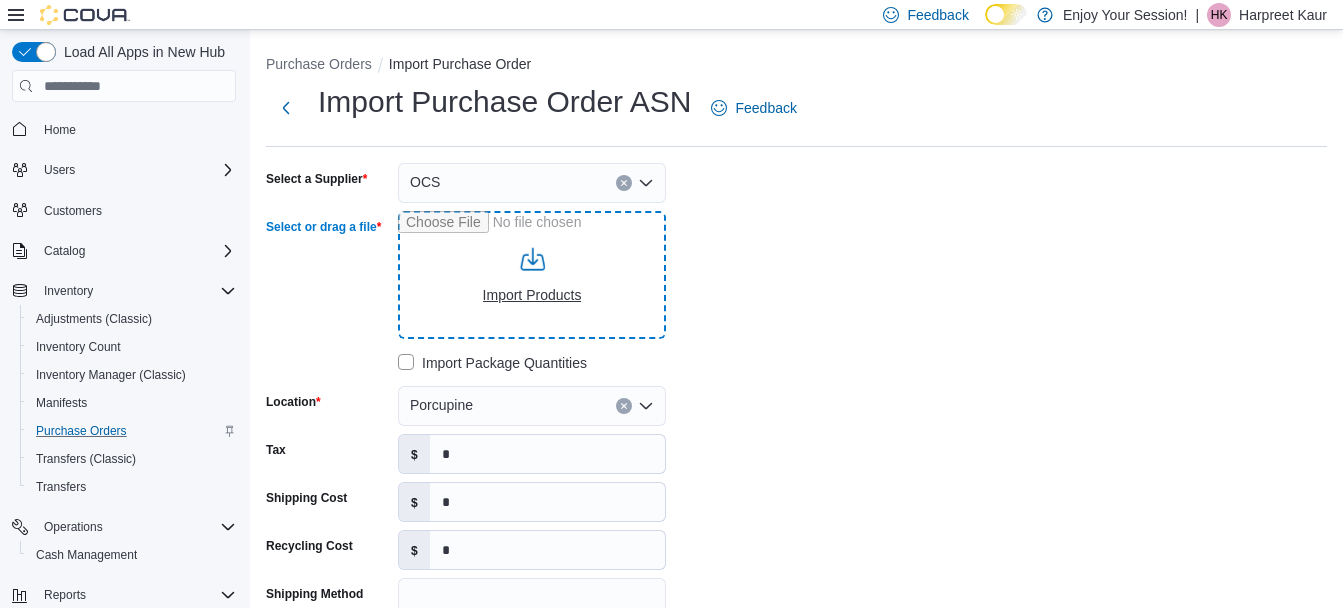 click on "Select or drag a file" at bounding box center (532, 275) 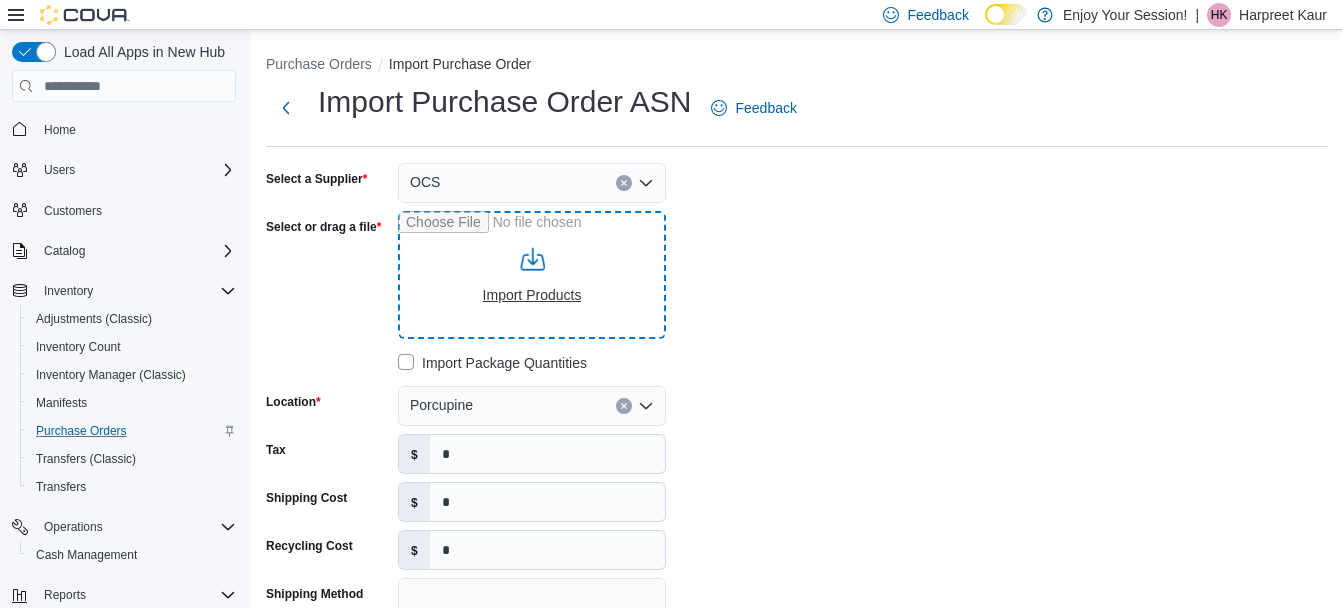 type on "**********" 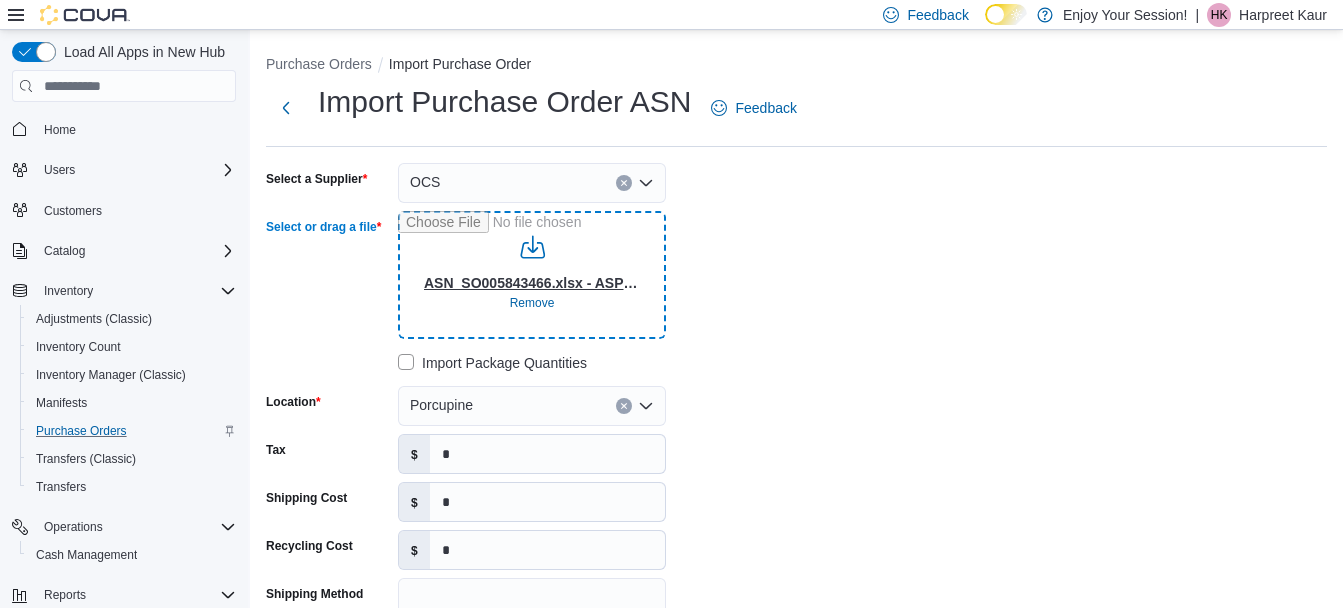 type on "**********" 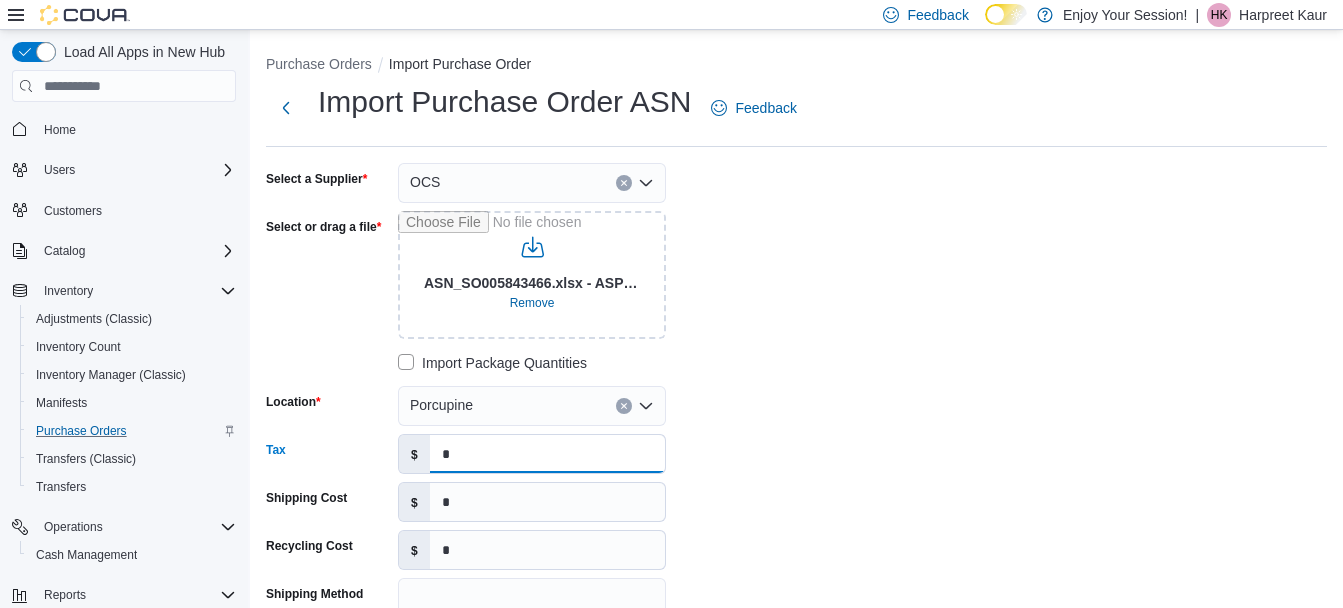 click on "*" at bounding box center [547, 454] 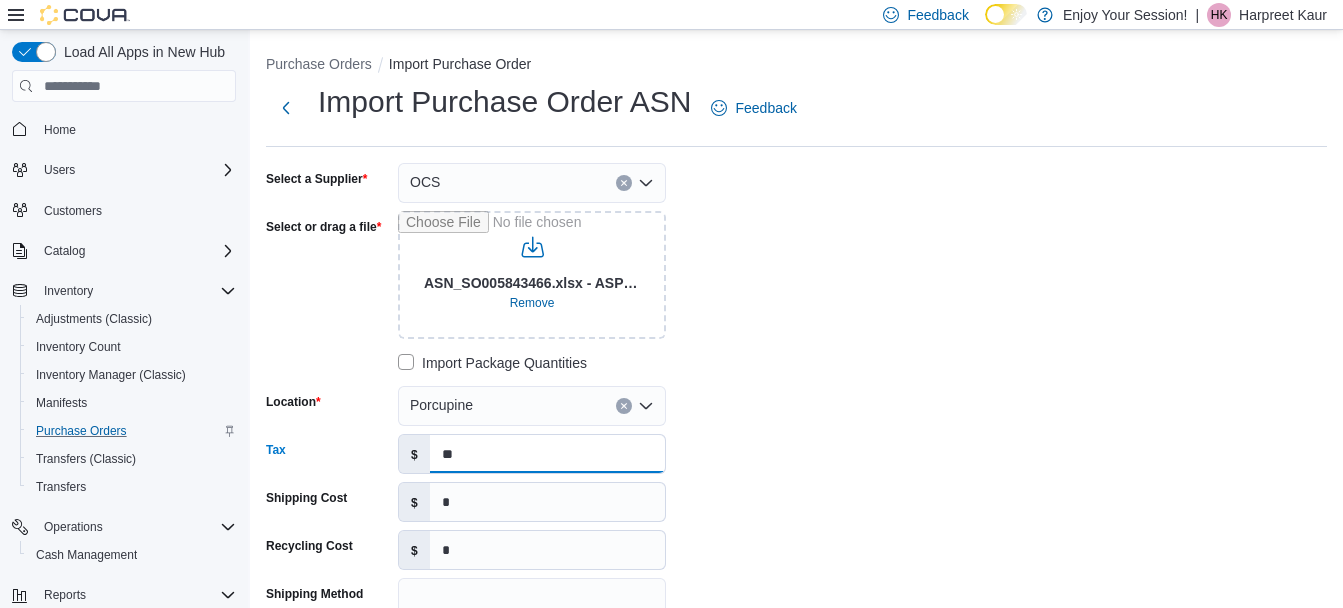 type on "*" 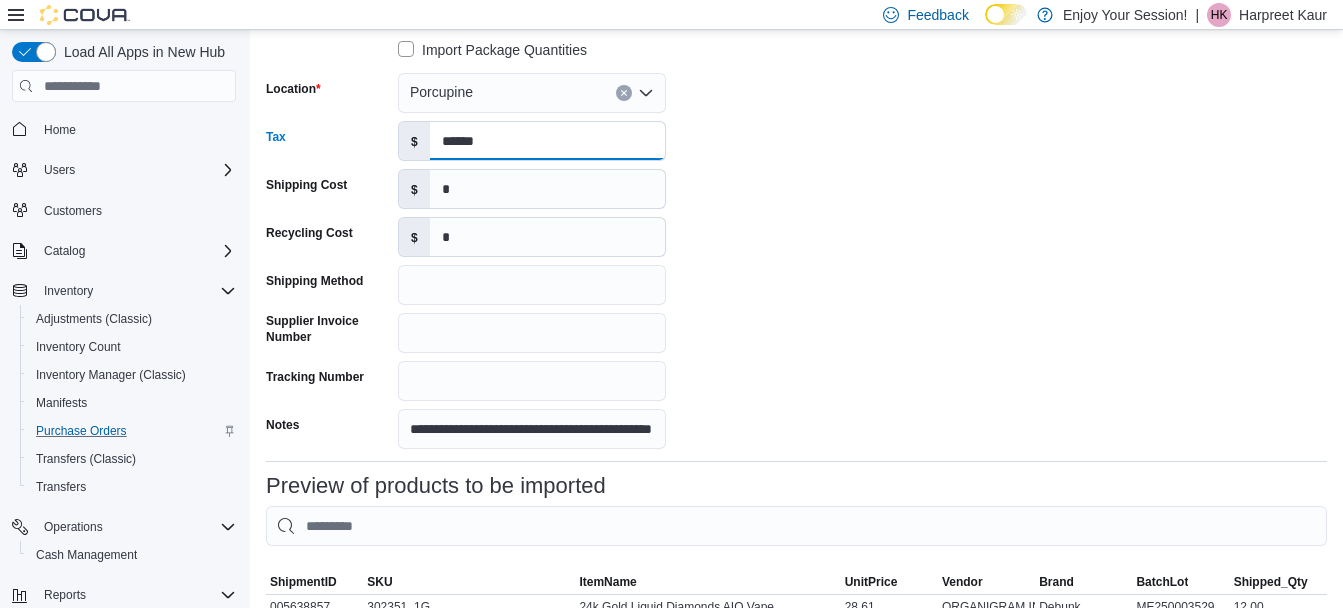 scroll, scrollTop: 315, scrollLeft: 0, axis: vertical 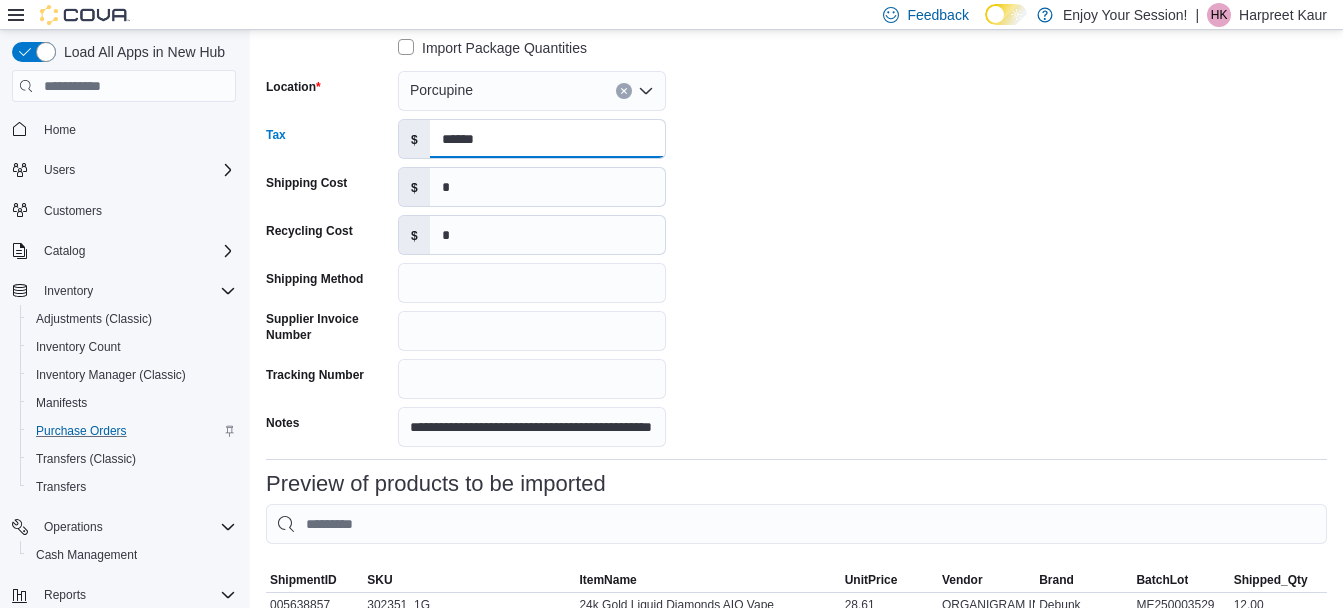 type on "******" 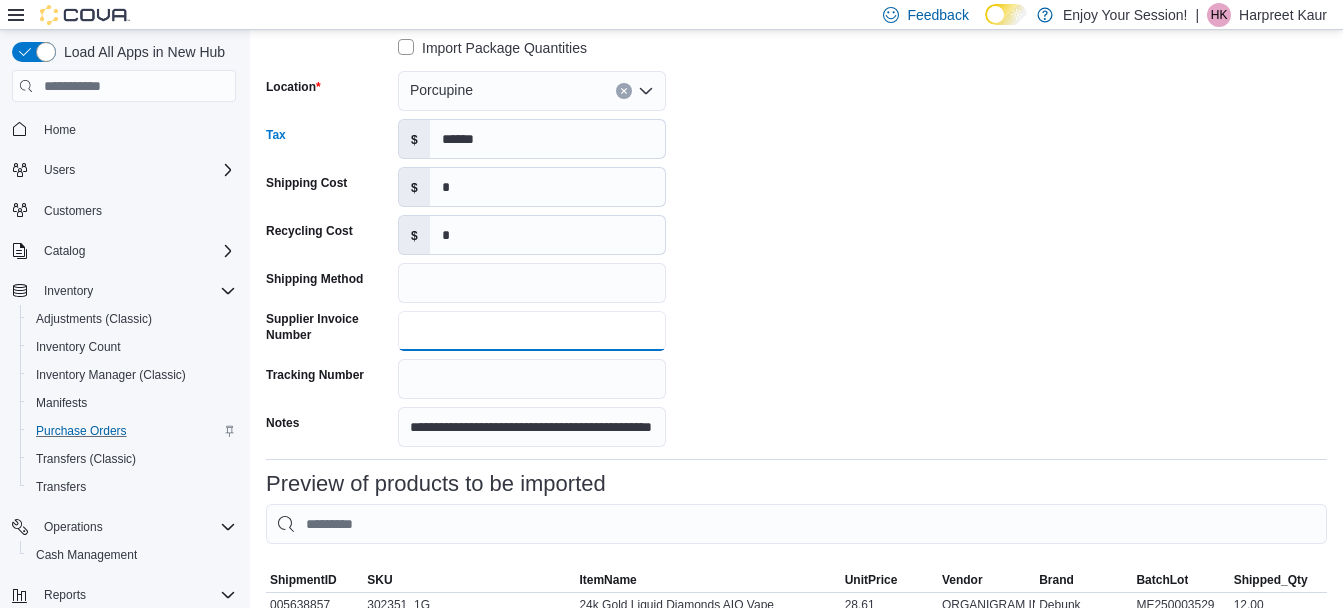 click on "Supplier Invoice Number" at bounding box center (532, 331) 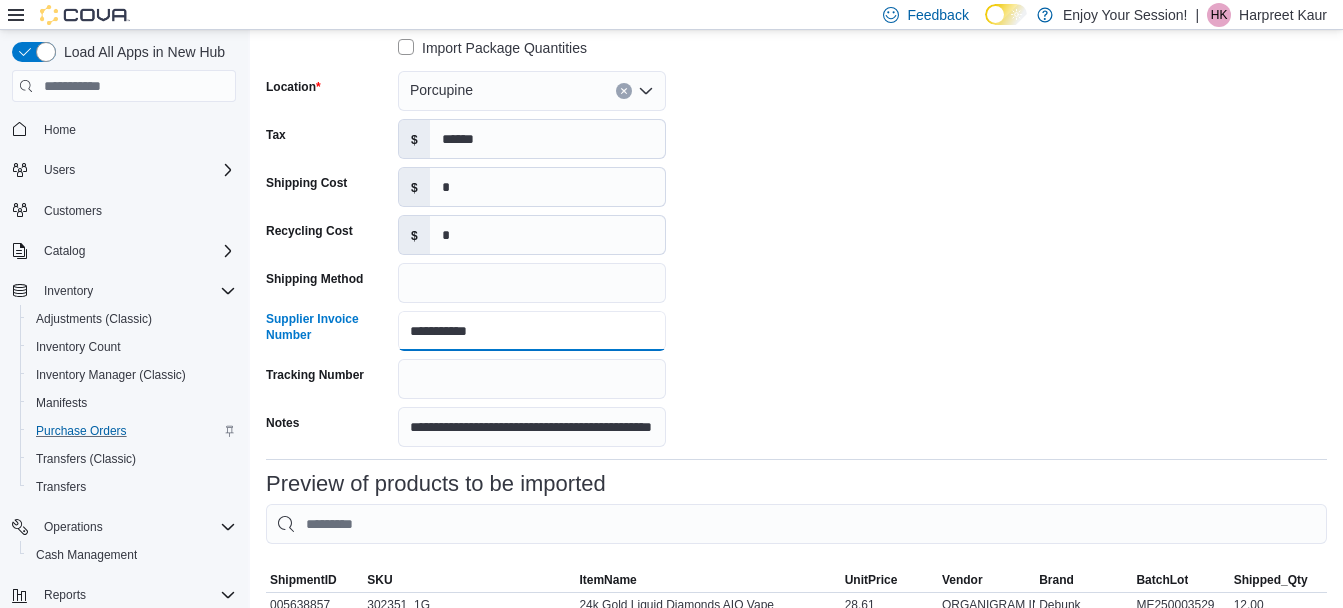 type on "**********" 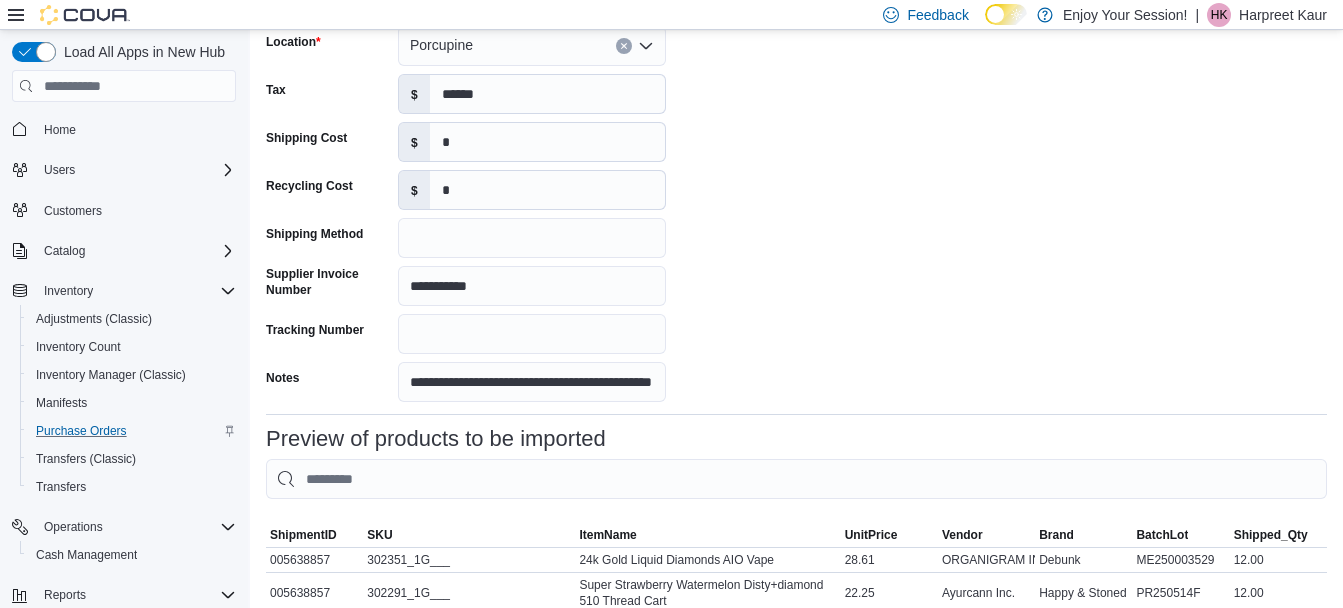 scroll, scrollTop: 361, scrollLeft: 0, axis: vertical 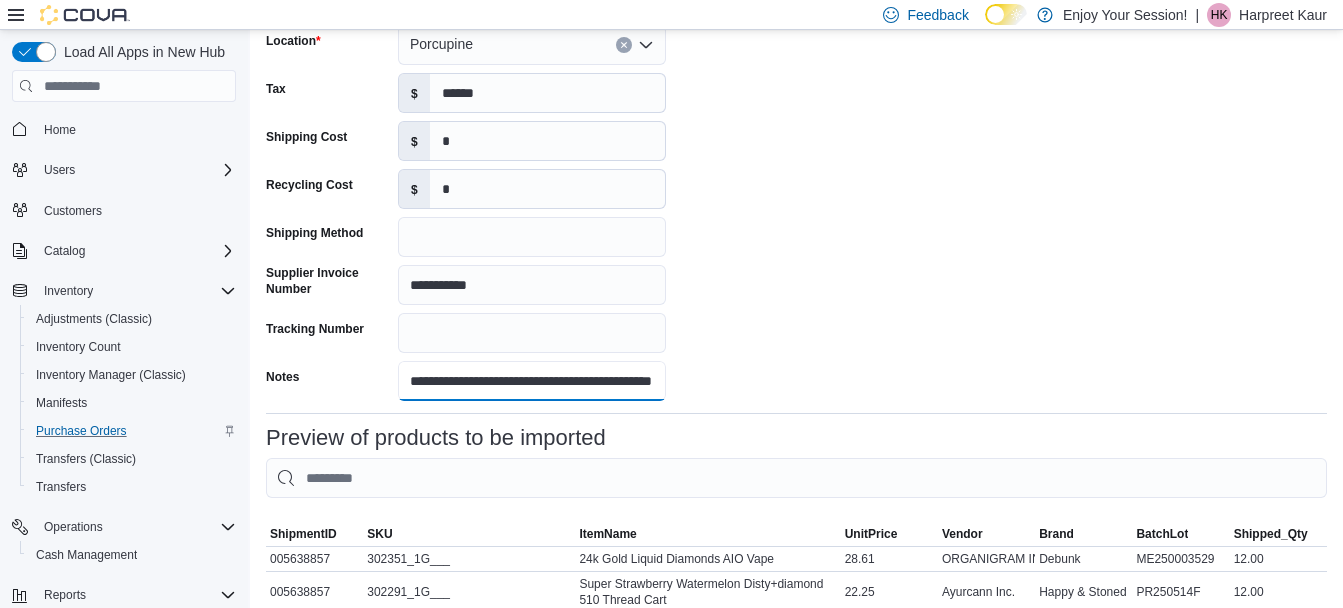 click on "**********" at bounding box center (532, 381) 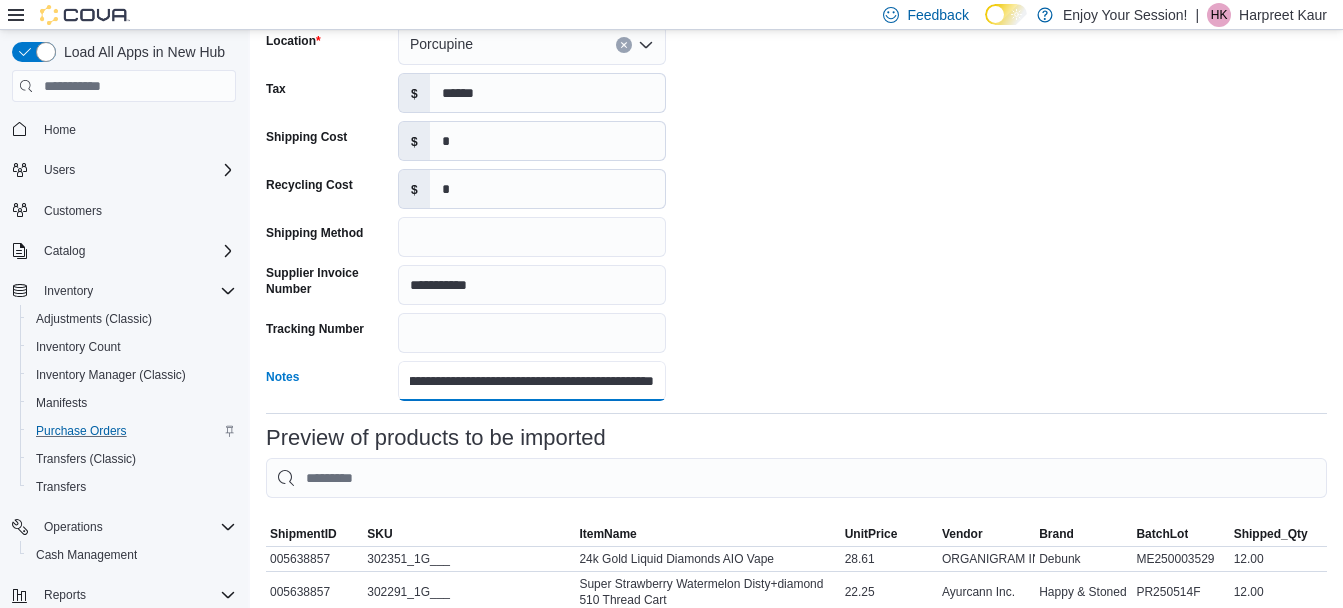 scroll, scrollTop: 0, scrollLeft: 101, axis: horizontal 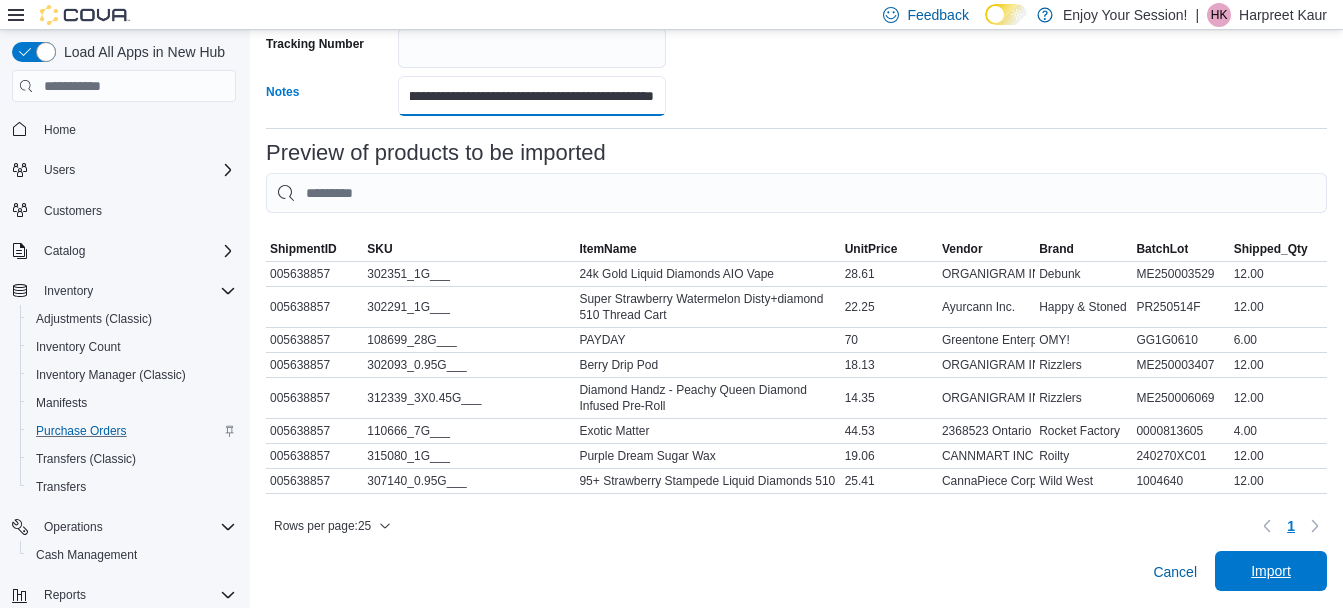 type on "**********" 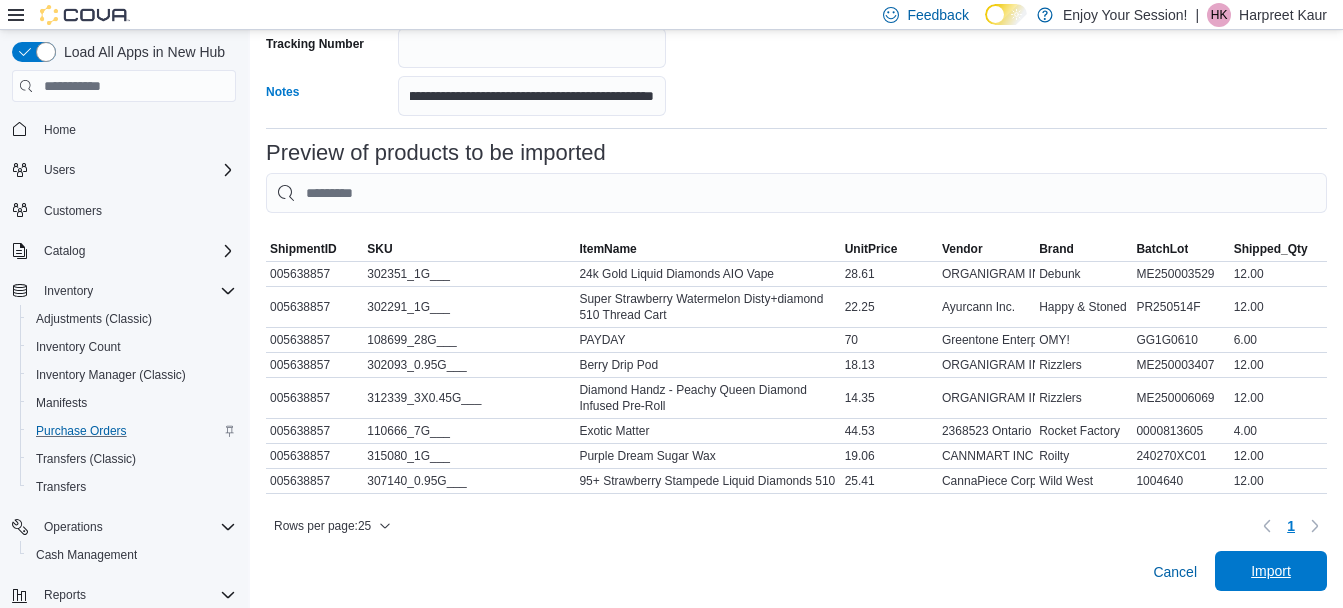 scroll, scrollTop: 0, scrollLeft: 0, axis: both 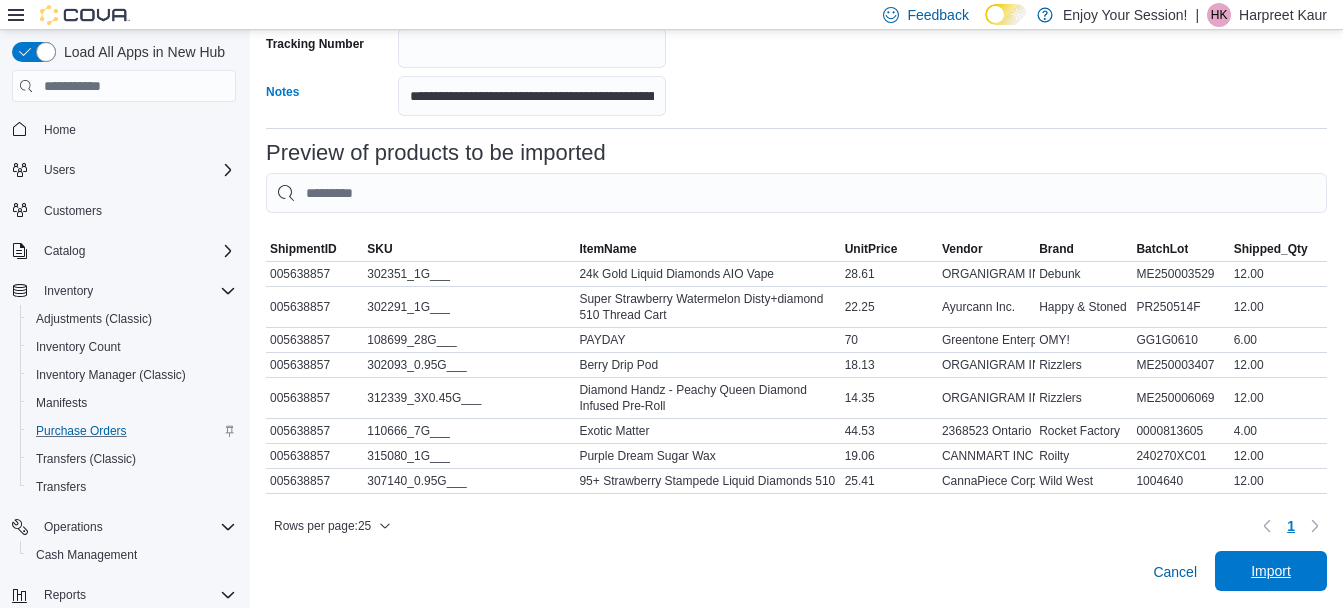 click on "Import" at bounding box center (1271, 571) 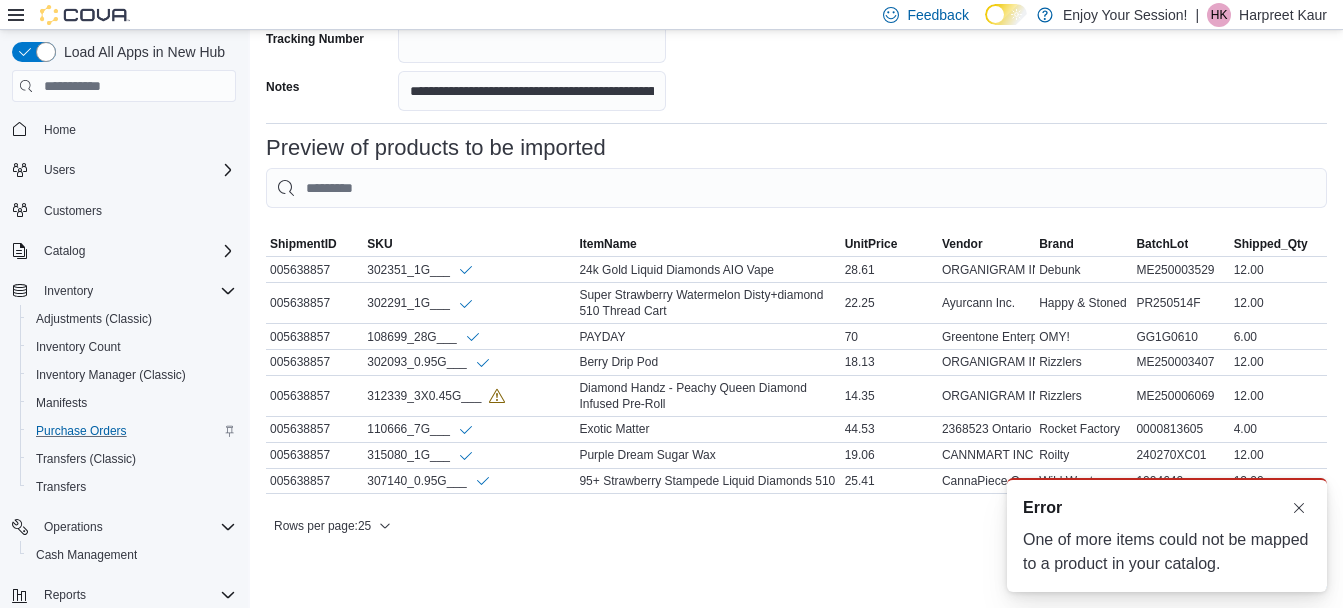 scroll, scrollTop: 0, scrollLeft: 0, axis: both 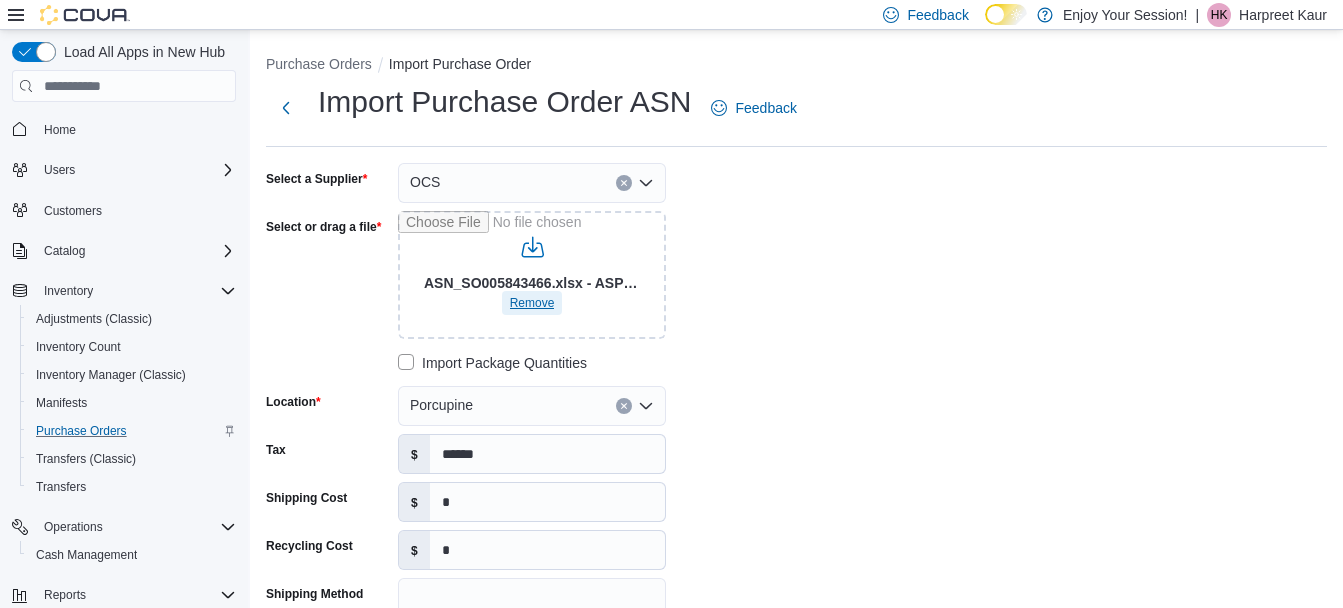 click on "Remove" at bounding box center [532, 303] 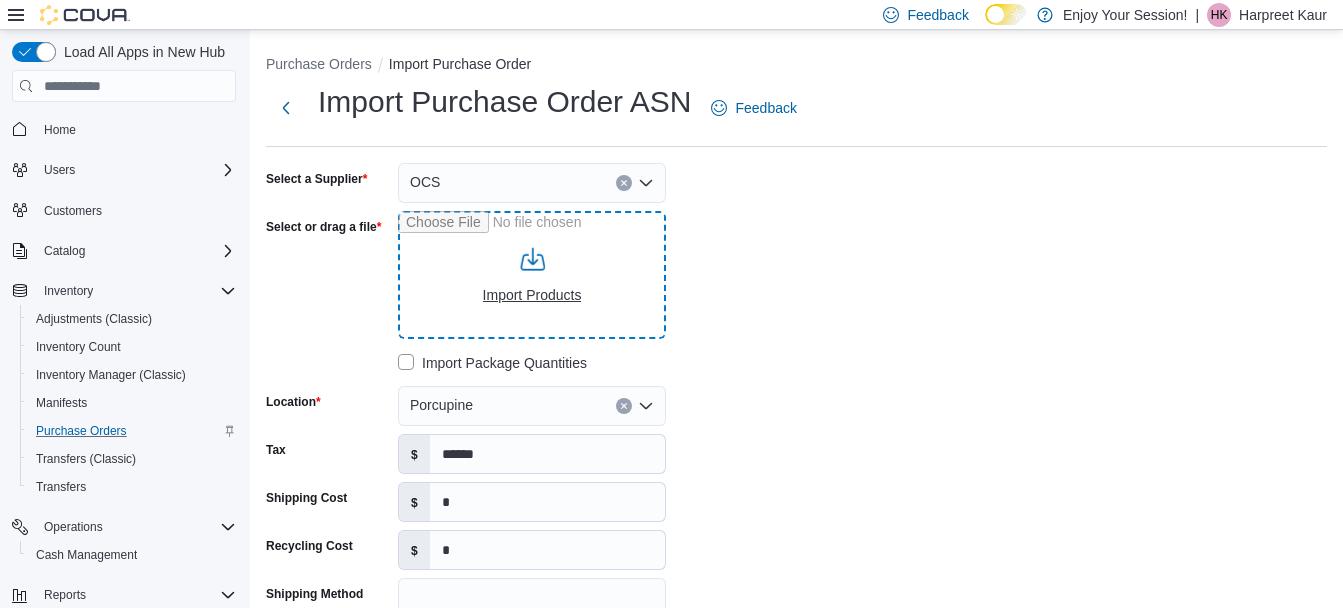 click on "Select or drag a file" at bounding box center [532, 275] 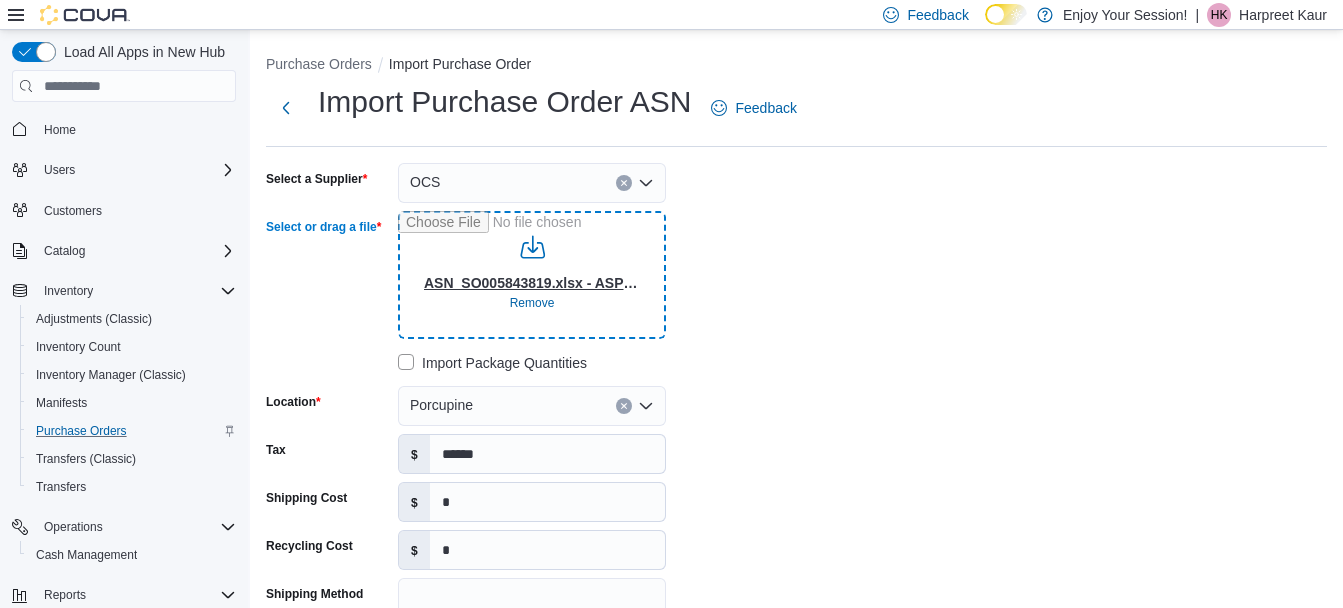 type on "**********" 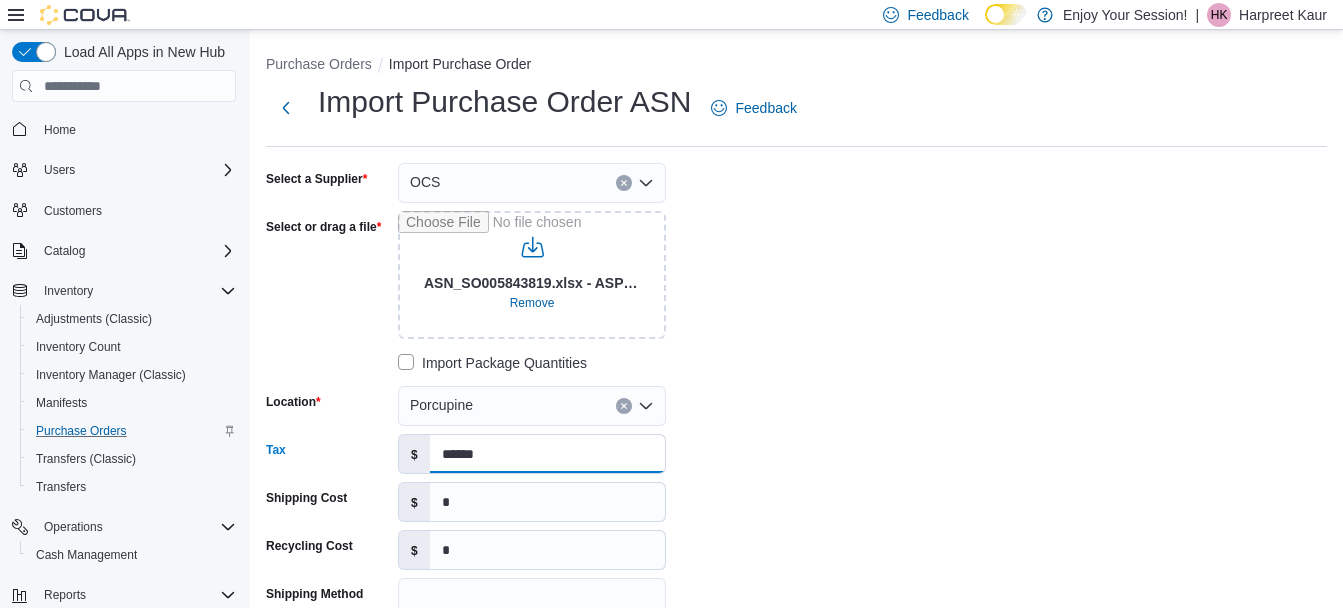 click on "******" at bounding box center (547, 454) 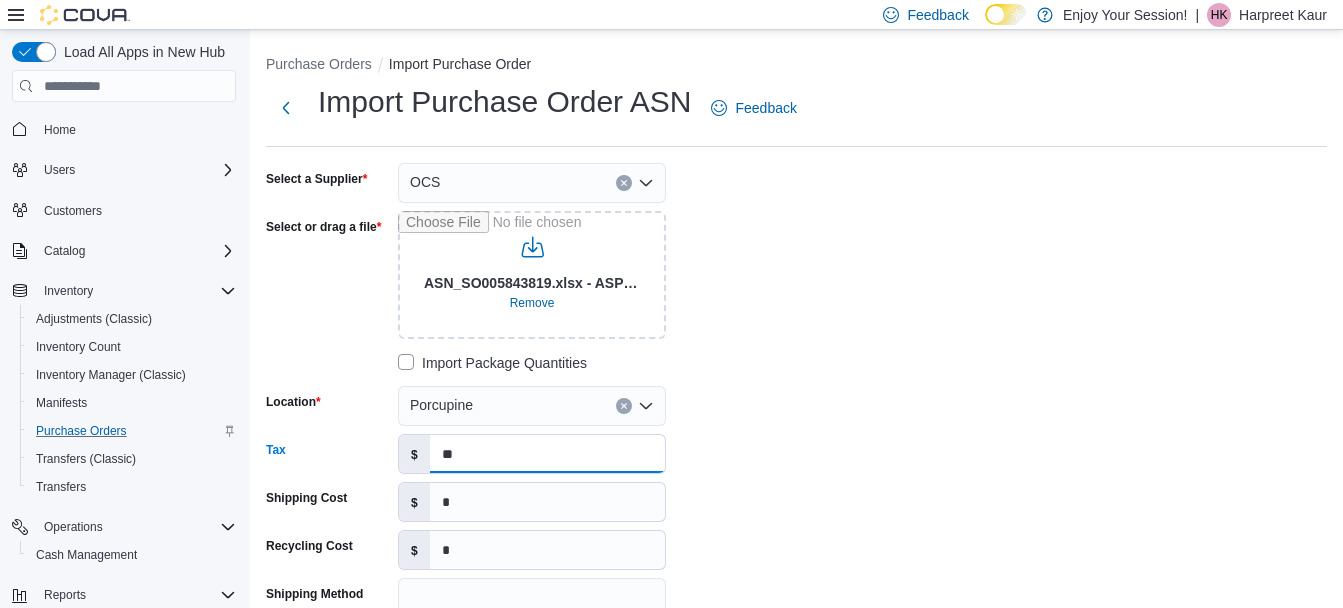 type on "*" 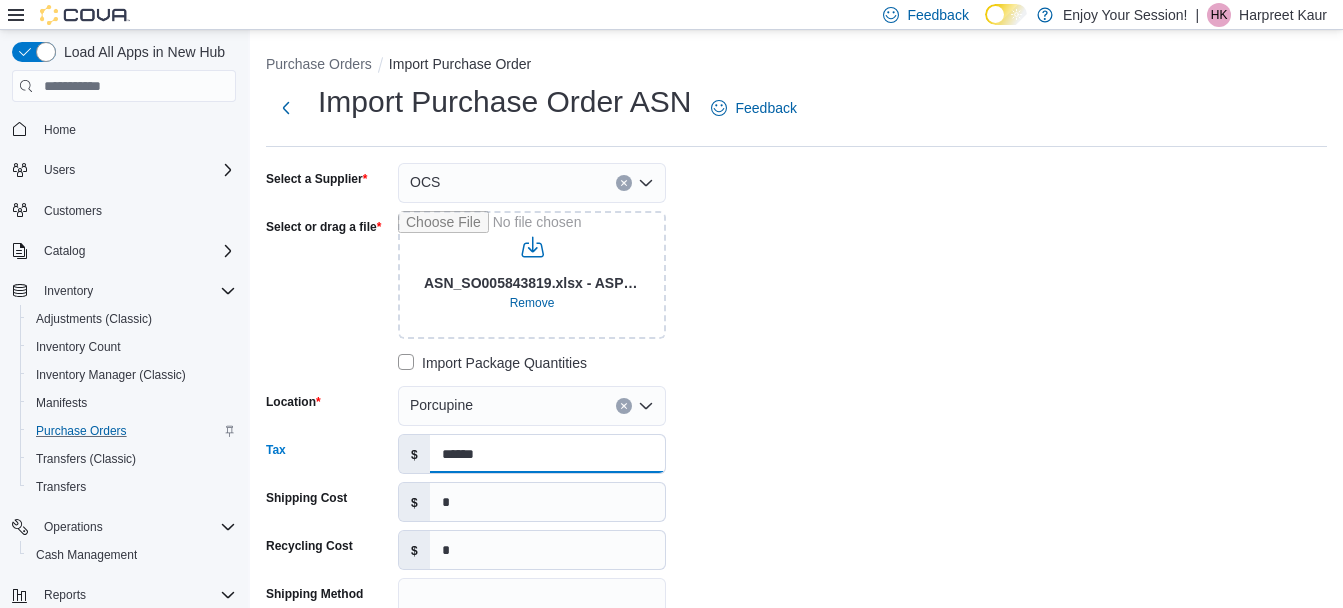 type on "******" 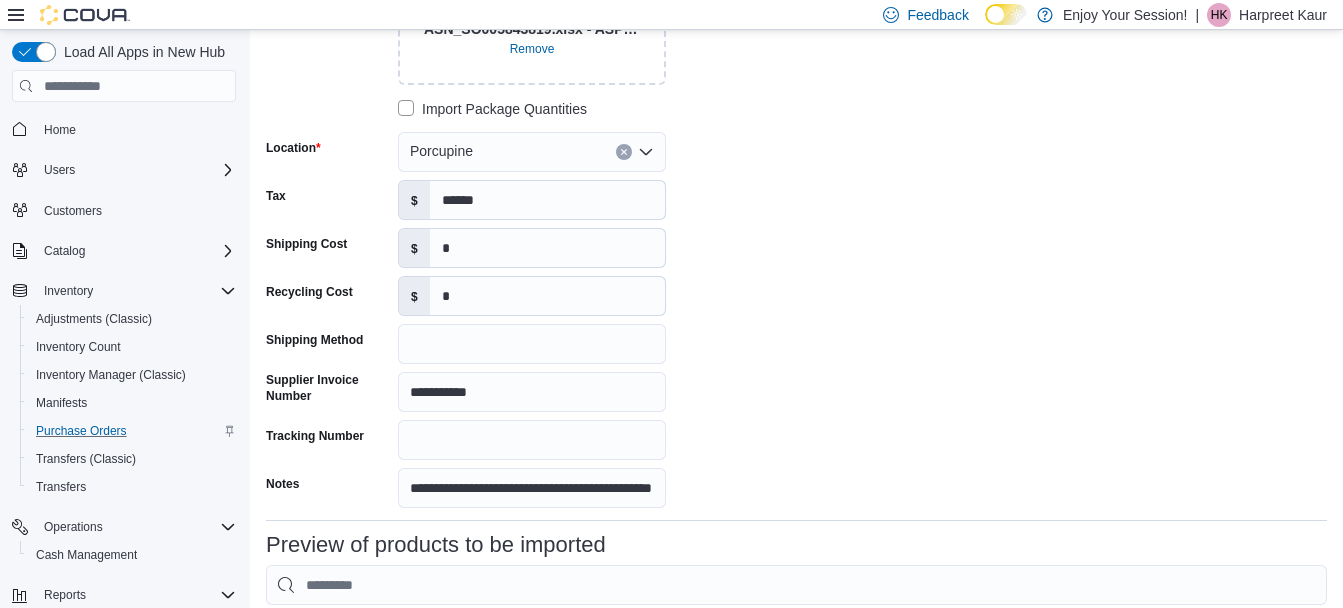 scroll, scrollTop: 255, scrollLeft: 0, axis: vertical 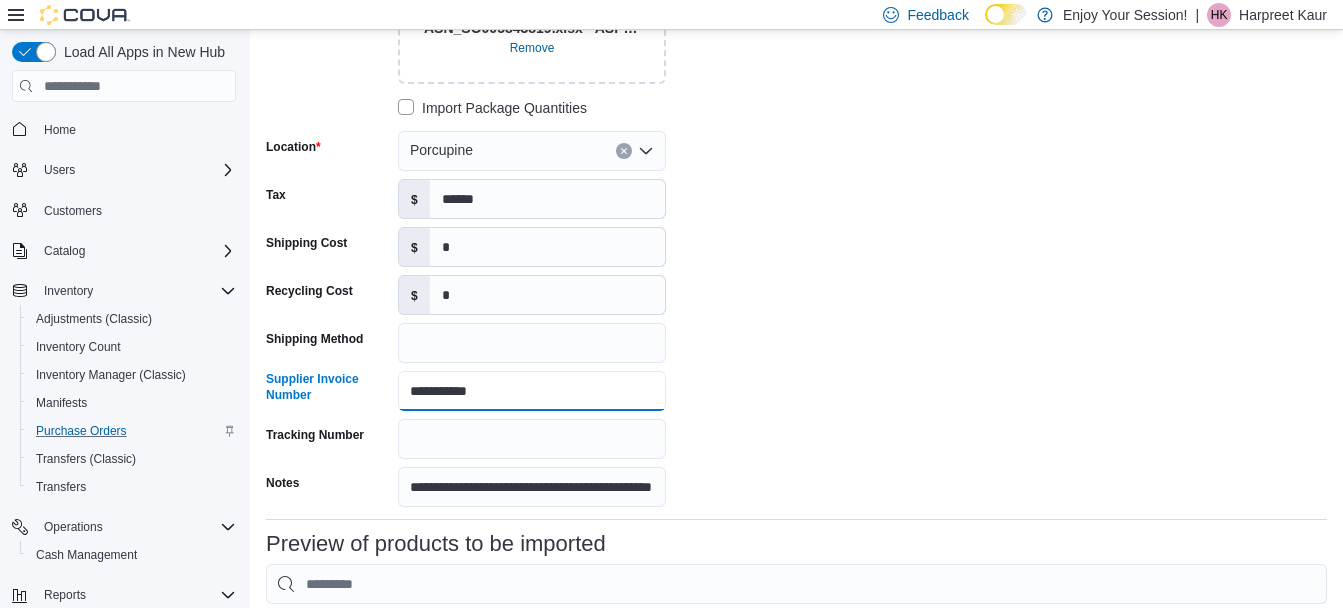 click on "**********" at bounding box center [532, 391] 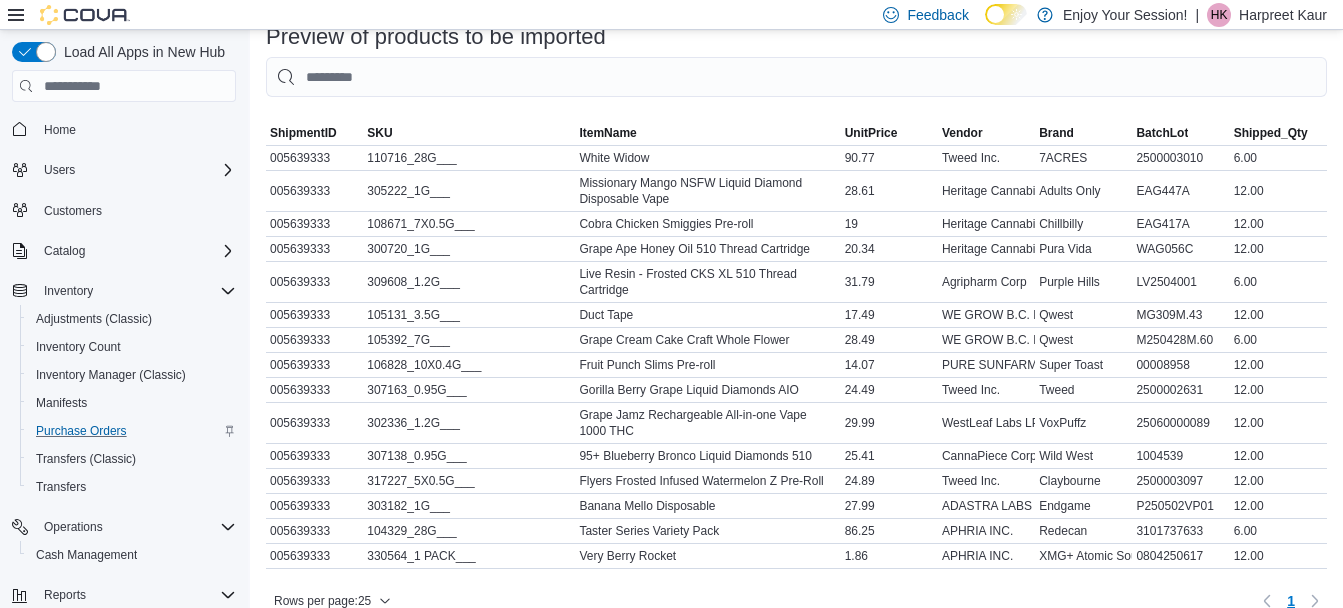 scroll, scrollTop: 852, scrollLeft: 0, axis: vertical 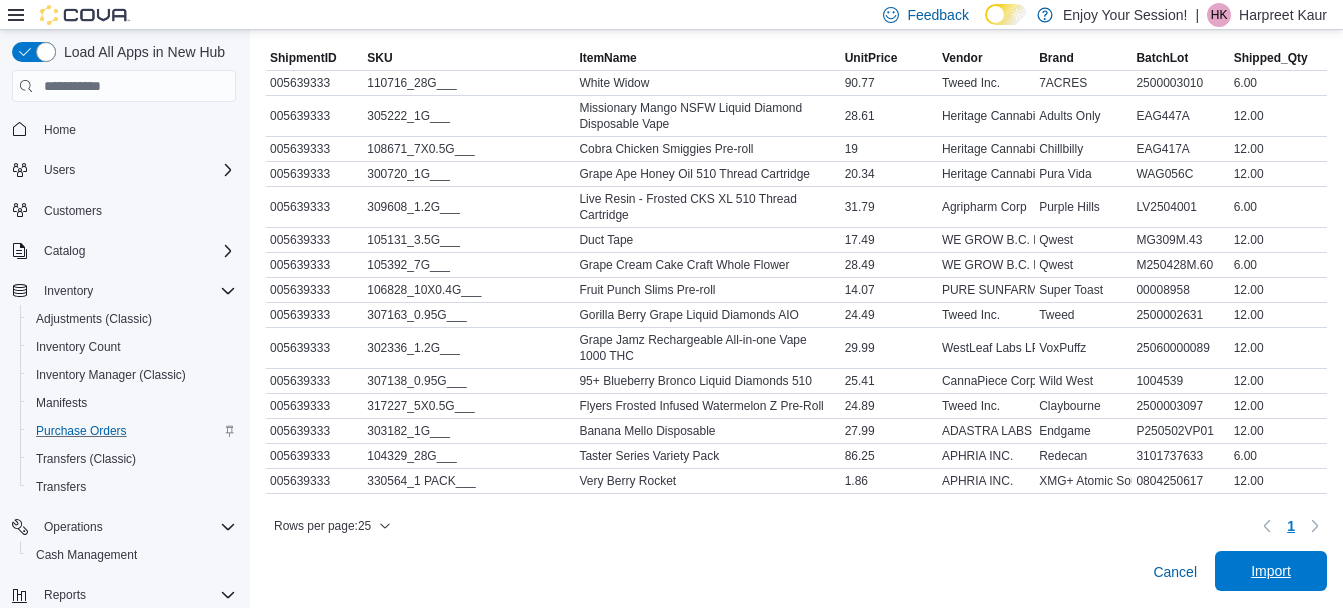 type on "**********" 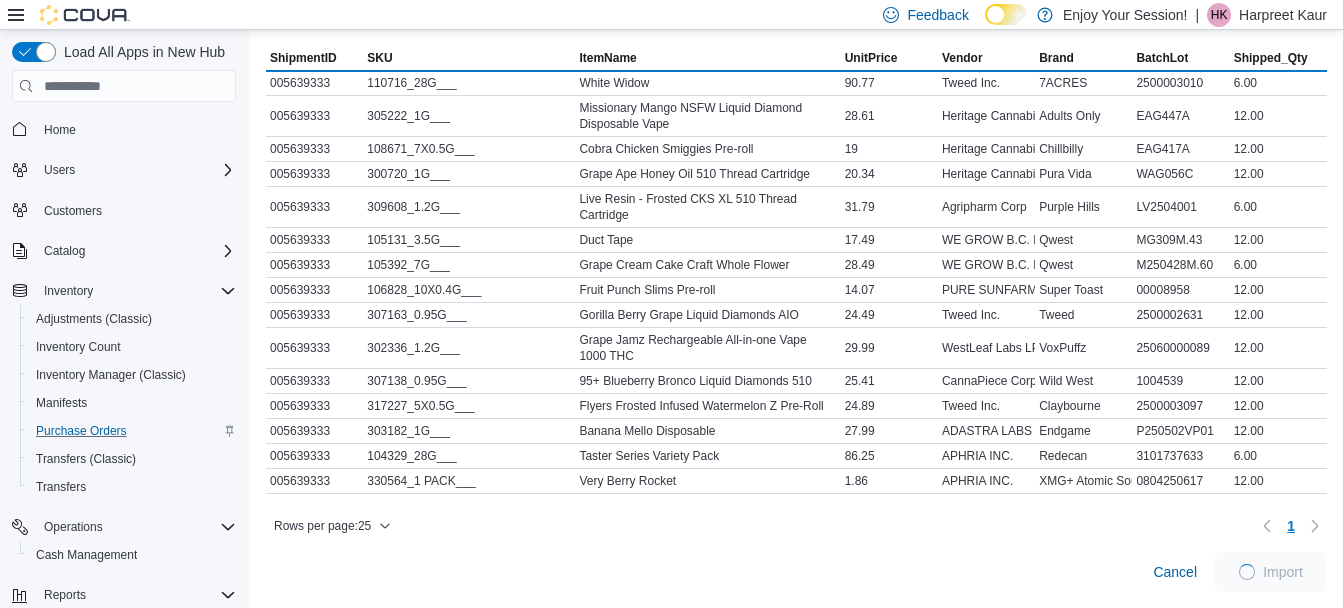 scroll, scrollTop: 863, scrollLeft: 0, axis: vertical 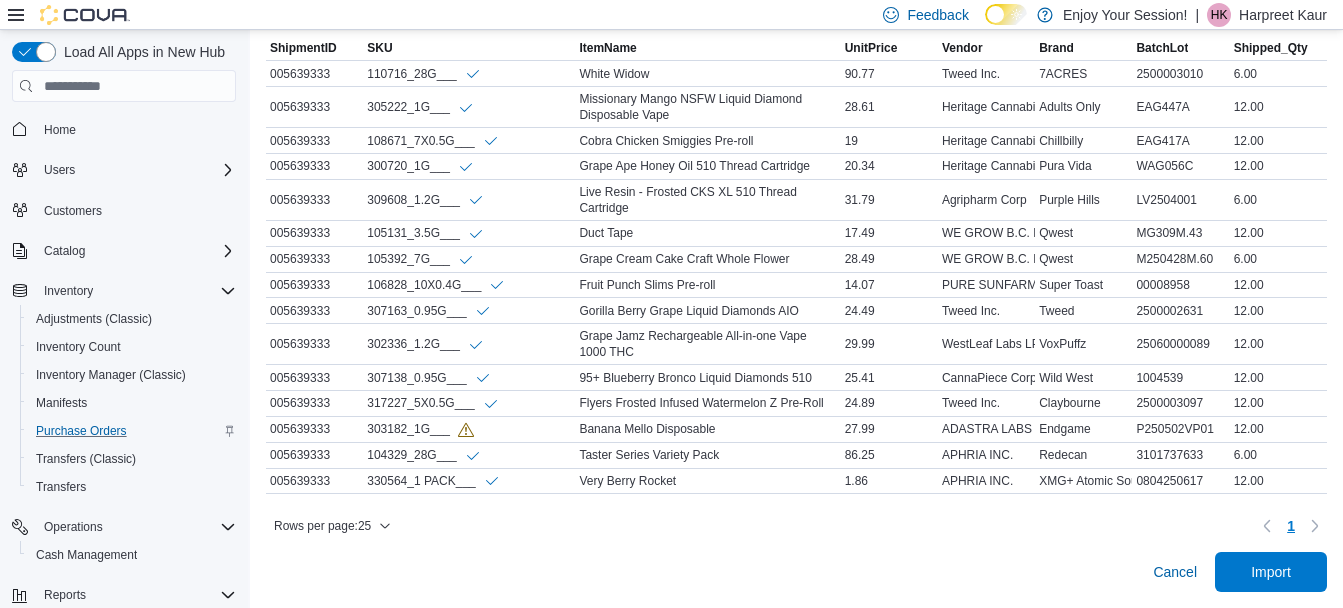 click on "Banana Mello Disposable" at bounding box center [707, 429] 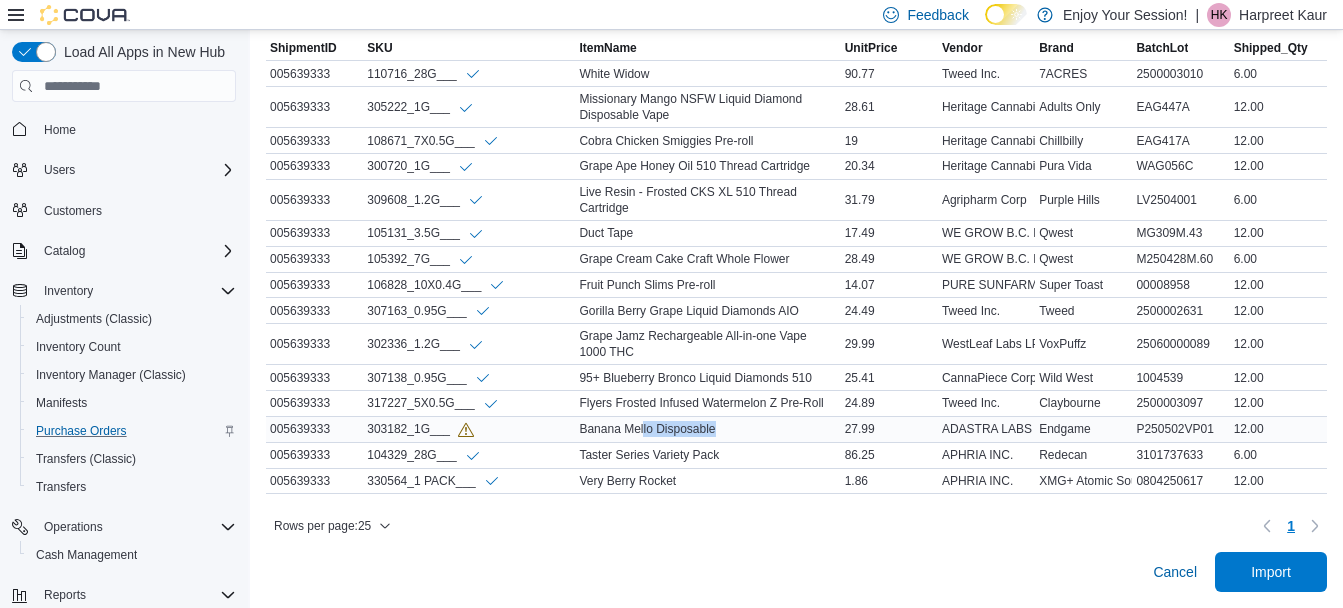 drag, startPoint x: 722, startPoint y: 411, endPoint x: 646, endPoint y: 413, distance: 76.02631 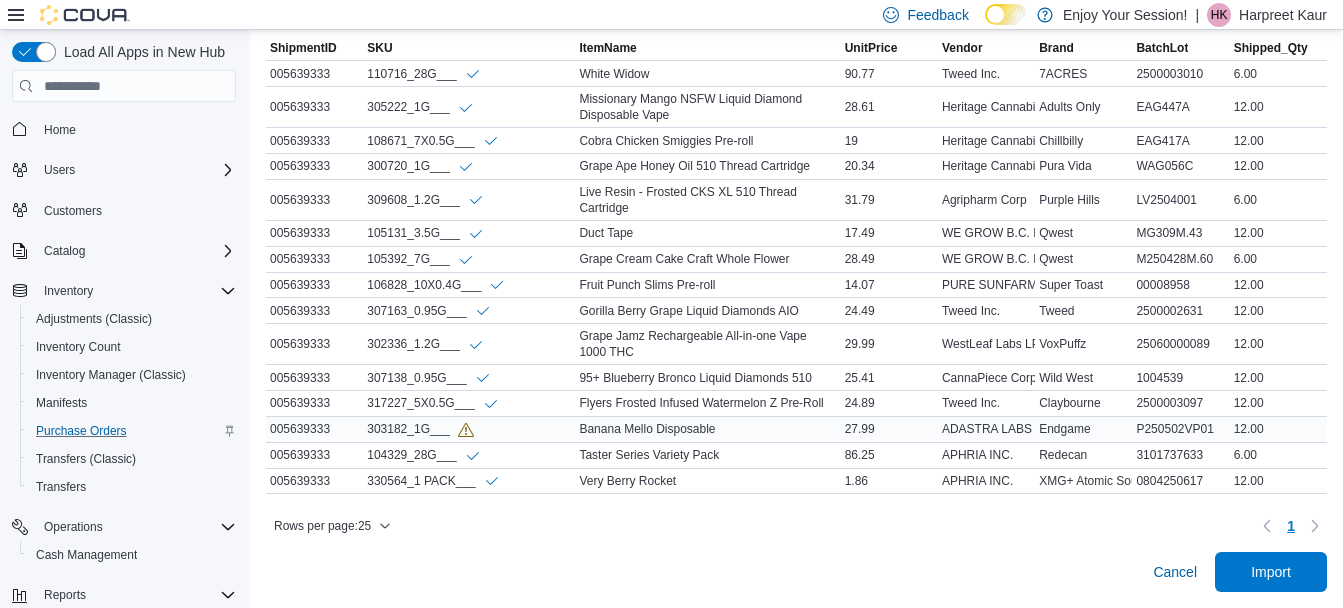click on "Banana Mello Disposable" at bounding box center (707, 429) 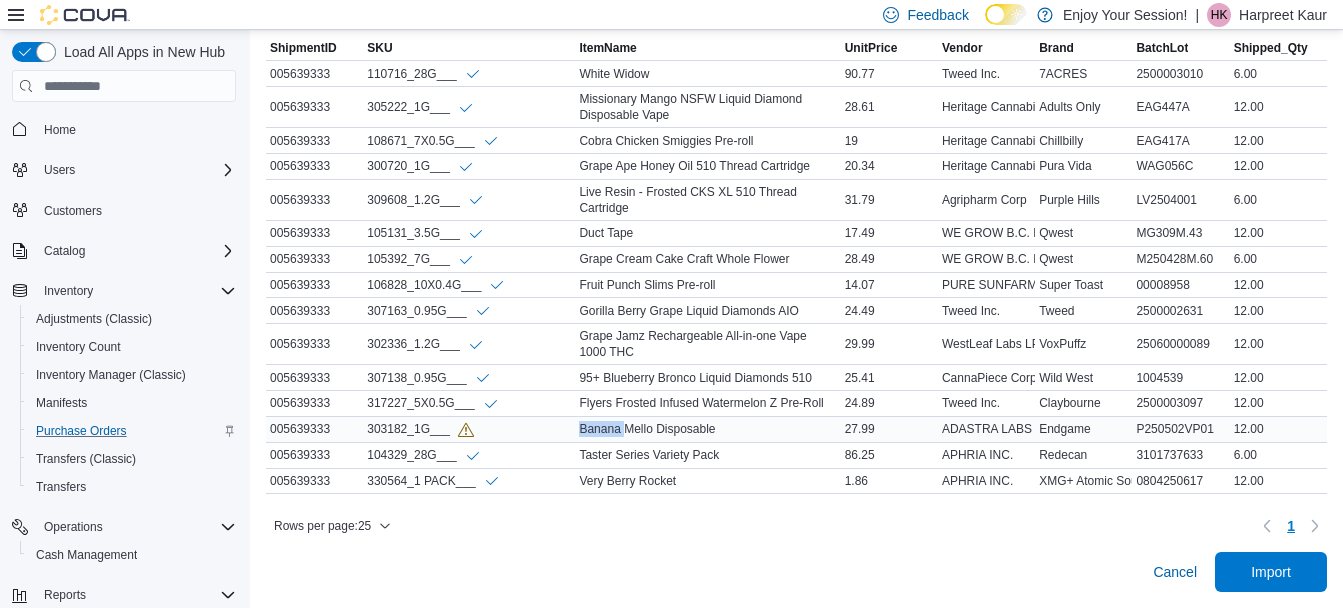 click on "Banana Mello Disposable" at bounding box center [707, 429] 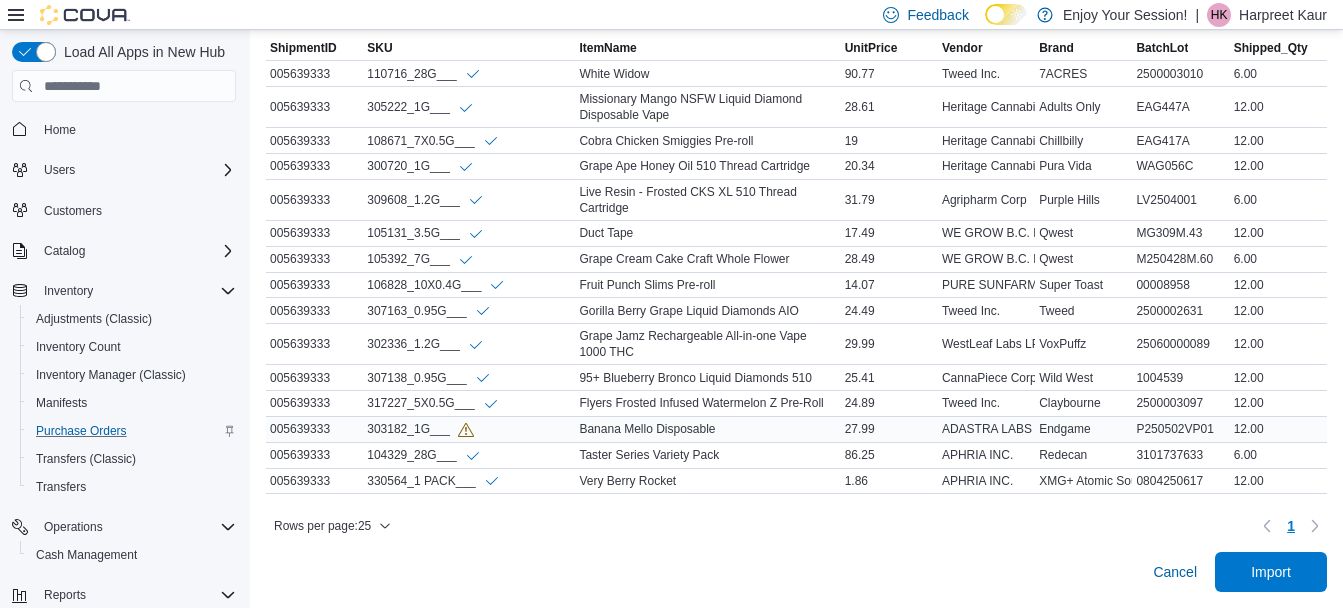 drag, startPoint x: 617, startPoint y: 413, endPoint x: 767, endPoint y: 419, distance: 150.11995 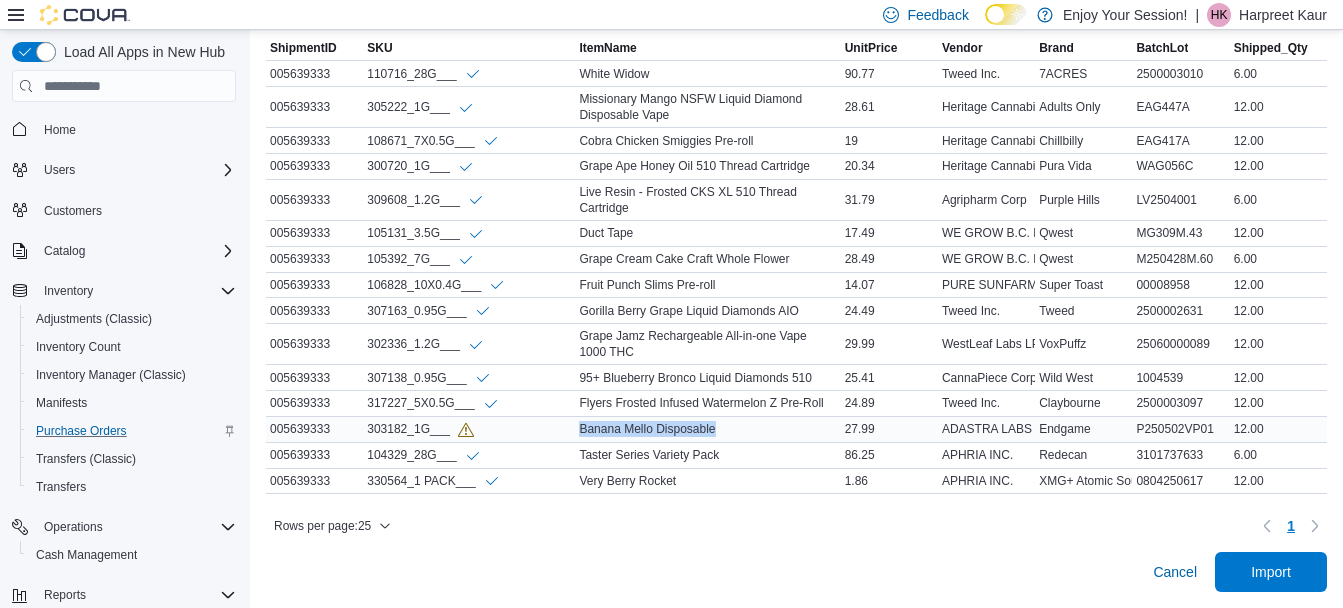 drag, startPoint x: 724, startPoint y: 411, endPoint x: 582, endPoint y: 414, distance: 142.0317 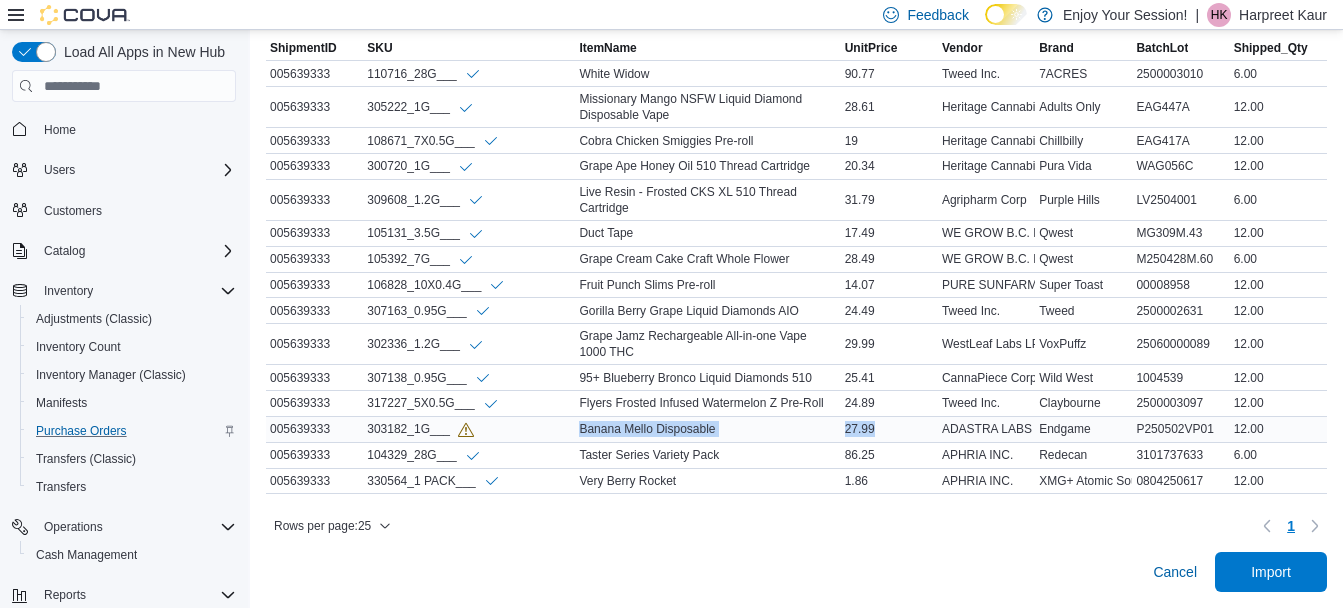 drag, startPoint x: 585, startPoint y: 412, endPoint x: 912, endPoint y: 415, distance: 327.01376 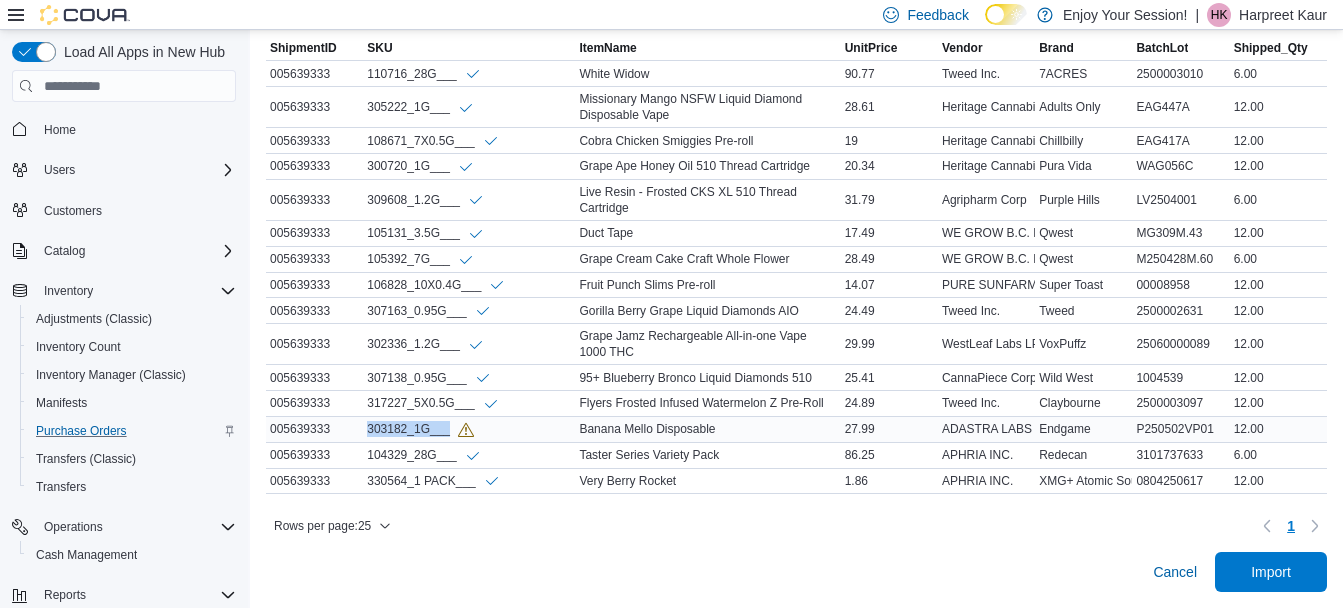 drag, startPoint x: 453, startPoint y: 414, endPoint x: 365, endPoint y: 412, distance: 88.02273 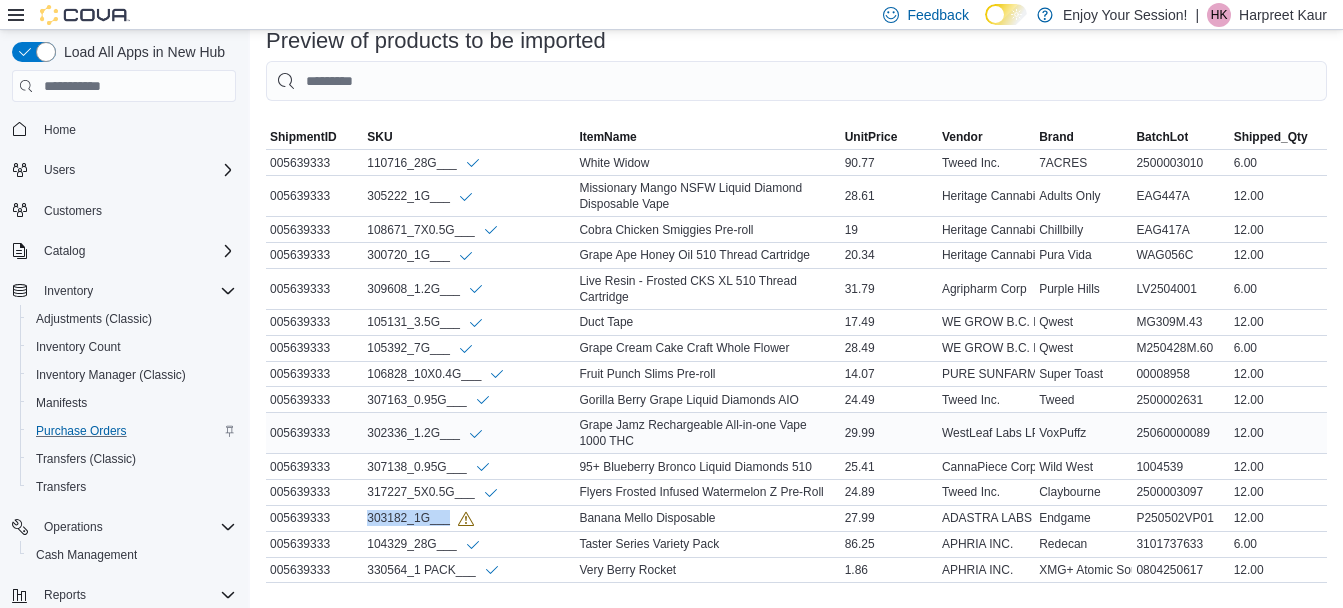 scroll, scrollTop: 863, scrollLeft: 0, axis: vertical 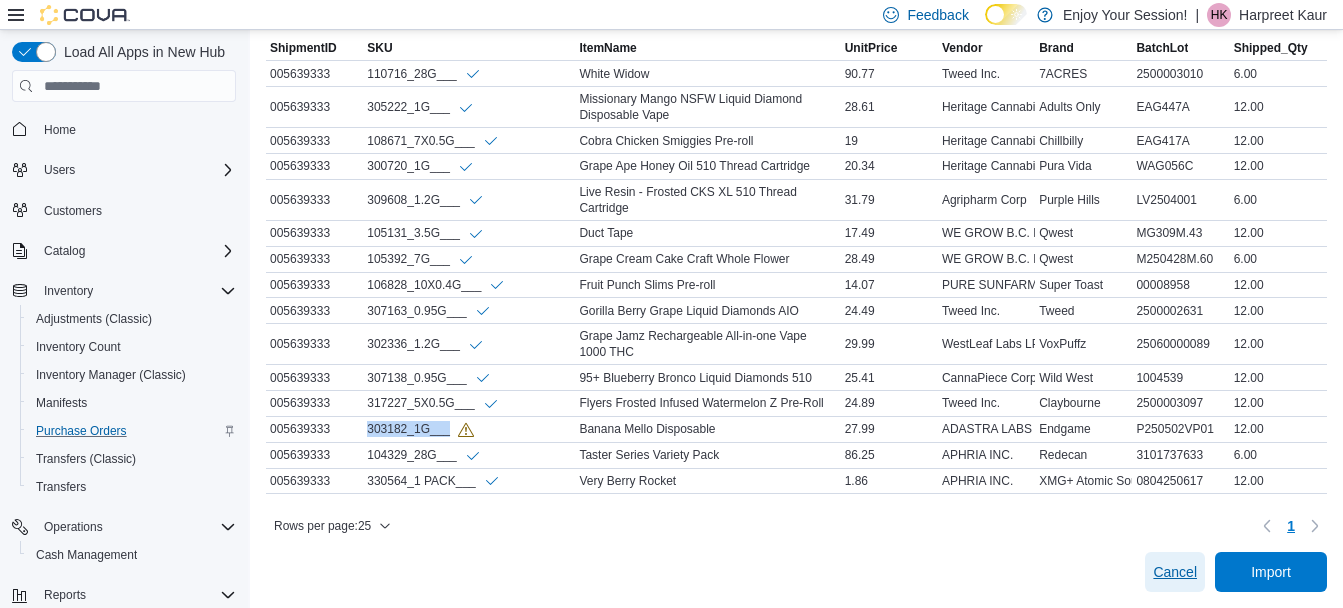 click on "Cancel" at bounding box center [1175, 572] 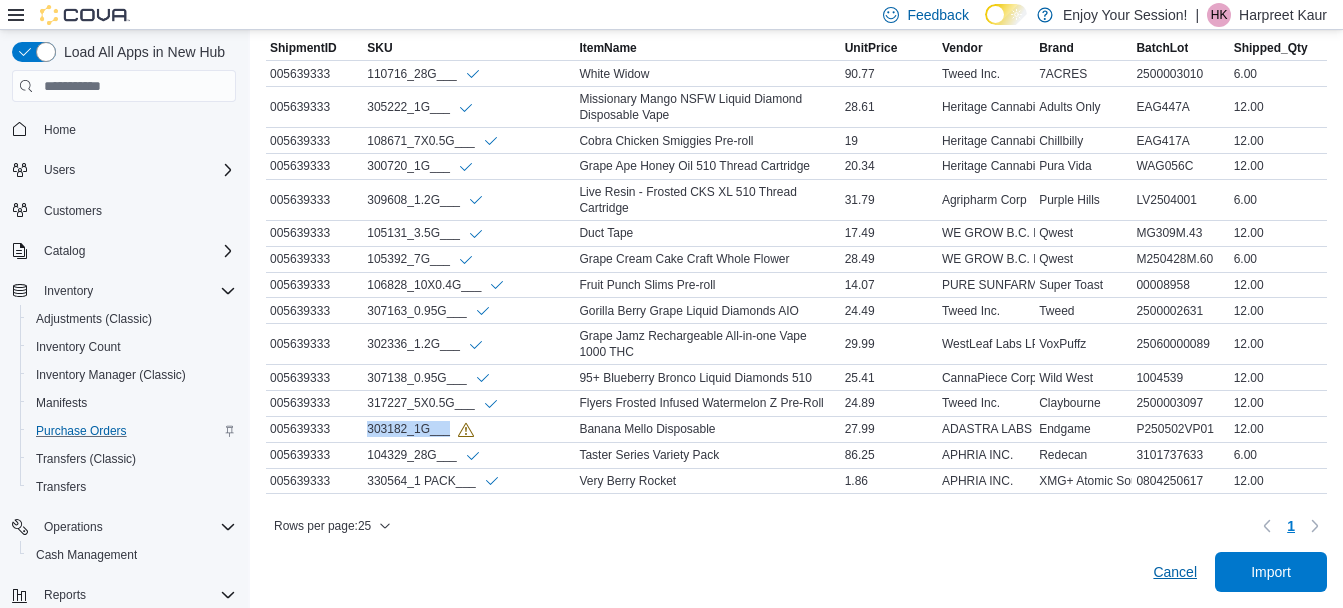 scroll, scrollTop: 0, scrollLeft: 0, axis: both 